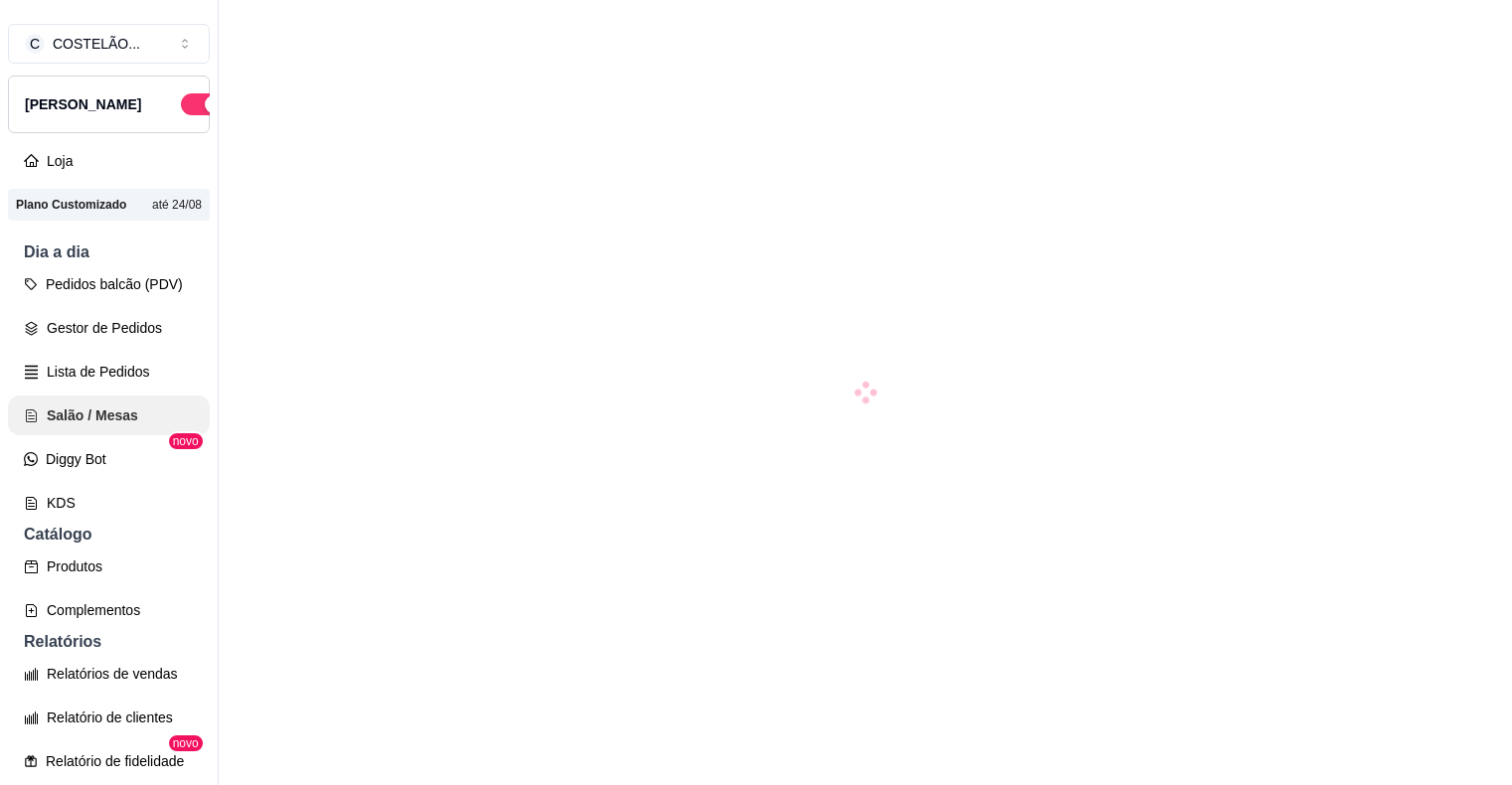 scroll, scrollTop: 0, scrollLeft: 0, axis: both 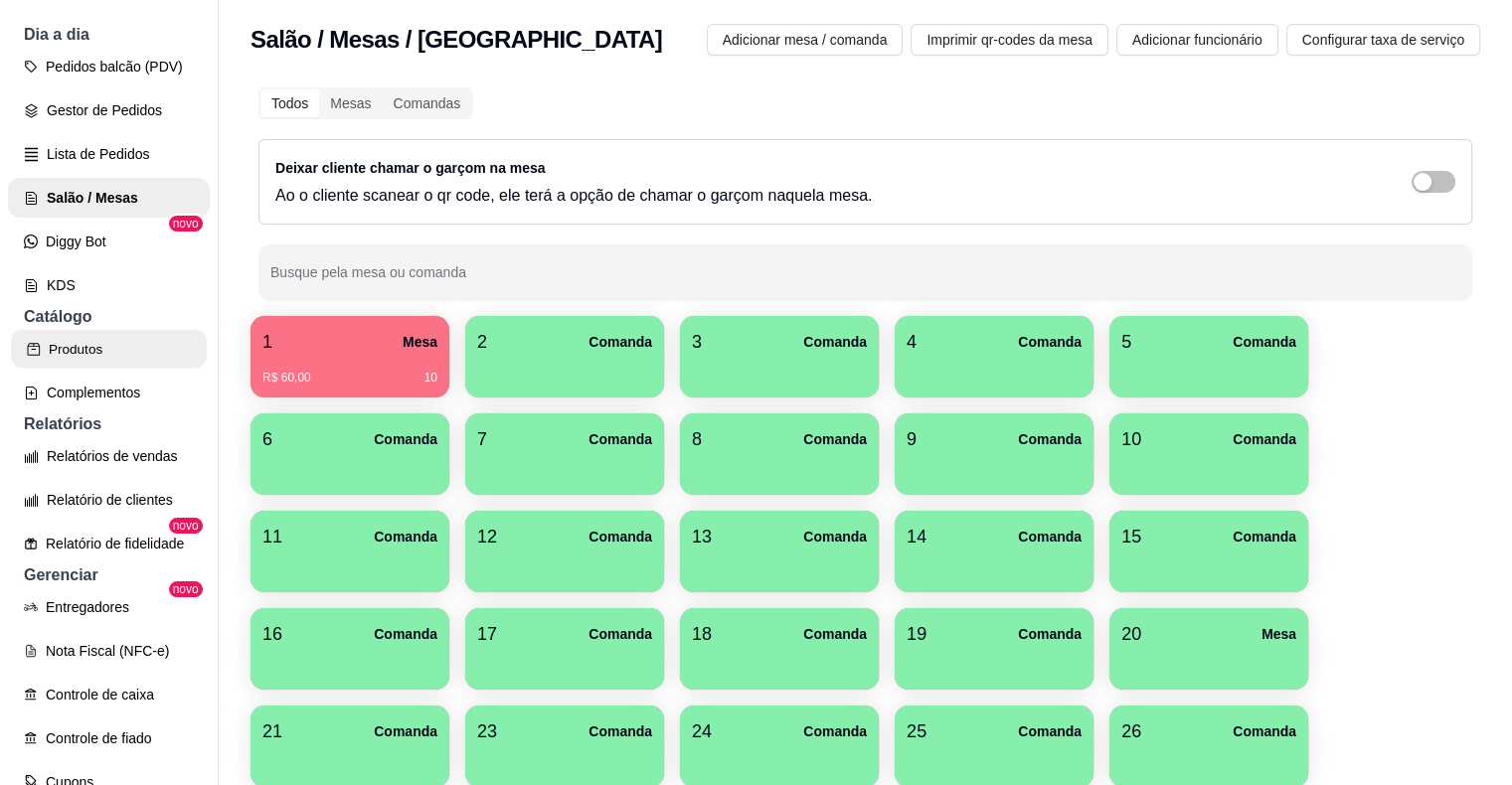 click on "Produtos" at bounding box center (108, 349) 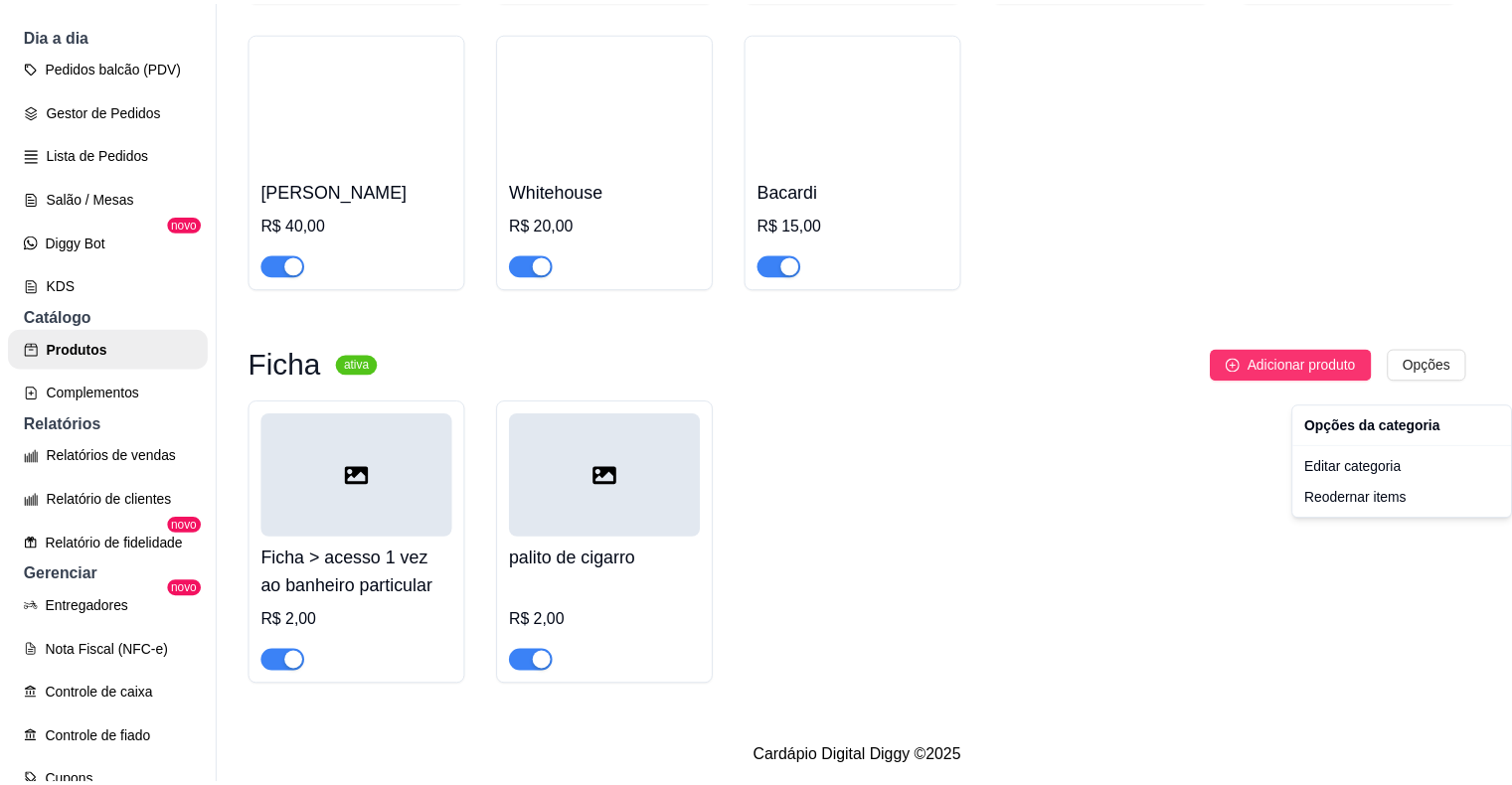 scroll, scrollTop: 15144, scrollLeft: 0, axis: vertical 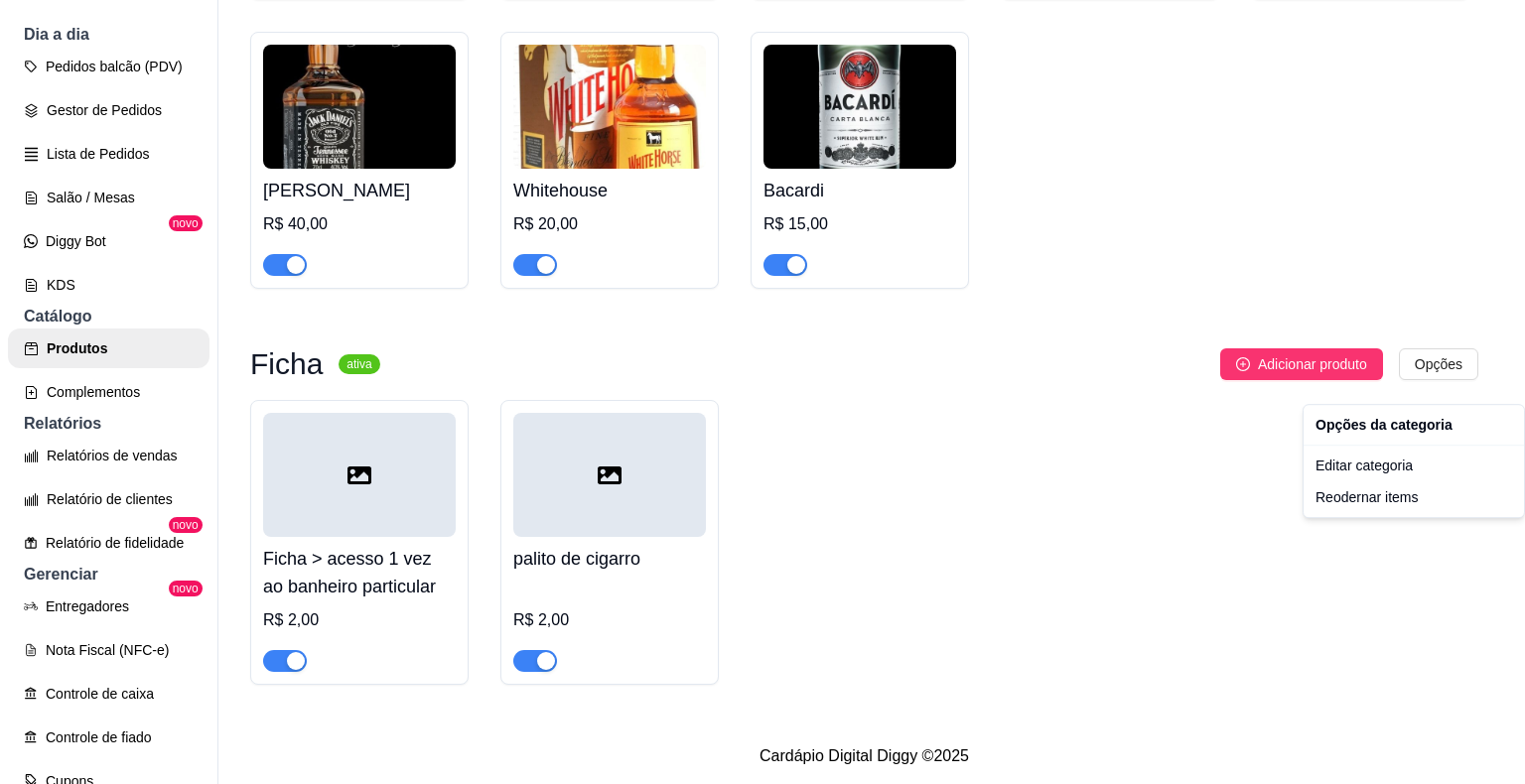 click on "C COSTELÃO  ... Loja Aberta Loja Plano Customizado até 24/08   Dia a dia Pedidos balcão (PDV) Gestor de Pedidos Lista de Pedidos Salão / Mesas Diggy Bot novo KDS Catálogo Produtos Complementos Relatórios Relatórios de vendas Relatório de clientes Relatório de fidelidade novo Gerenciar Entregadores novo Nota Fiscal (NFC-e) Controle de caixa Controle de fiado Cupons Clientes Estoque Configurações Diggy Planos Precisa de ajuda? Sair Produtos Adicionar categoria Reodernar categorias Aqui você cadastra e gerencia seu produtos e categorias Lanches tradicionais  ativa Adicionar produto Opções 00 - Misto    R$ 14,00 01 - Misto C/ovo    R$ 16,00 02 - Misto egg bacon   R$ 18,00 03 - Hambúrguer    R$ 16,00 04 - Hambúrguer duplo   R$ 23,00 05 - X.burguer   R$ 18,00 06 - X.Burguer duplo   R$ 28,00 07 - X.salada    R$ 20,00 08 - X.salada duplo    R$ 35,00 10 - X.Tudo duplo no prato    R$ 45,00 11 - X.tudo   R$ 25,00 12 - X.Egg   R$ 23,00 13 - X.egg bacon   R$ 24,00 14 - X.egg bacon filé" at bounding box center (762, 392) 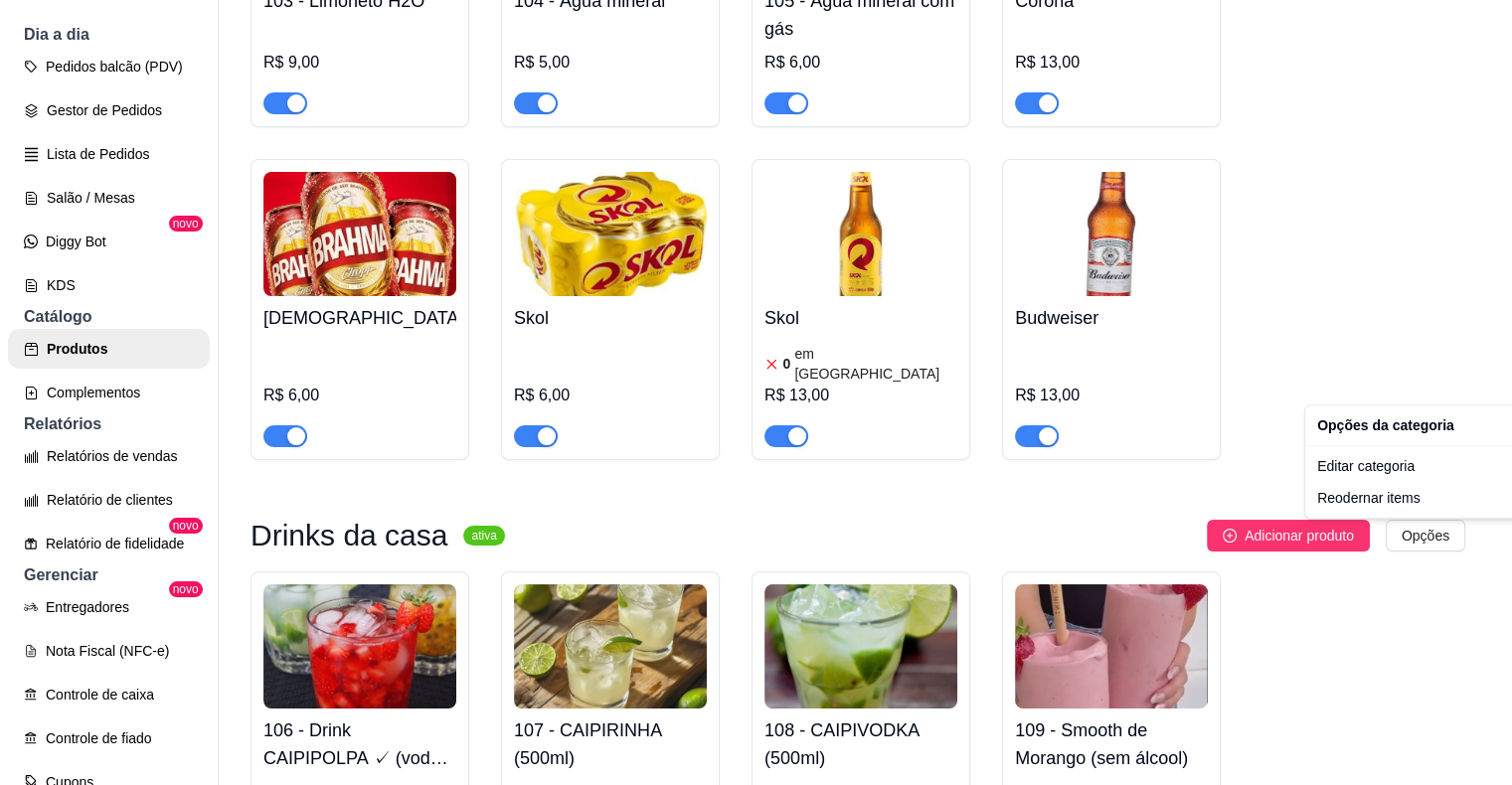 click on "106 - Drink CAIPIPOLPA ✓ (vodka) ou (cachaça)   R$ 25,00 107 - CAIPIRINHA (500ml)   R$ 25,00 108 - CAIPIVODKA (500ml)   R$ 30,00 109 - Smooth de Morango (sem álcool)   R$ 30,00 110 - Fruit drink (alcoólica)   R$ 30,00 Screwdriver coquetel   R$ 25,00 Capeta   R$ 25,00" at bounding box center (858, 872) 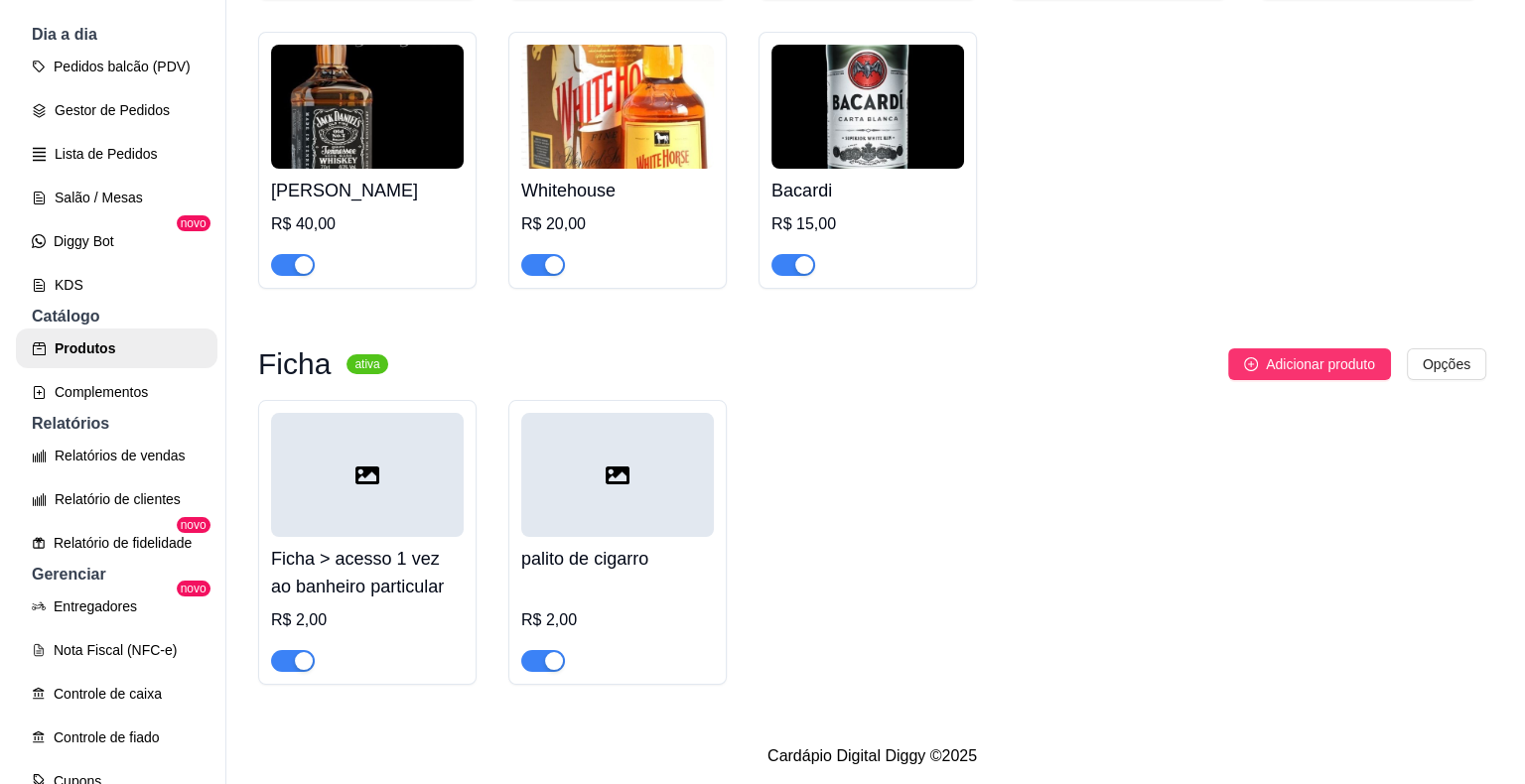 scroll, scrollTop: 16073, scrollLeft: 0, axis: vertical 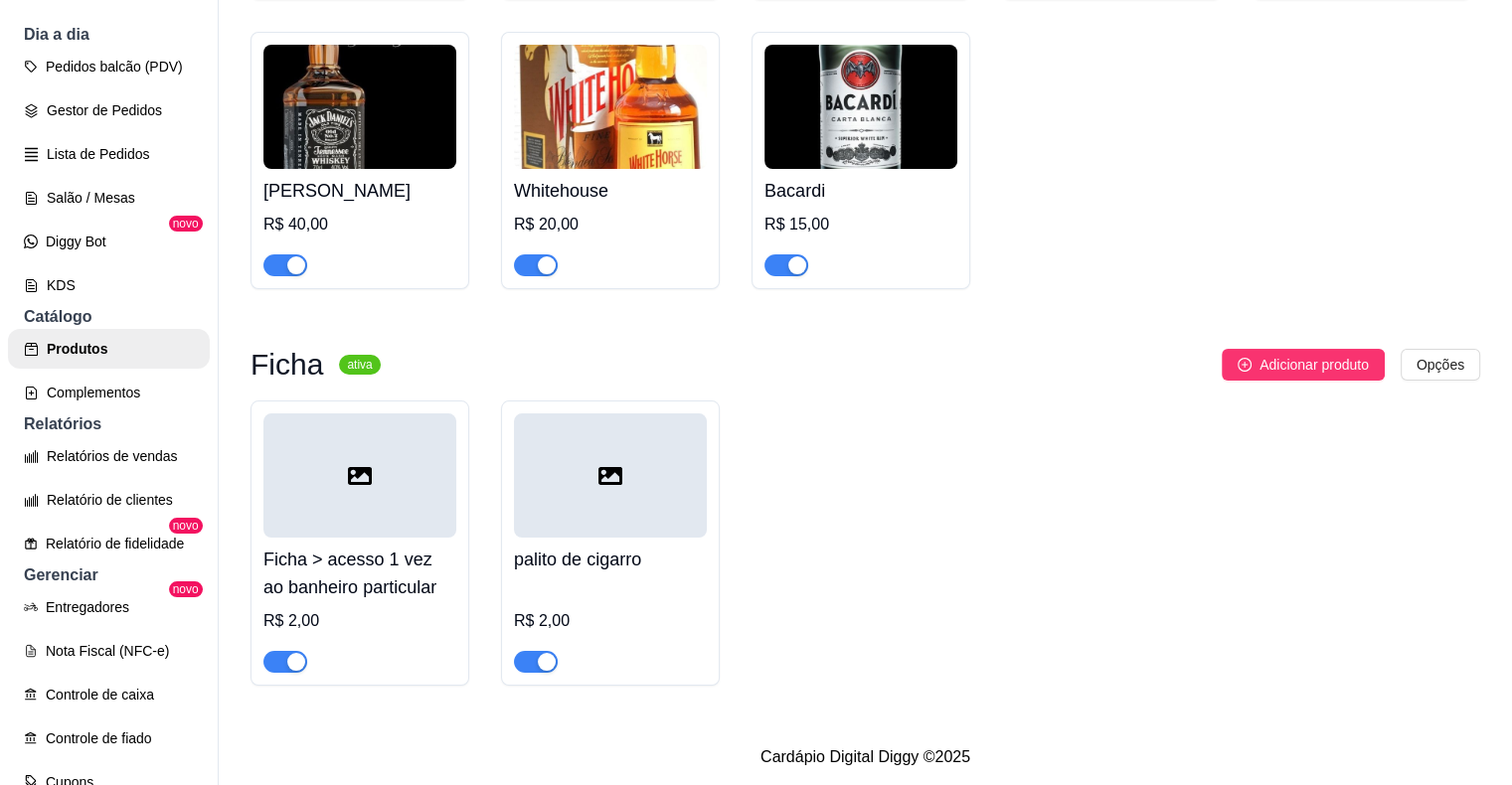 click on "Adicionar produto" at bounding box center [1314, -1756] 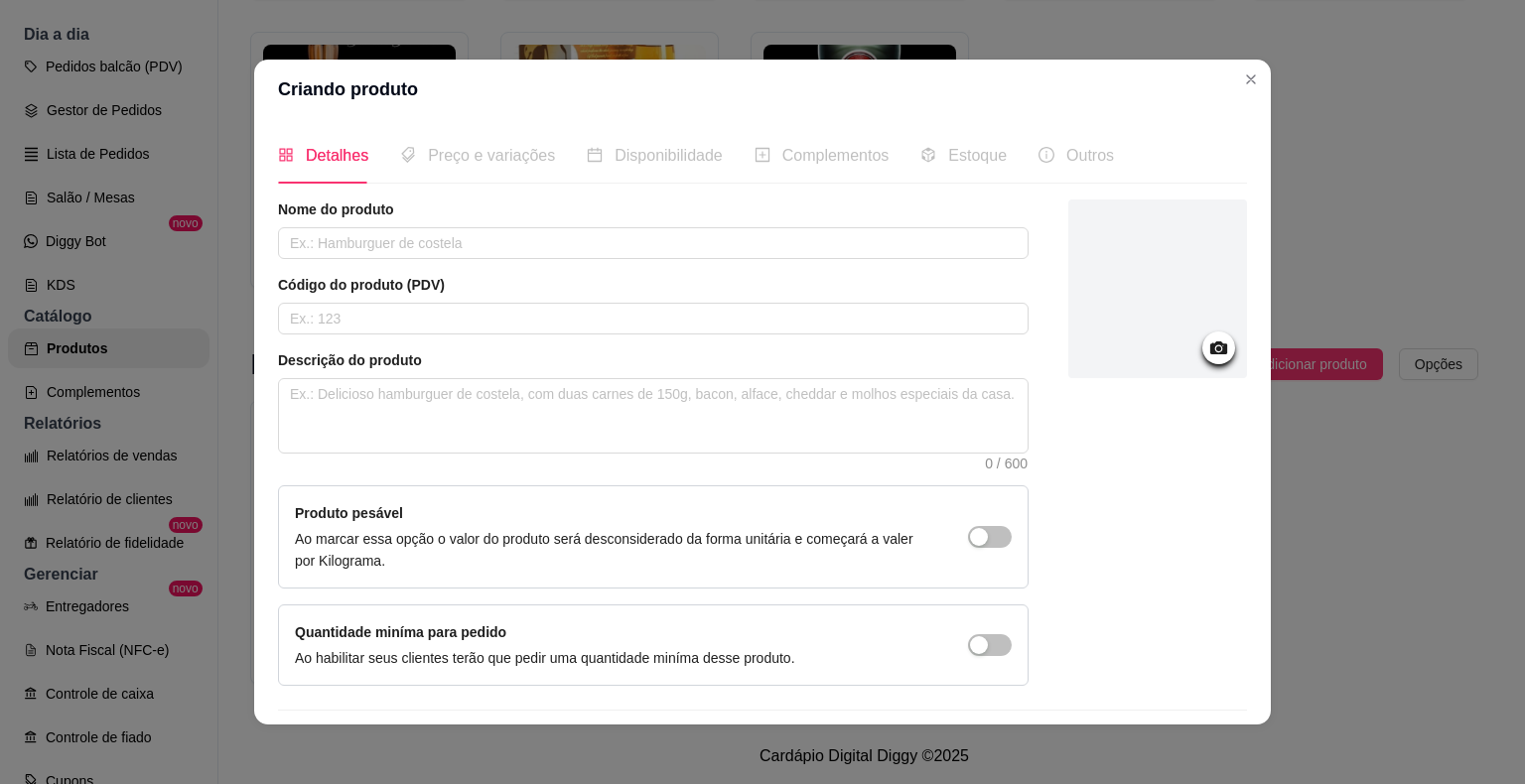 click on "Nome do produto" at bounding box center (653, 229) 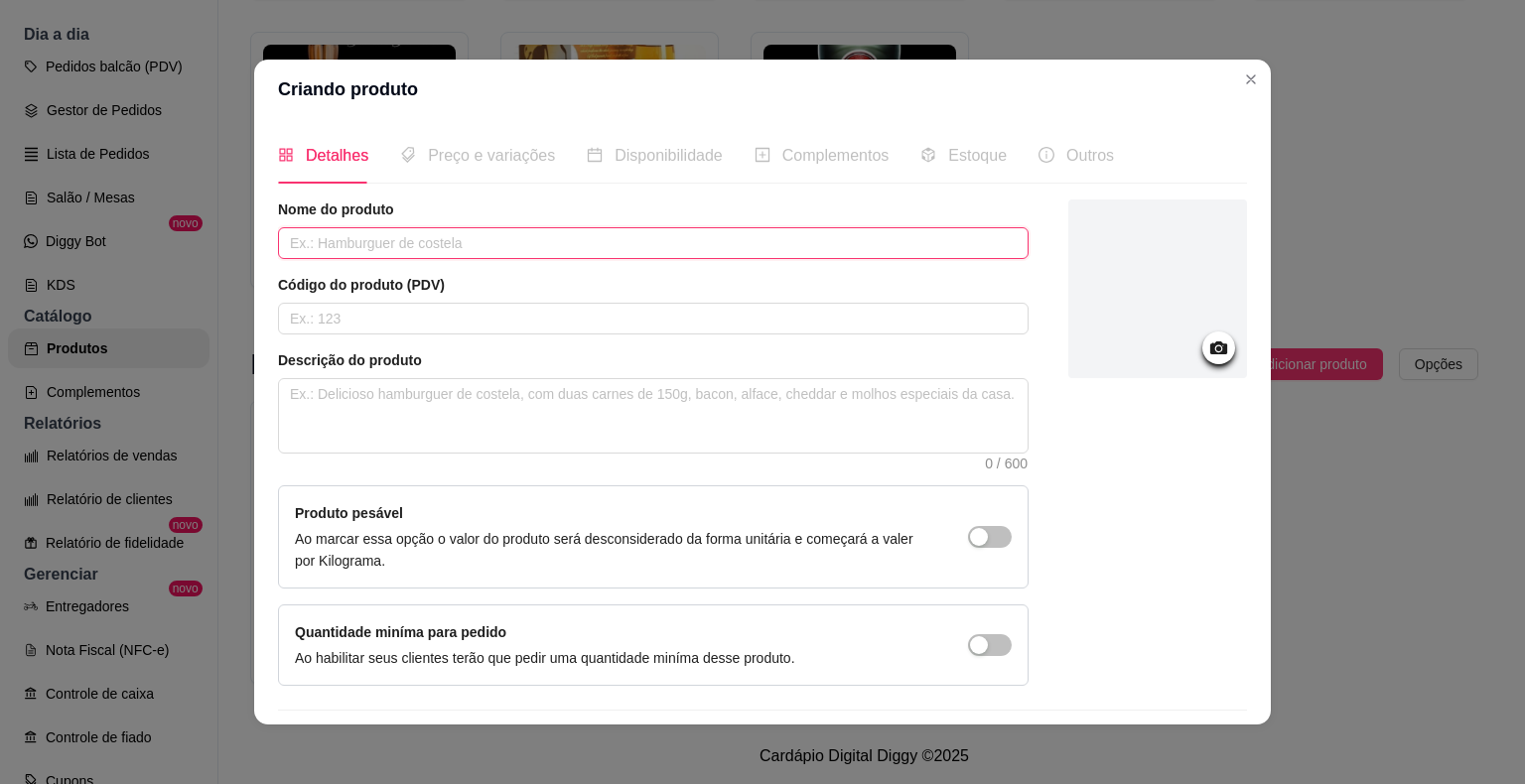 click at bounding box center (653, 243) 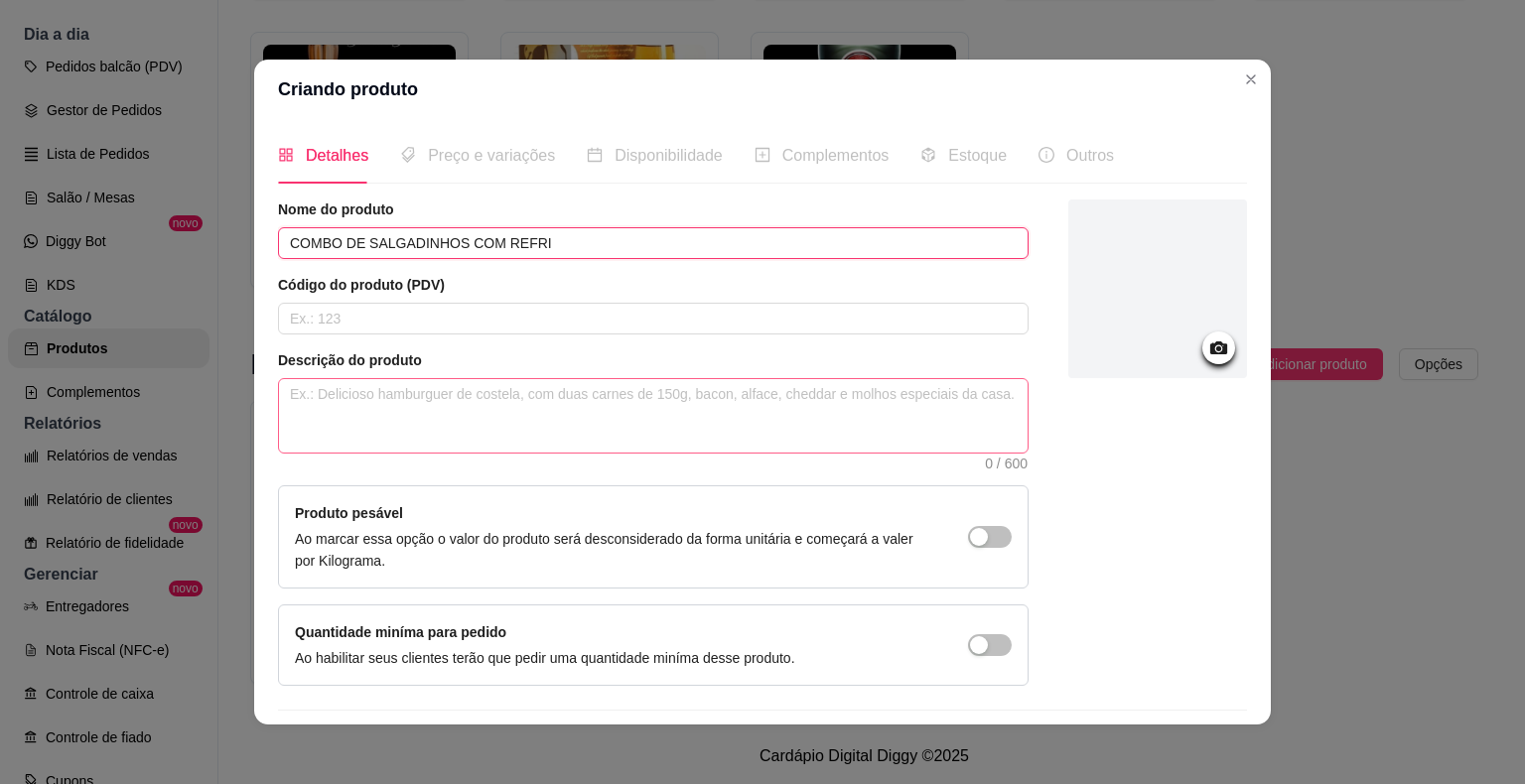 type on "COMBO DE SALGADINHOS COM REFRI" 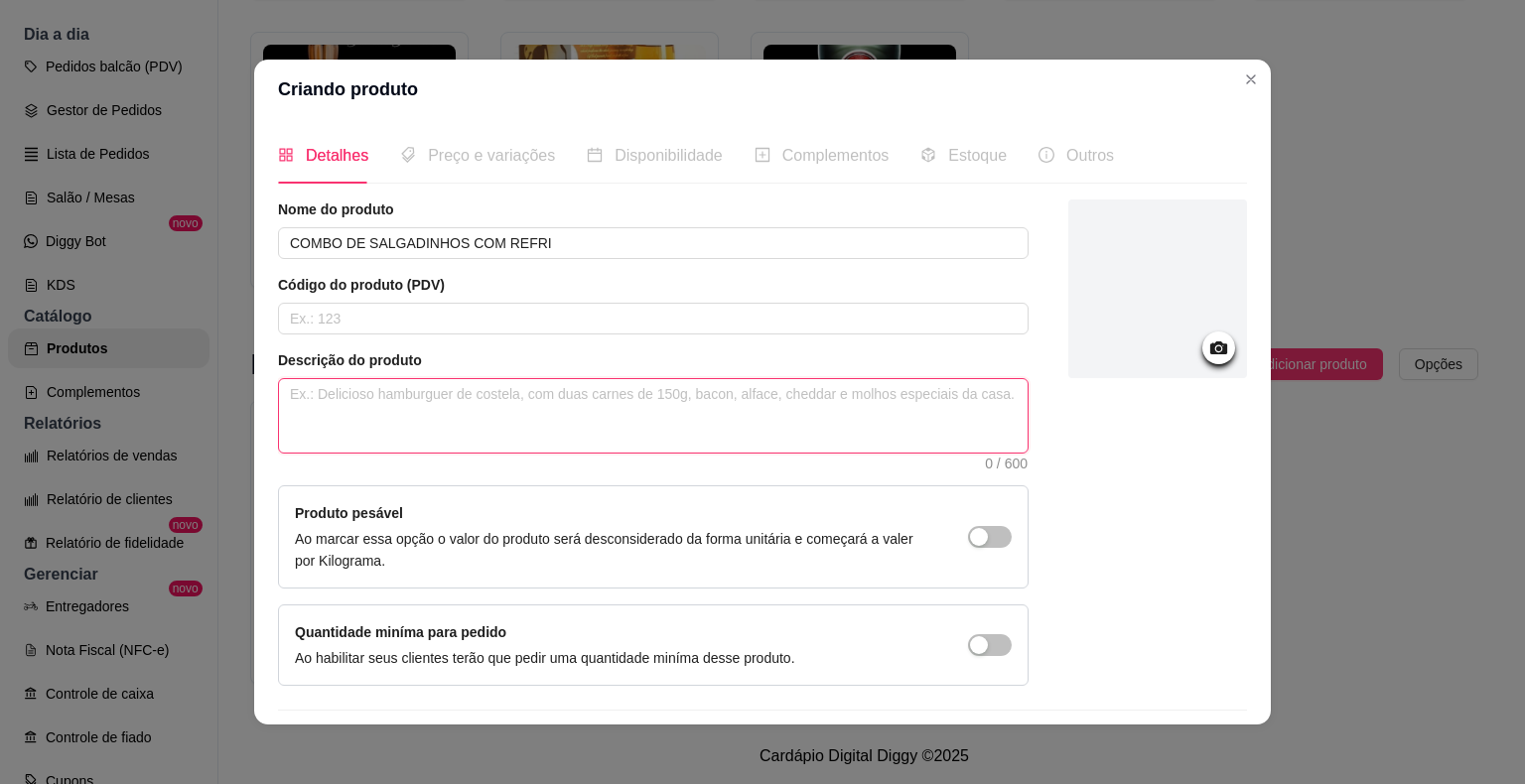 click at bounding box center [653, 416] 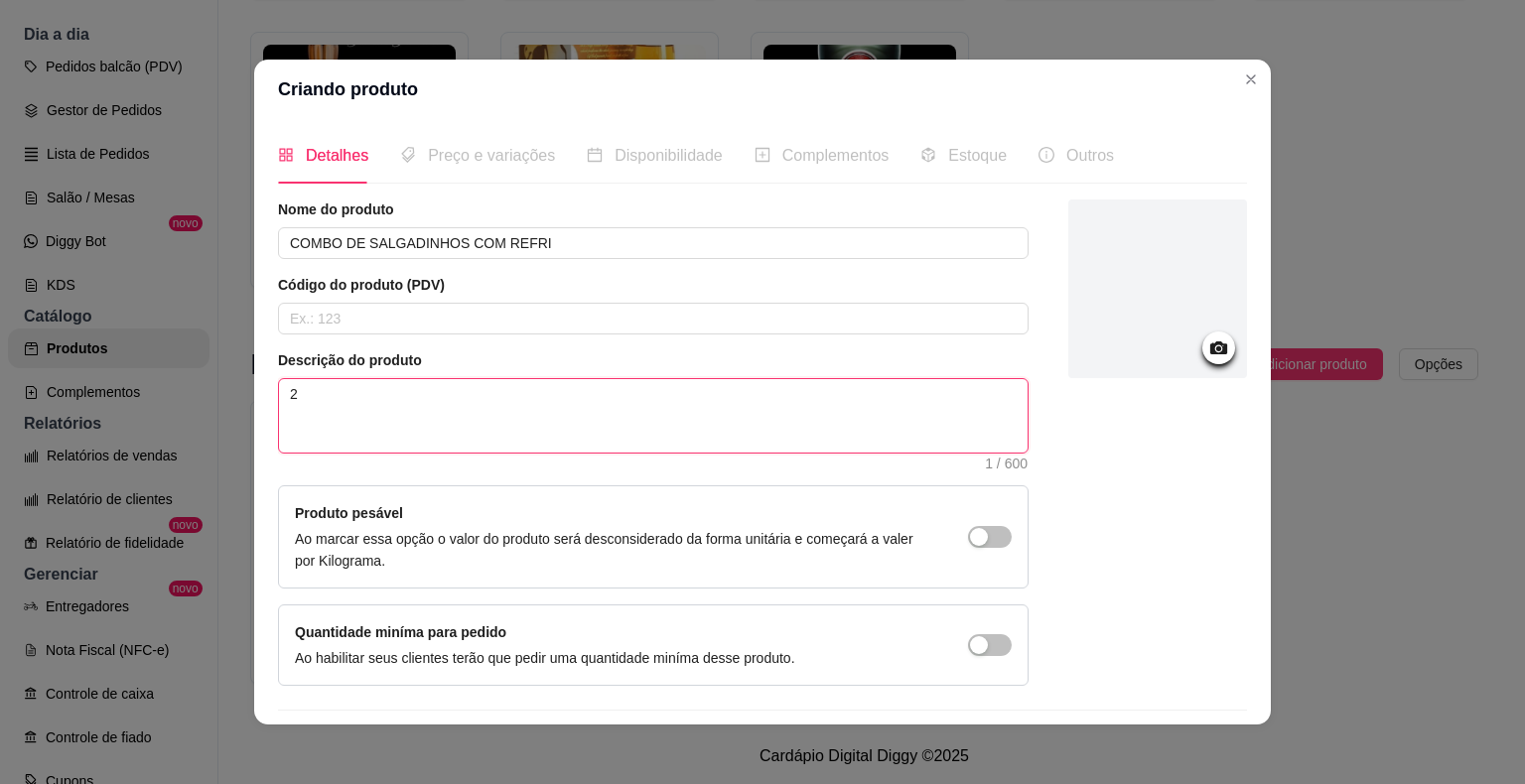 type on "25" 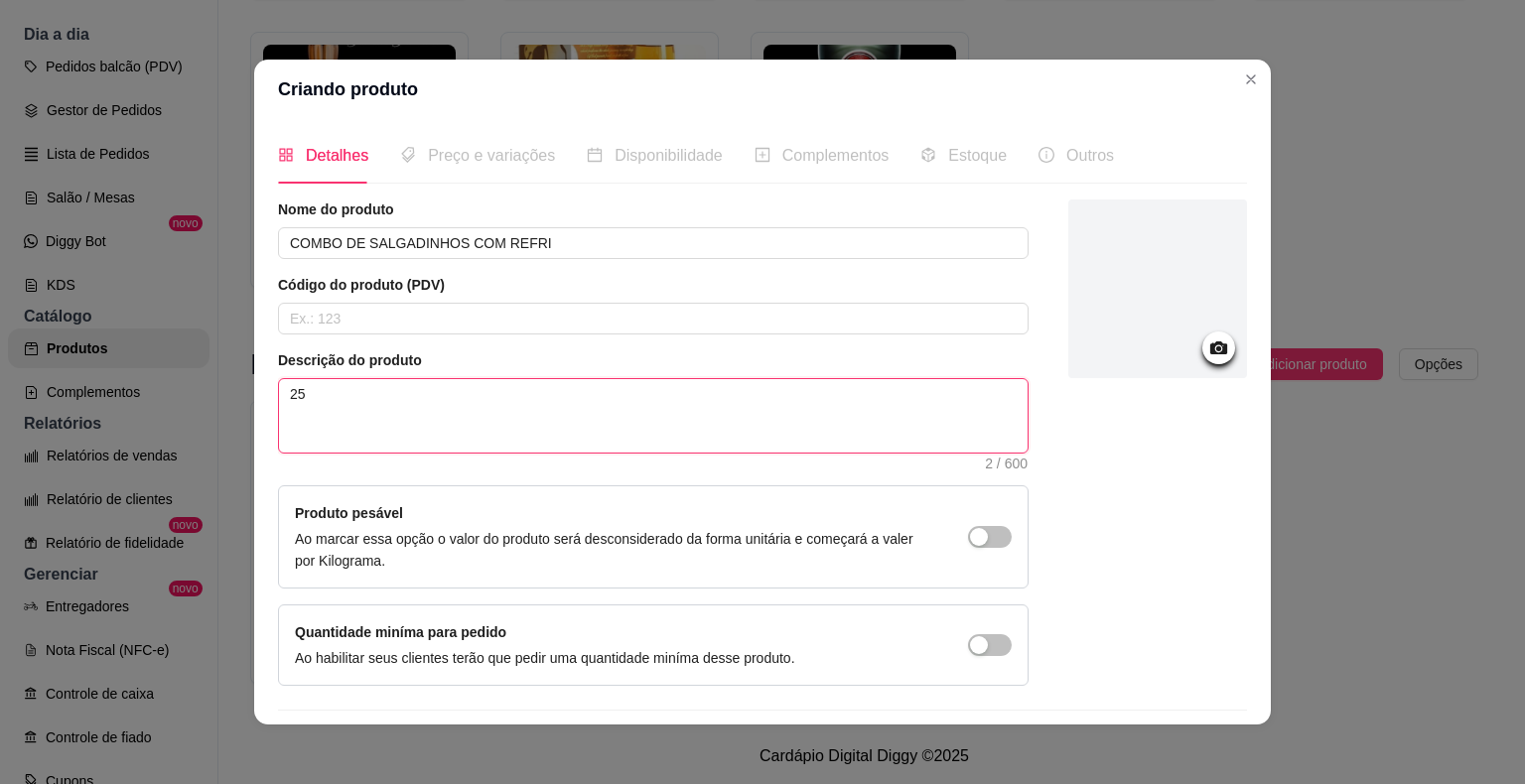 type on "2" 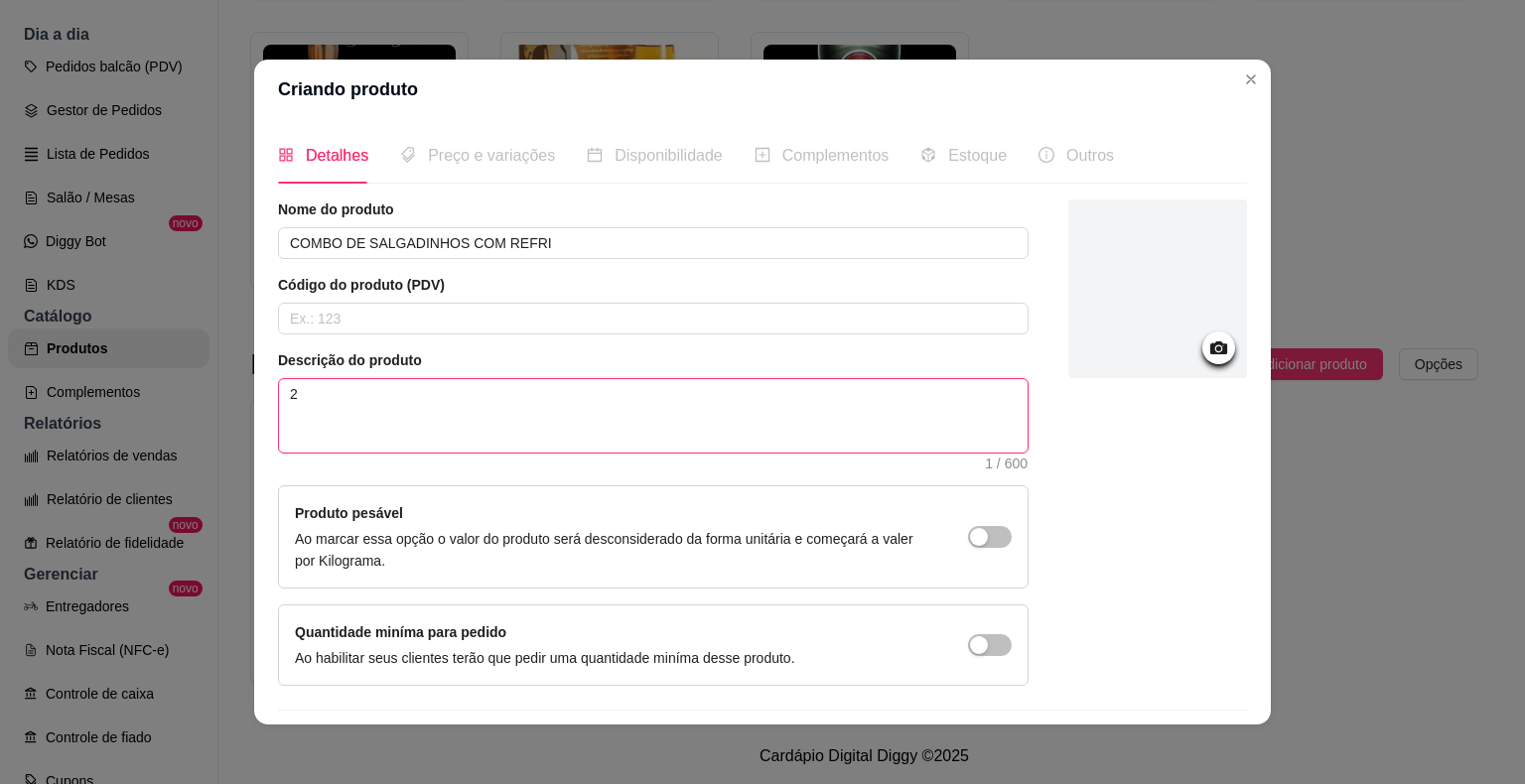 type on "2O" 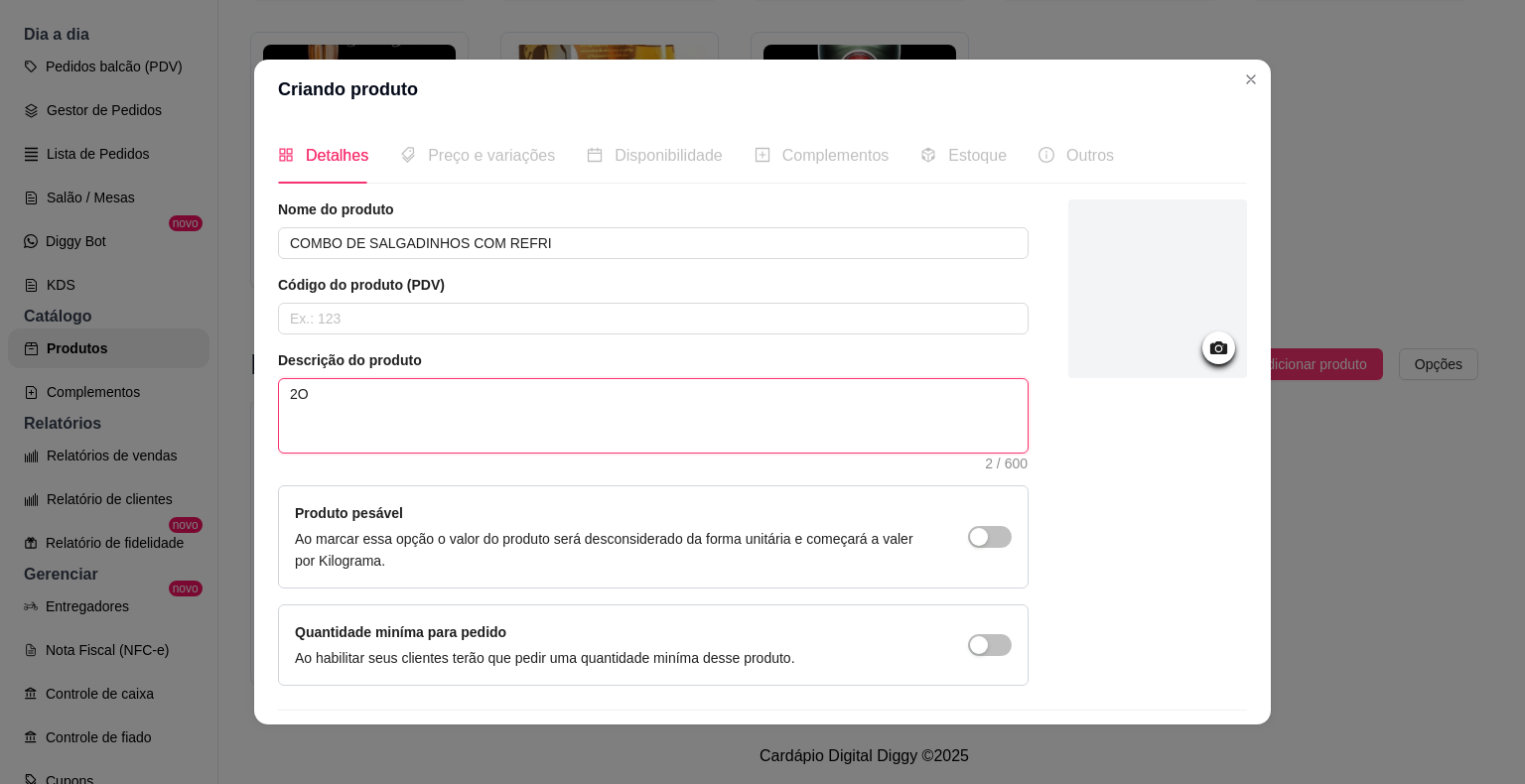 type on "2O" 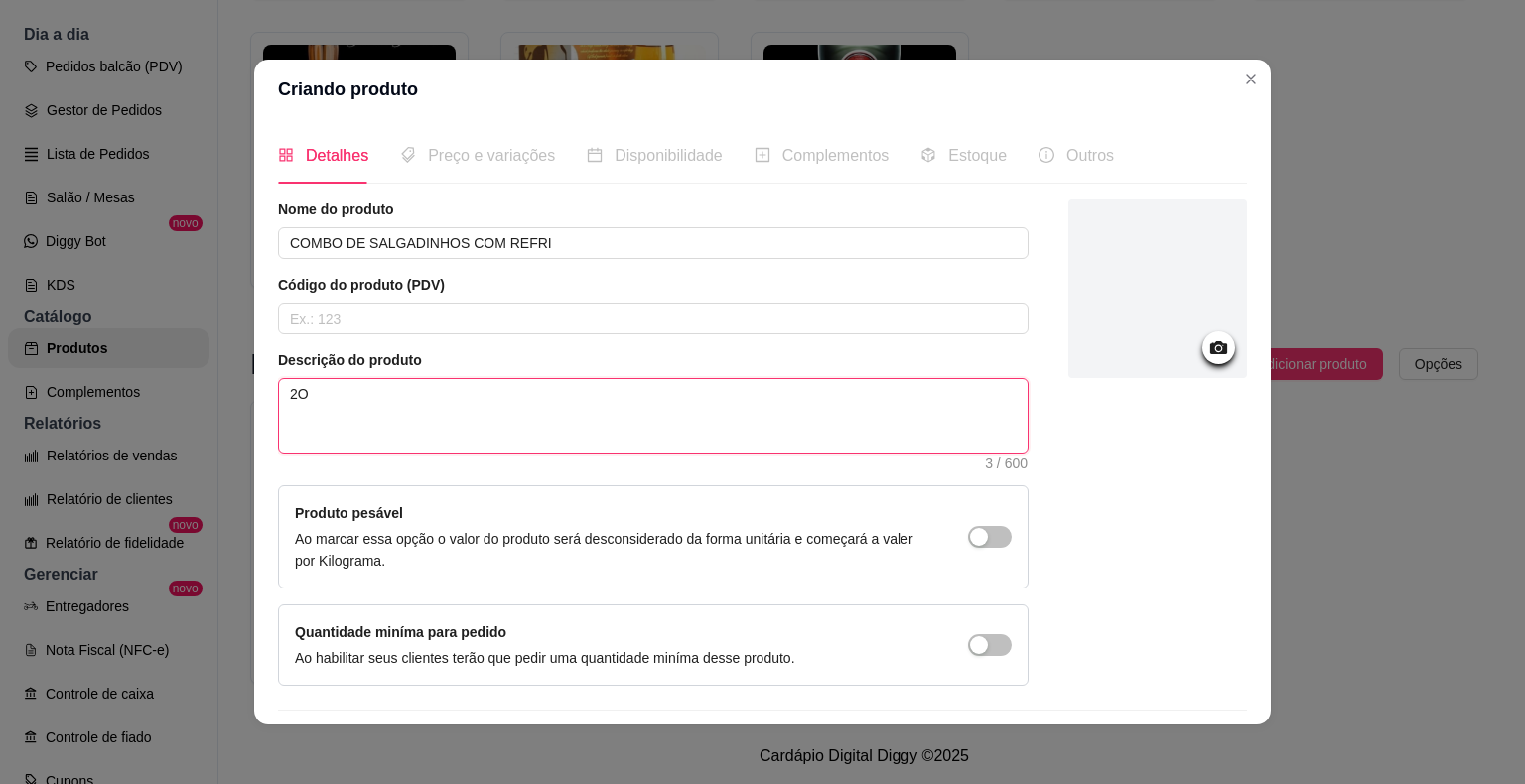 type on "2O W" 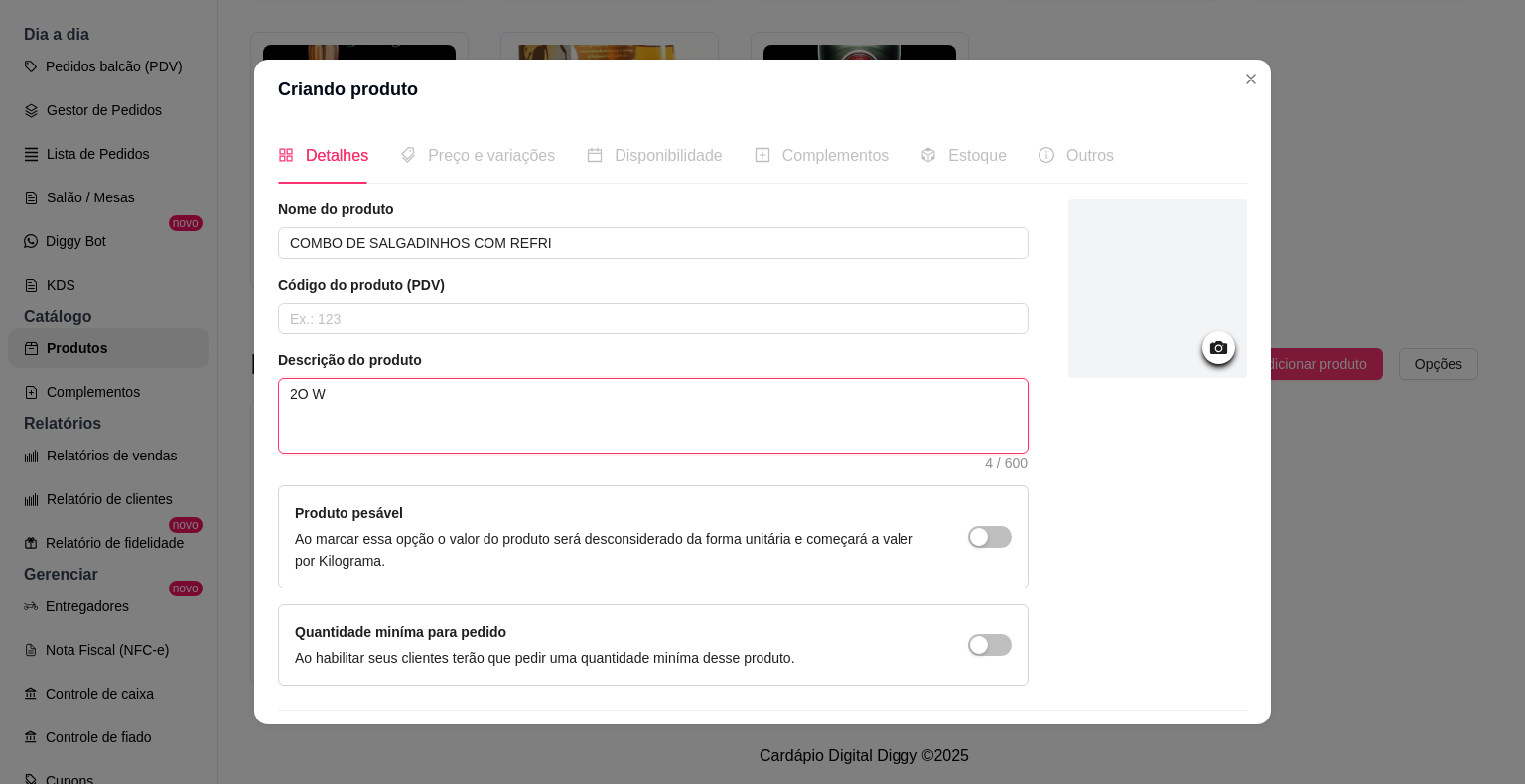 type on "2O" 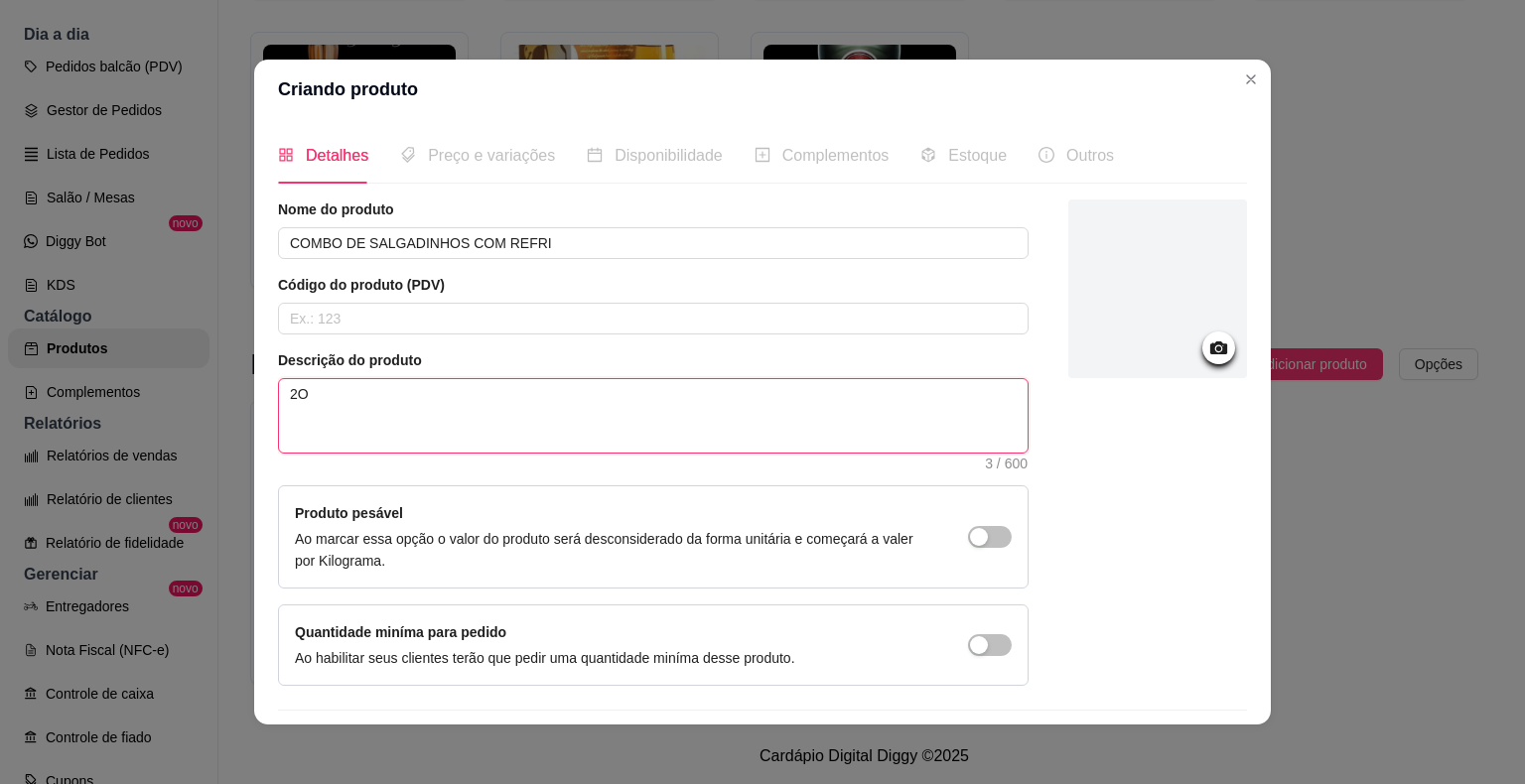 type on "2O S" 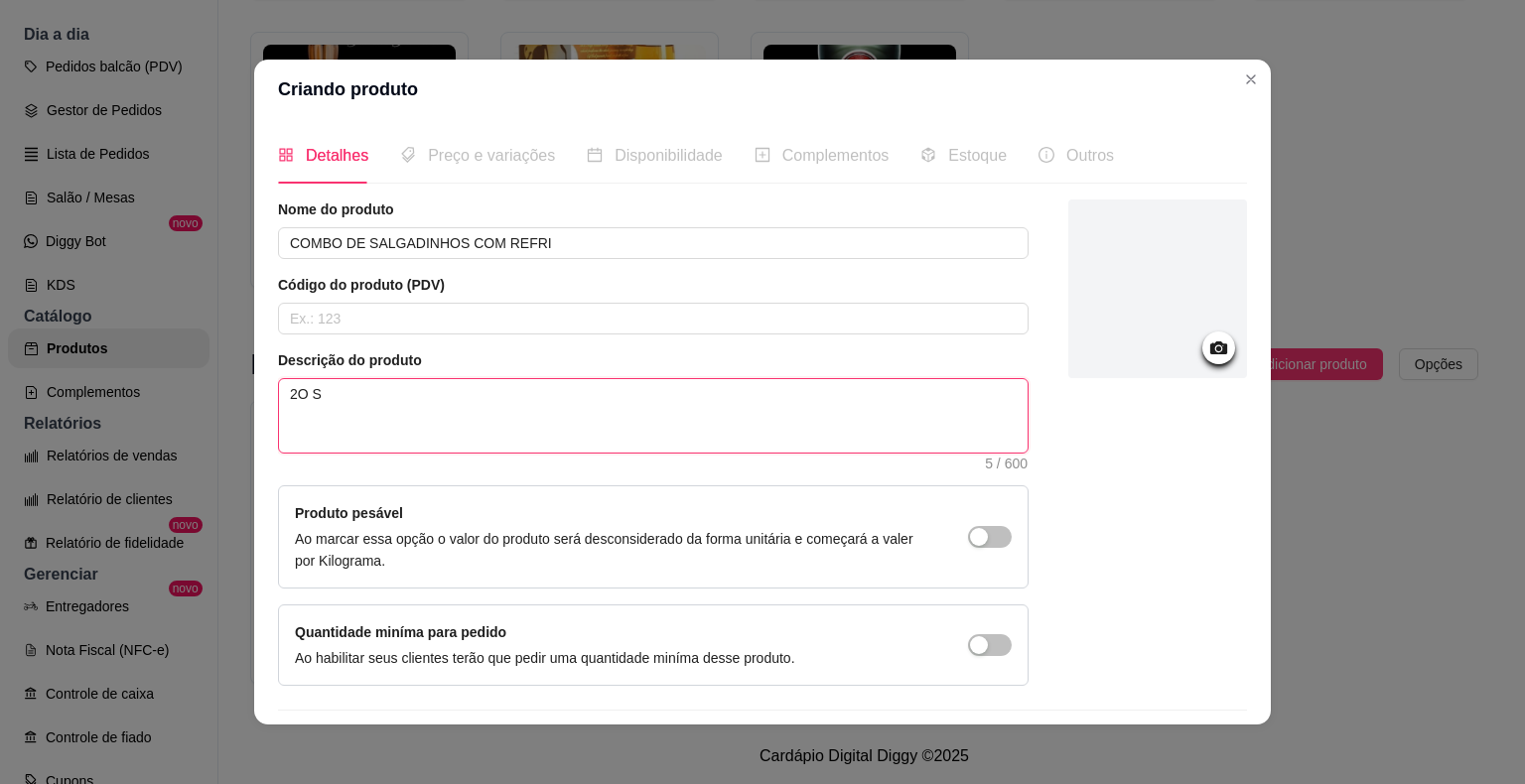 type on "2O SA" 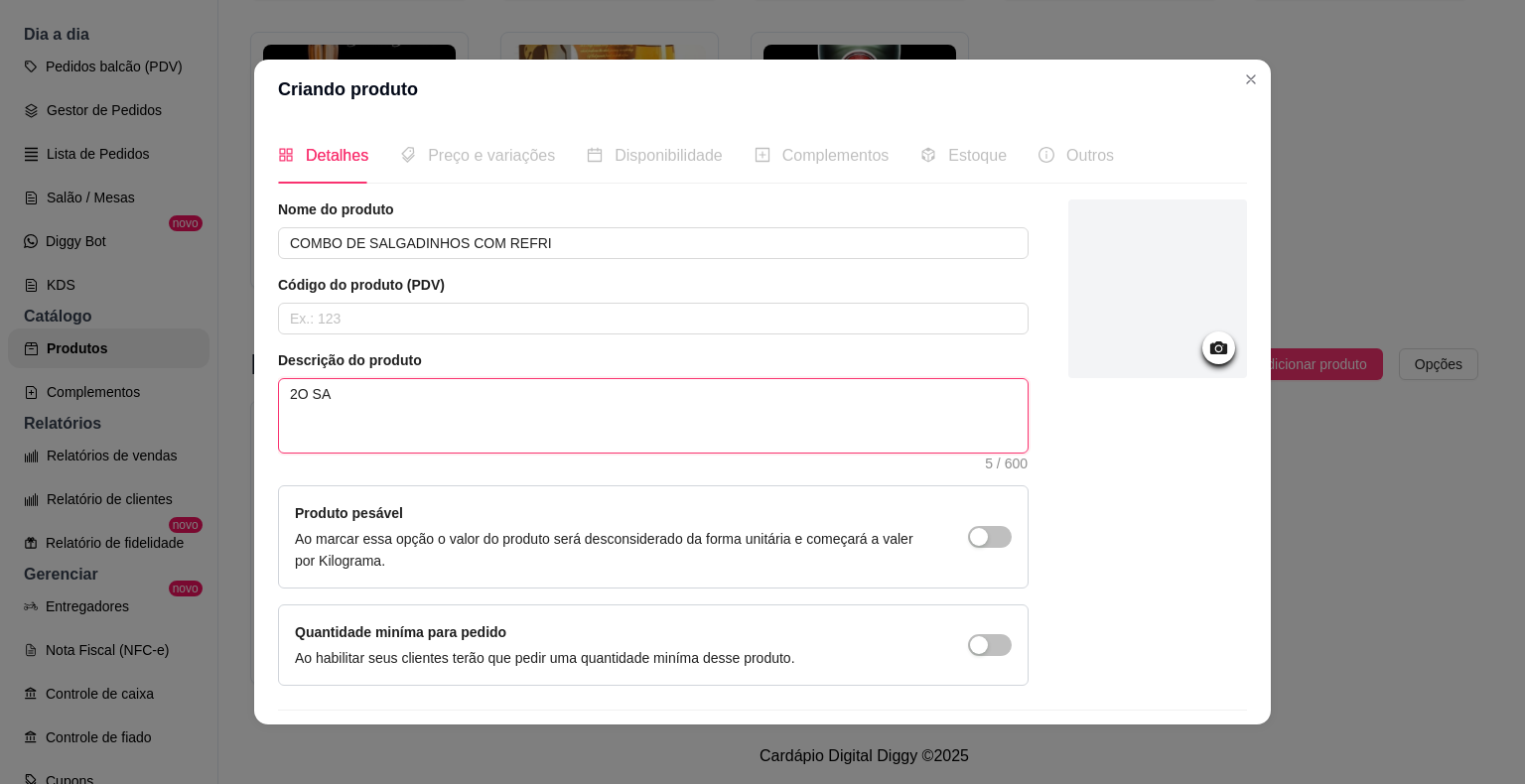 type 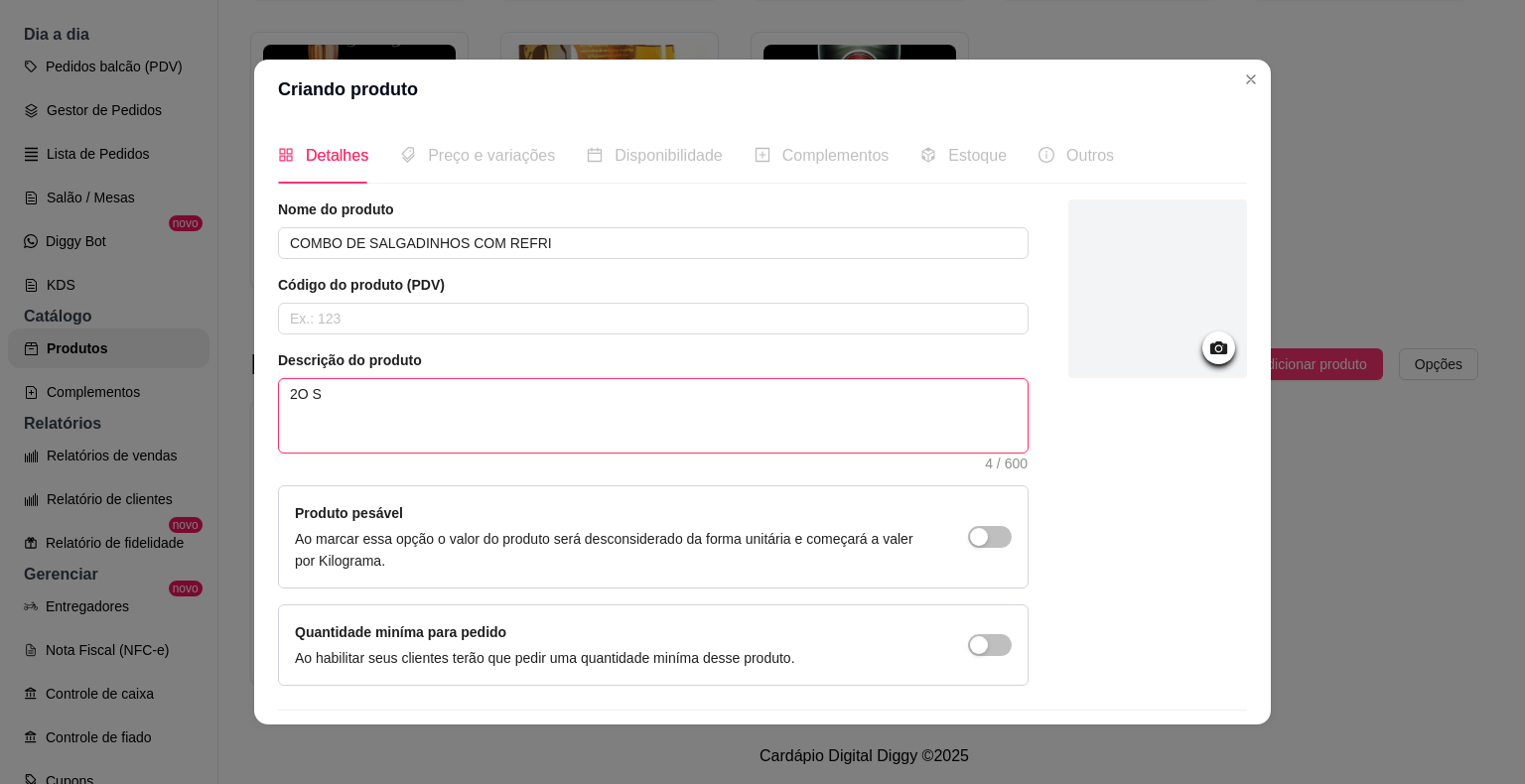 type on "2O Sa" 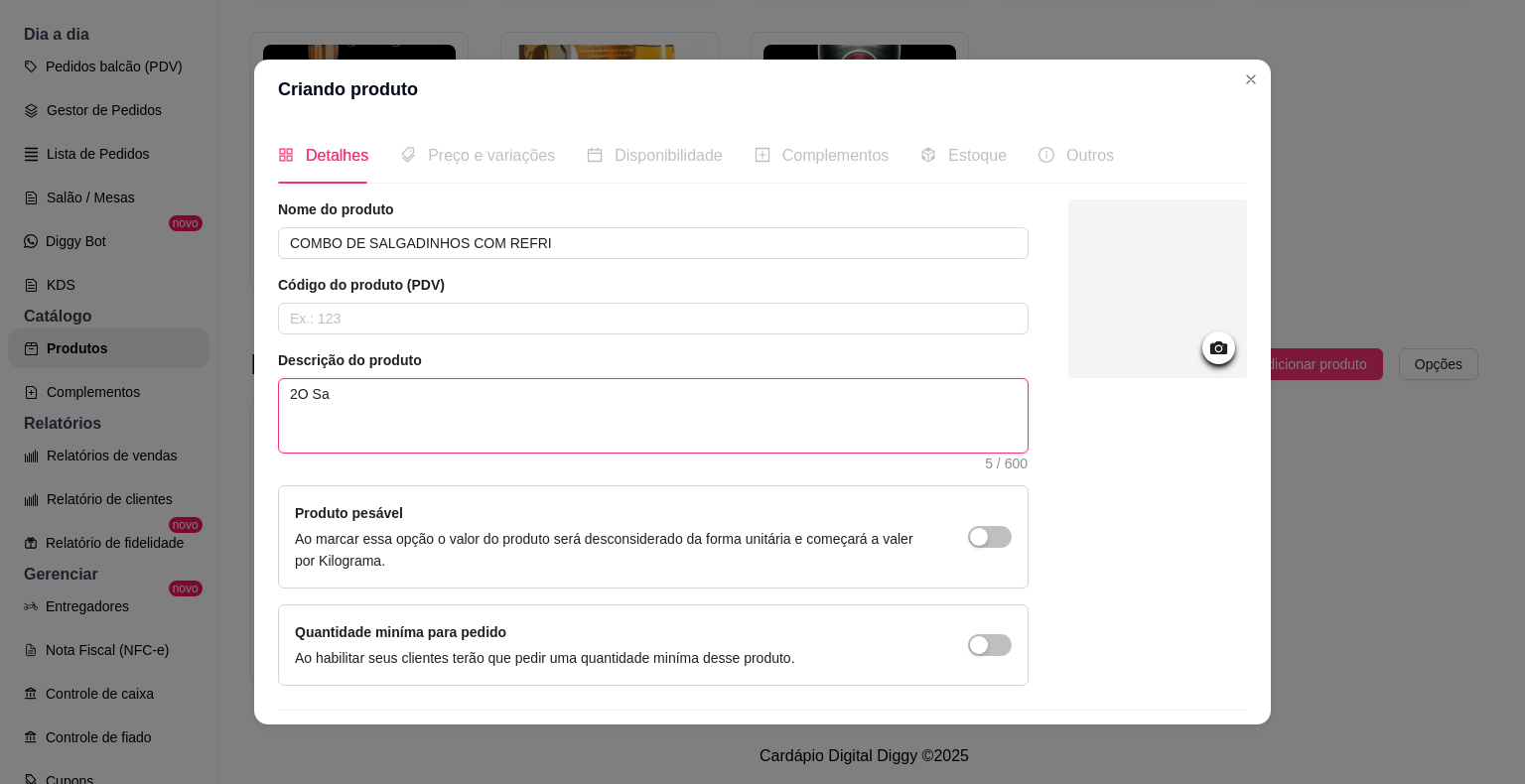 type on "2O Sal" 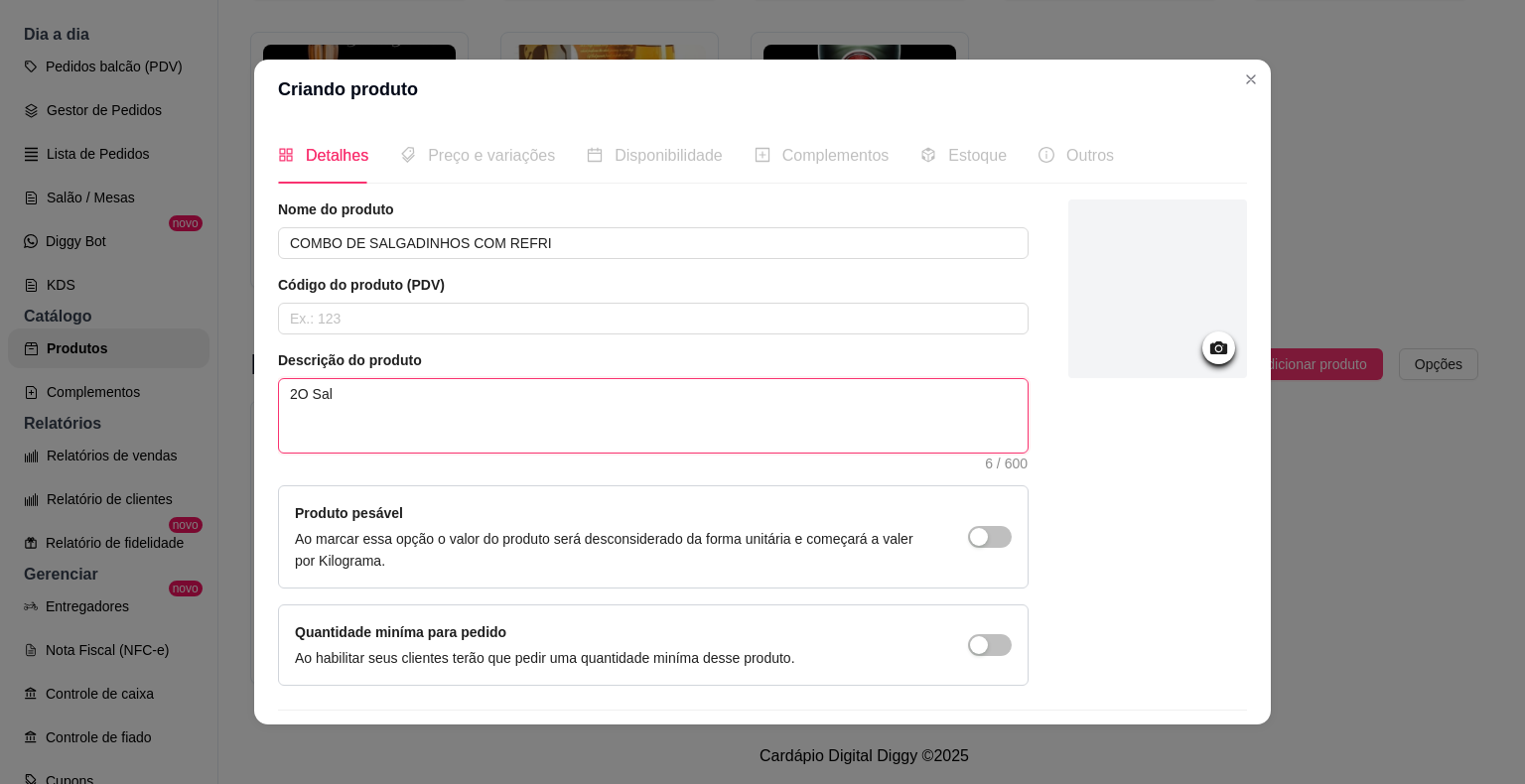 type on "2O Salg" 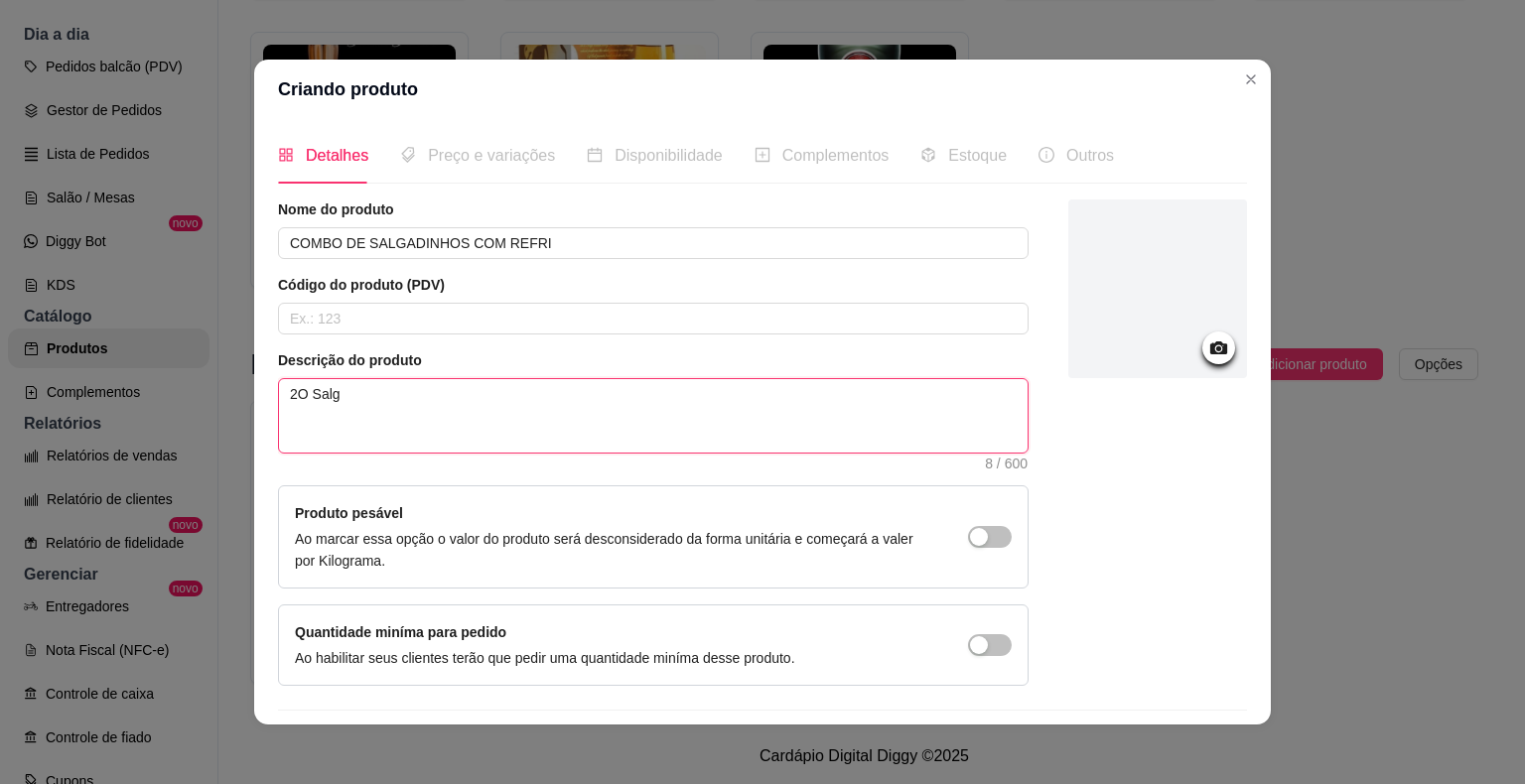 type on "2O Salga" 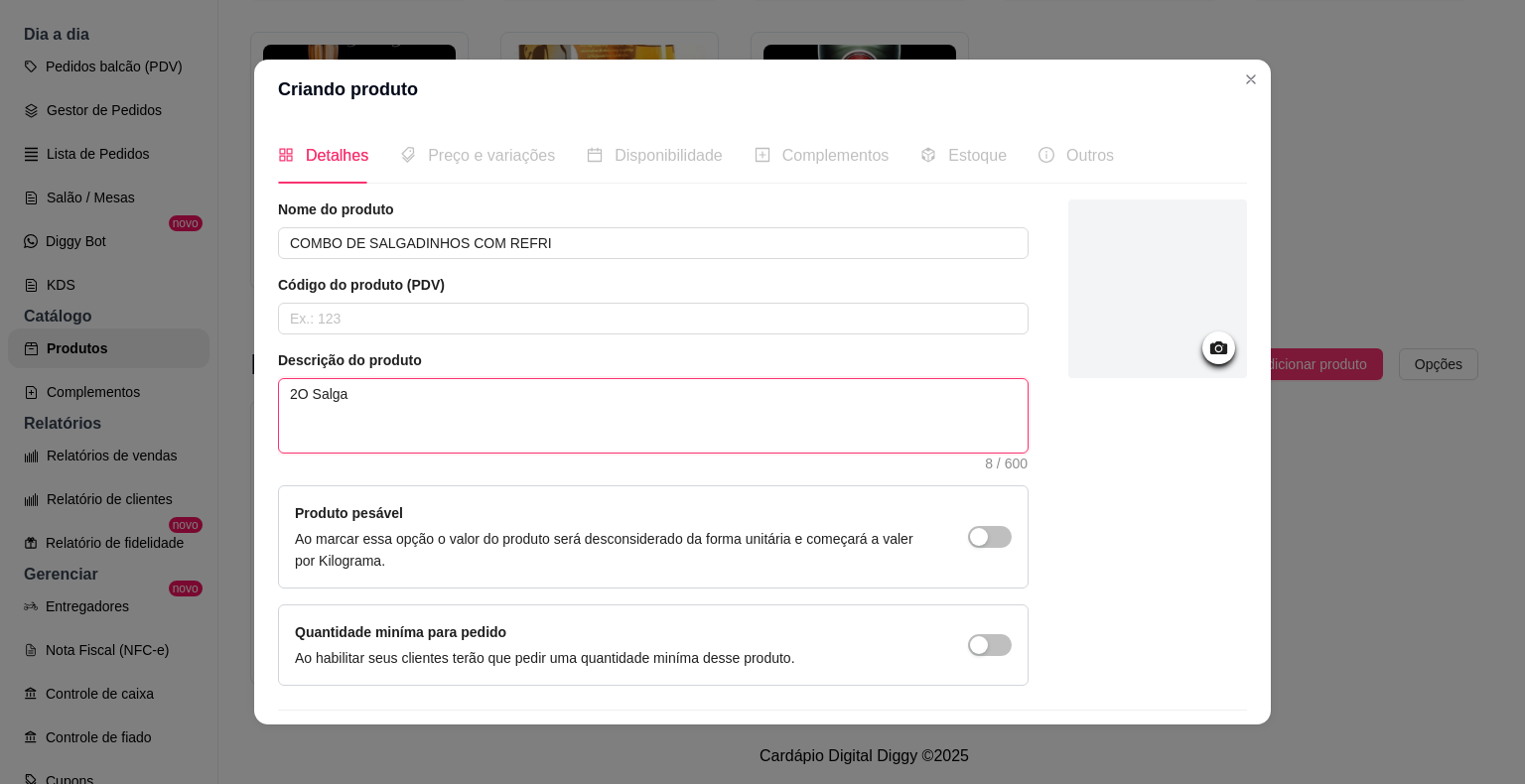 type on "2O Salgad" 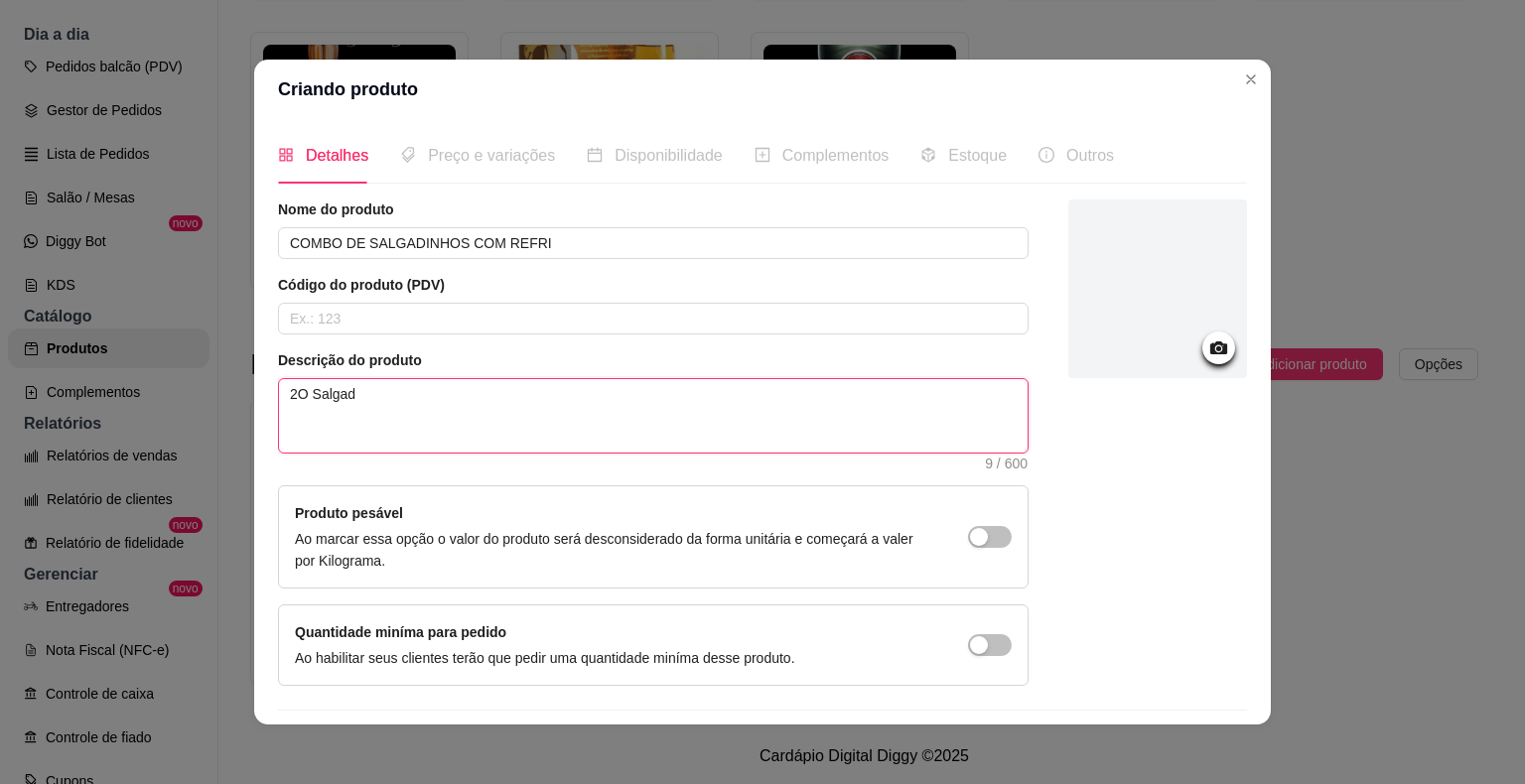 type on "2O Salgadi" 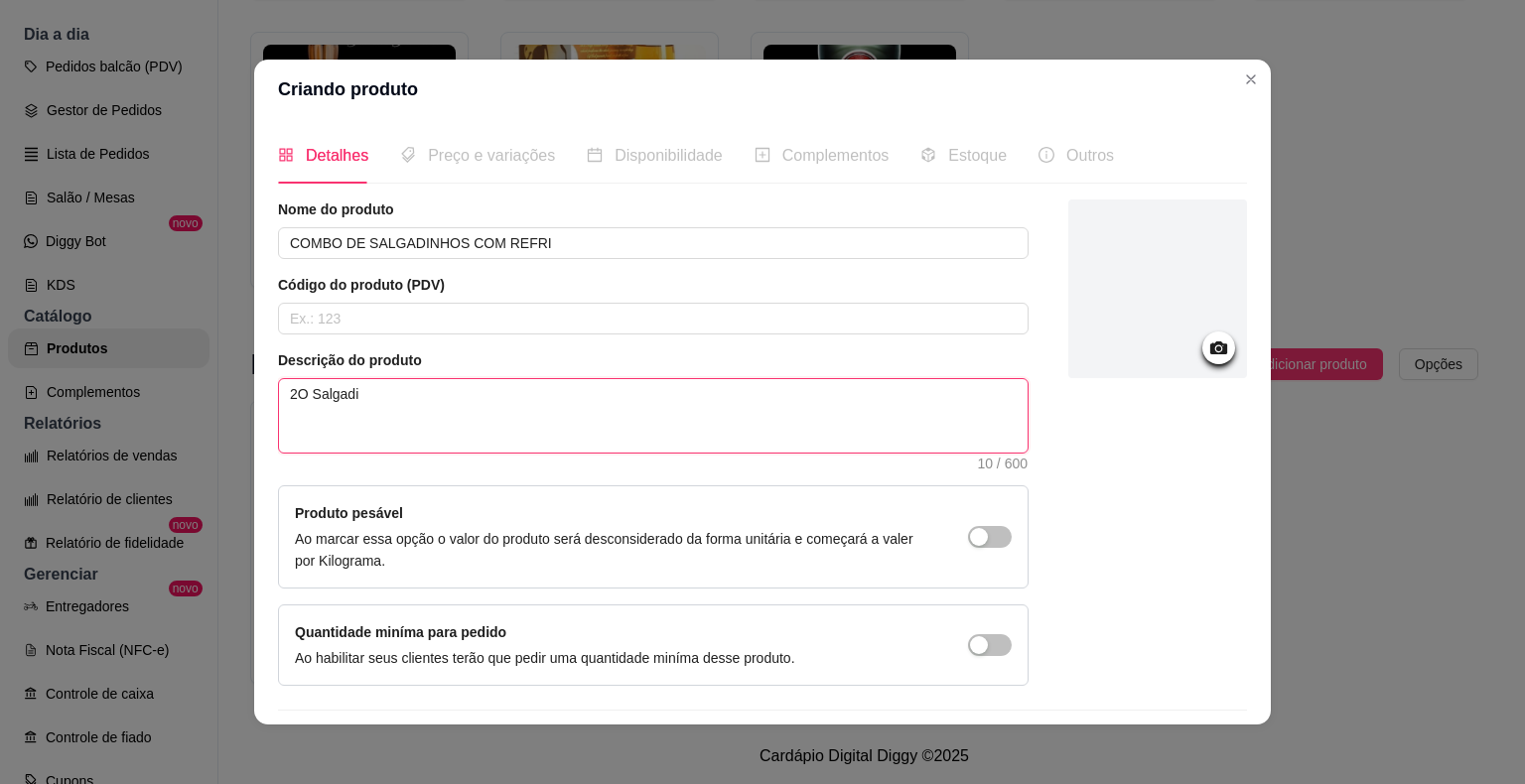 type on "2O Salgadin" 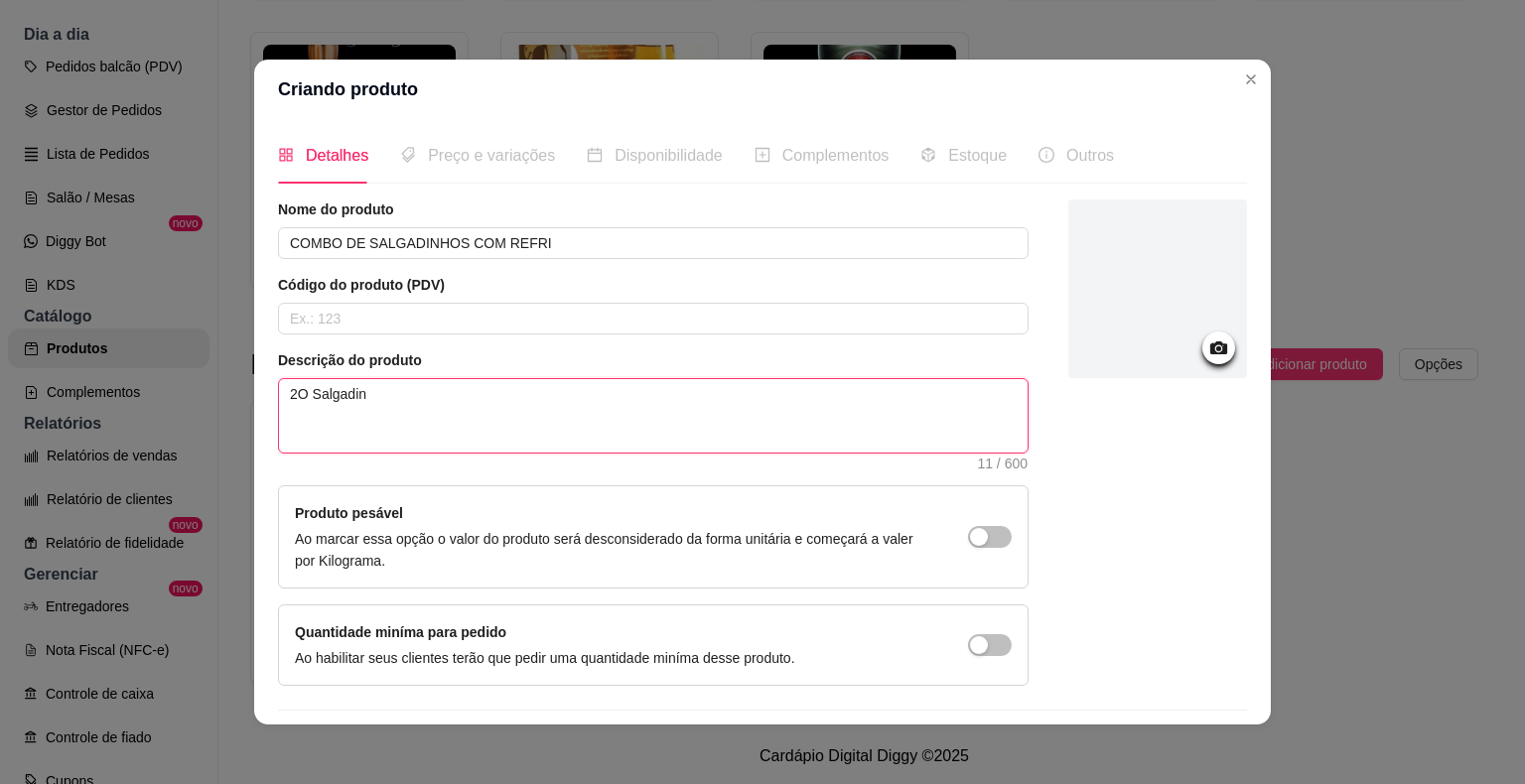 type on "2O Salgadinh" 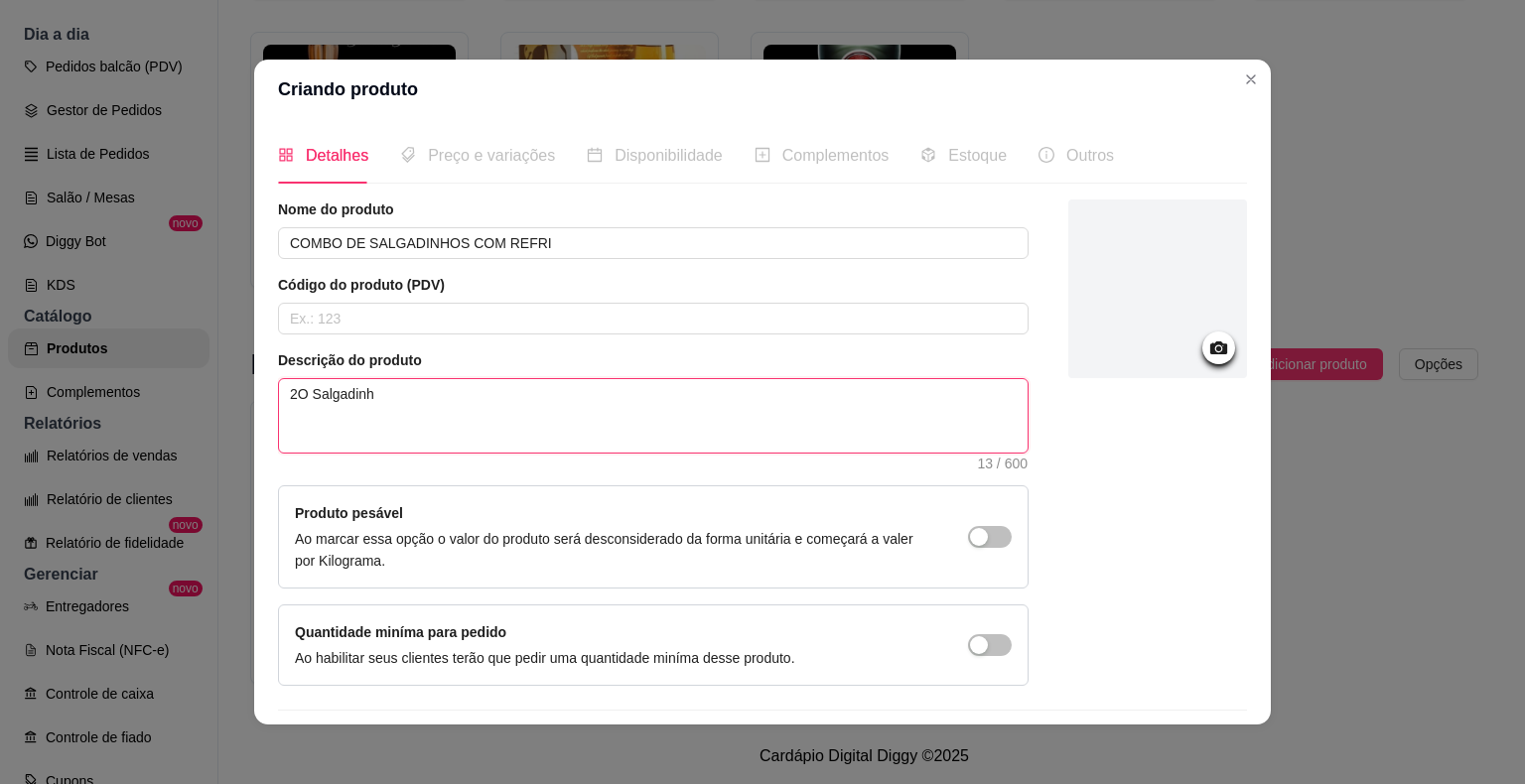 type on "2O Salgadinho" 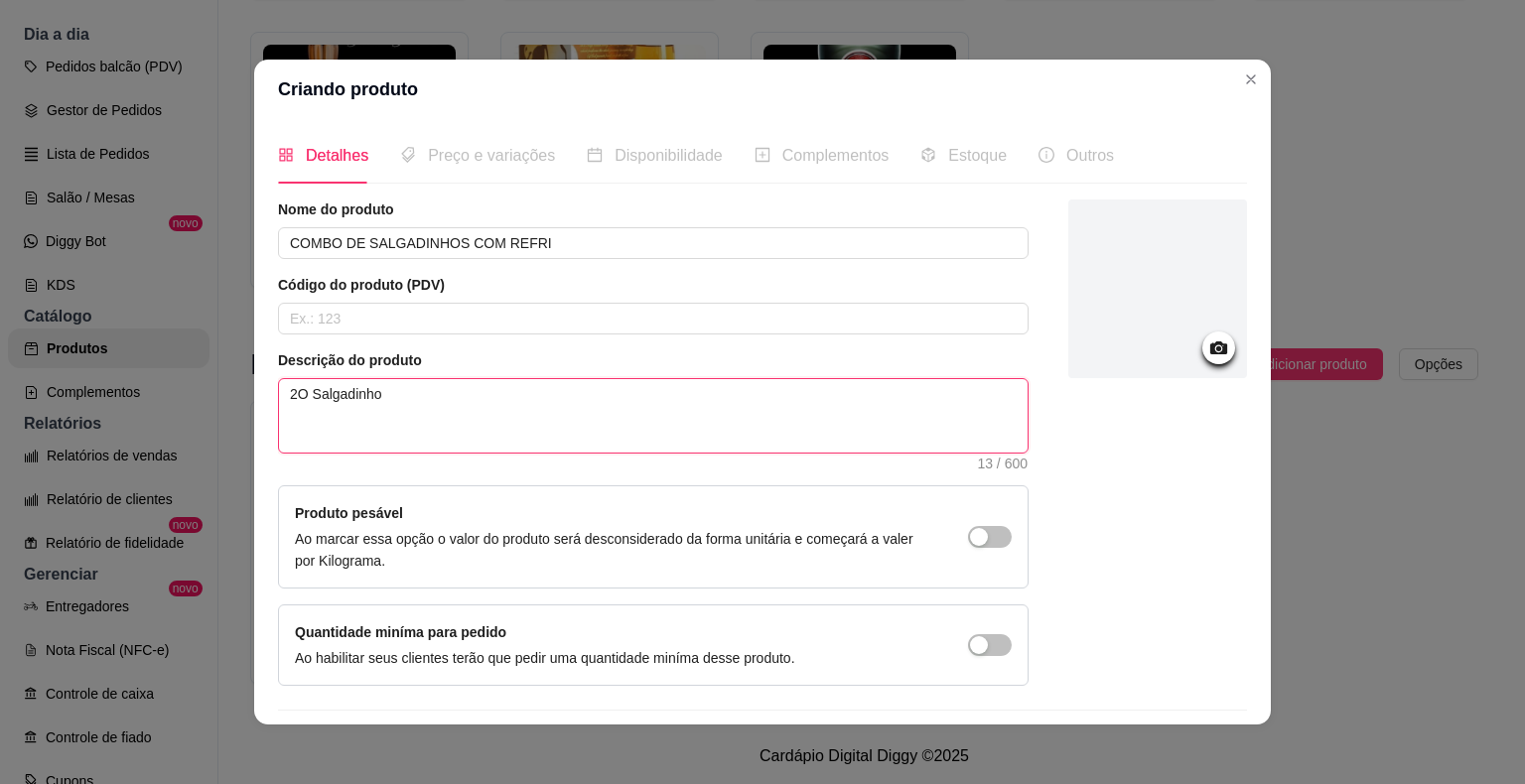 type on "2O Salgadinhos" 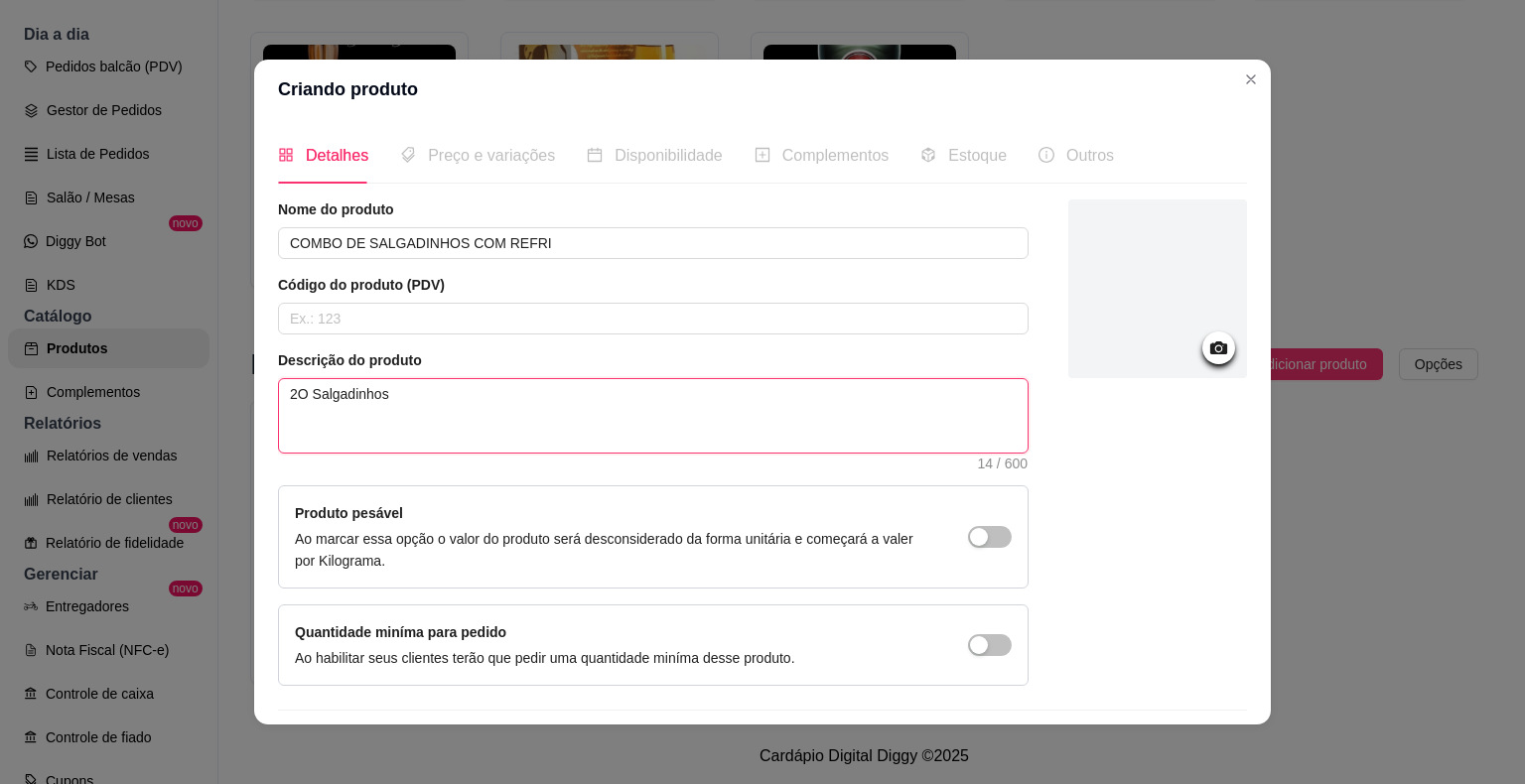 type on "2O Salgadinhos" 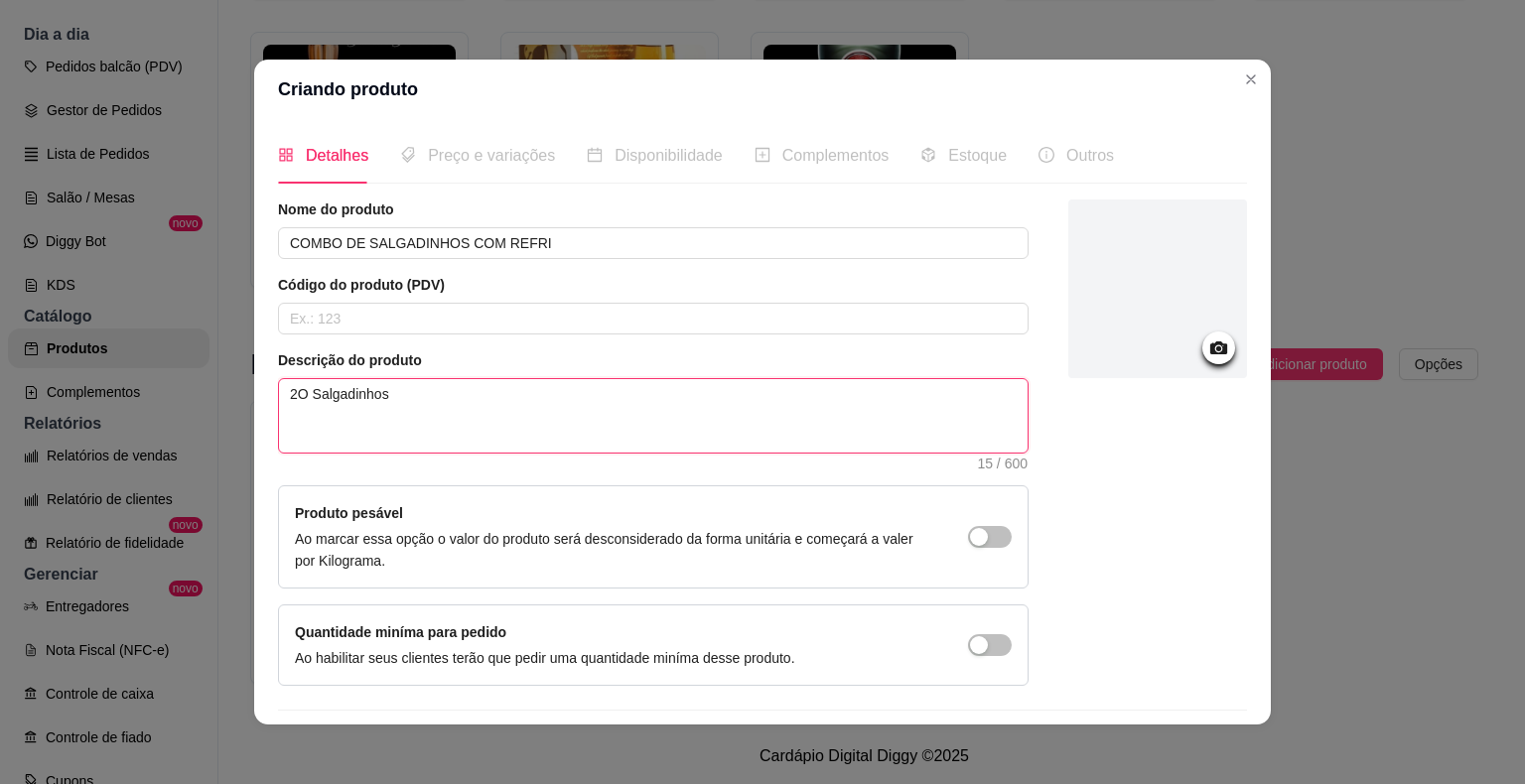 type on "2O Salgadinhos v" 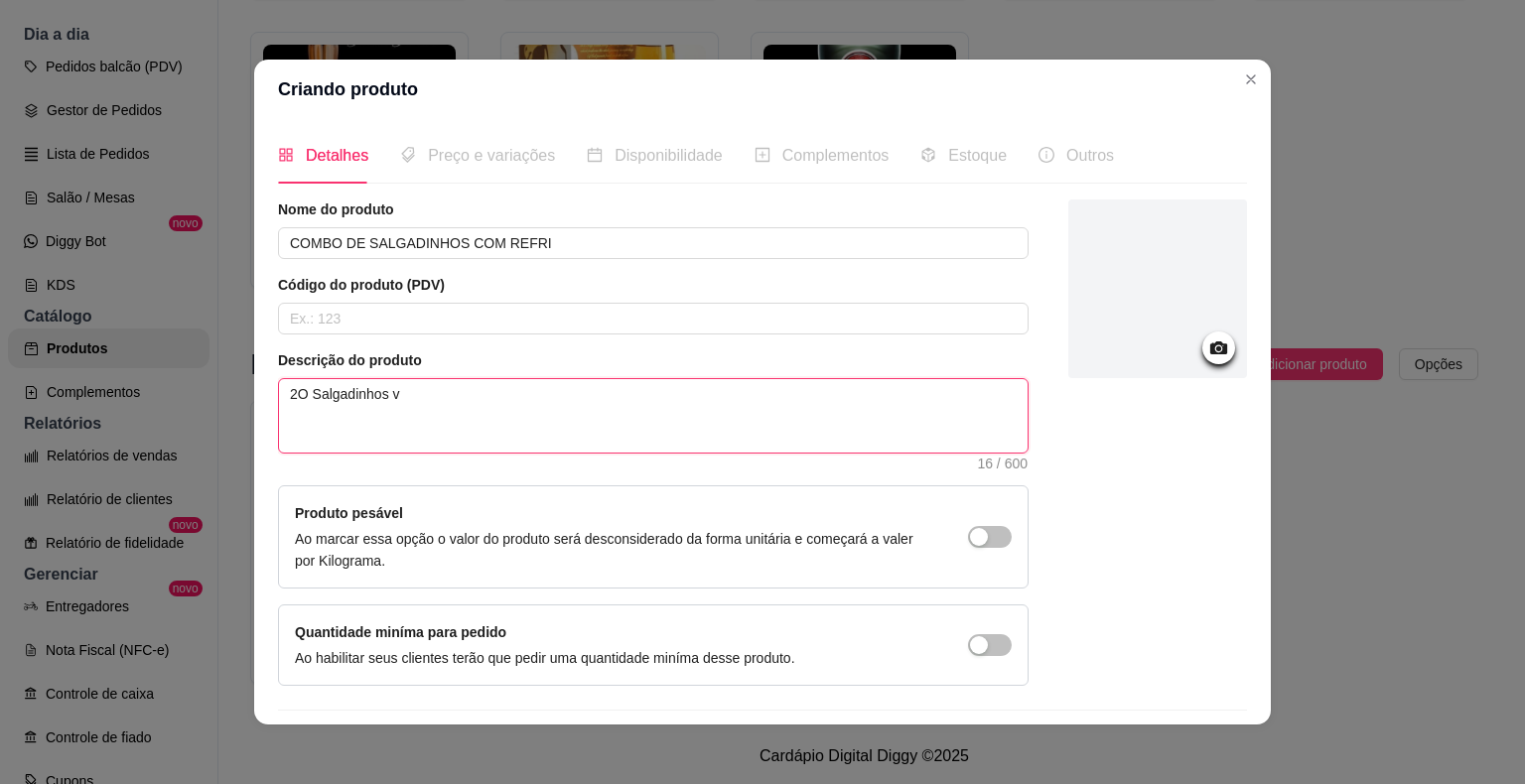 type on "2O Salgadinhos va" 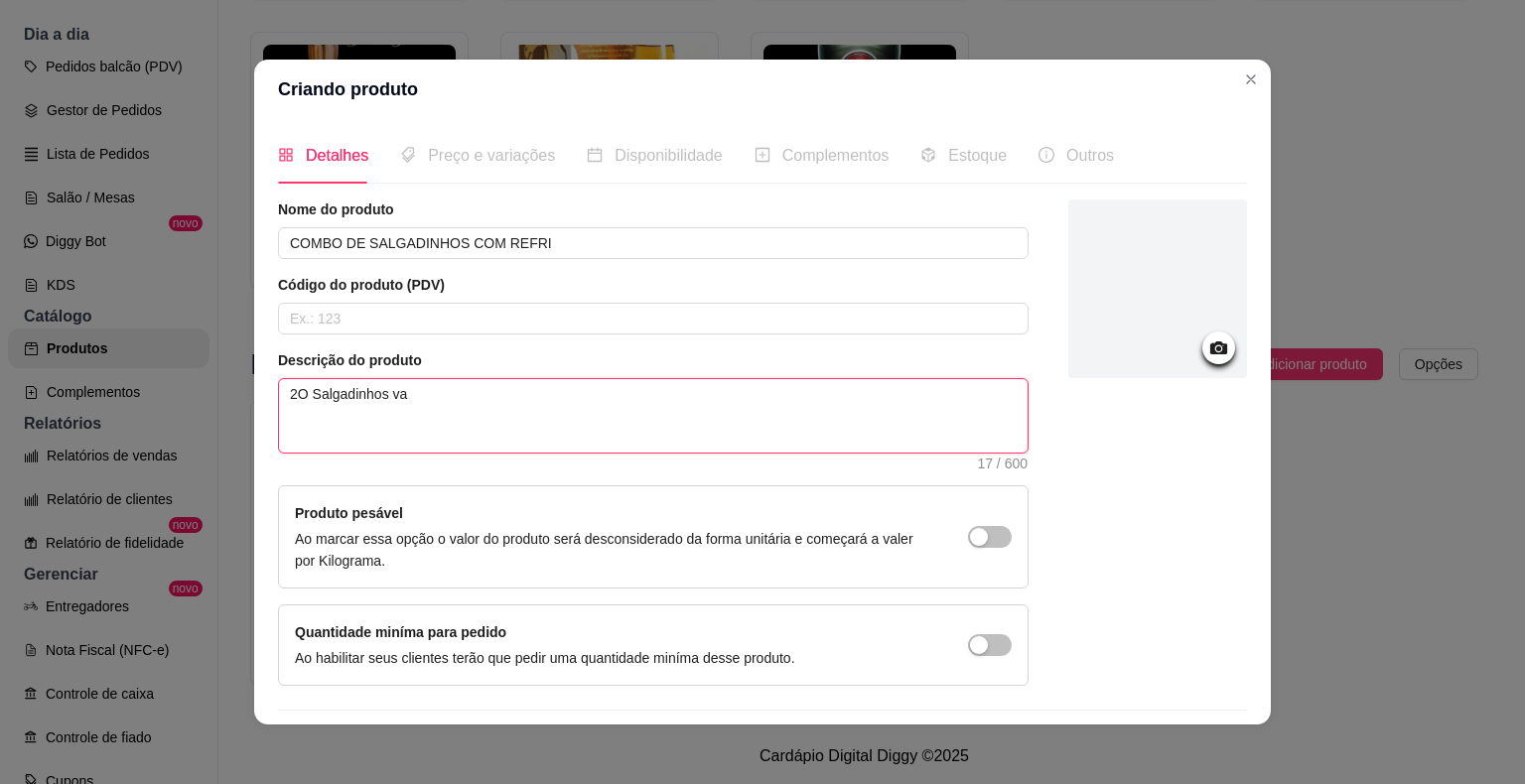 type on "2O Salgadinhos var" 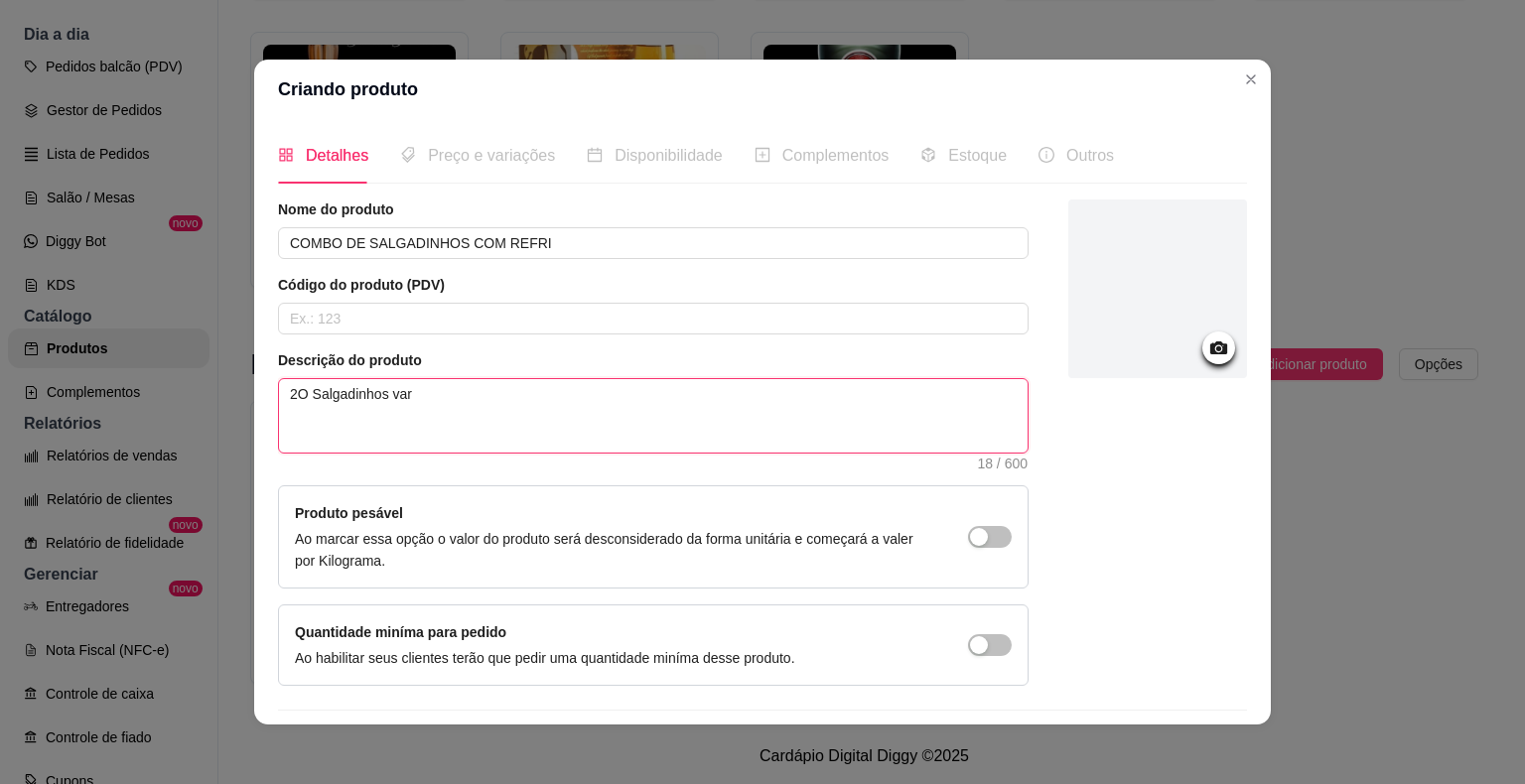 type on "2O Salgadinhos vari" 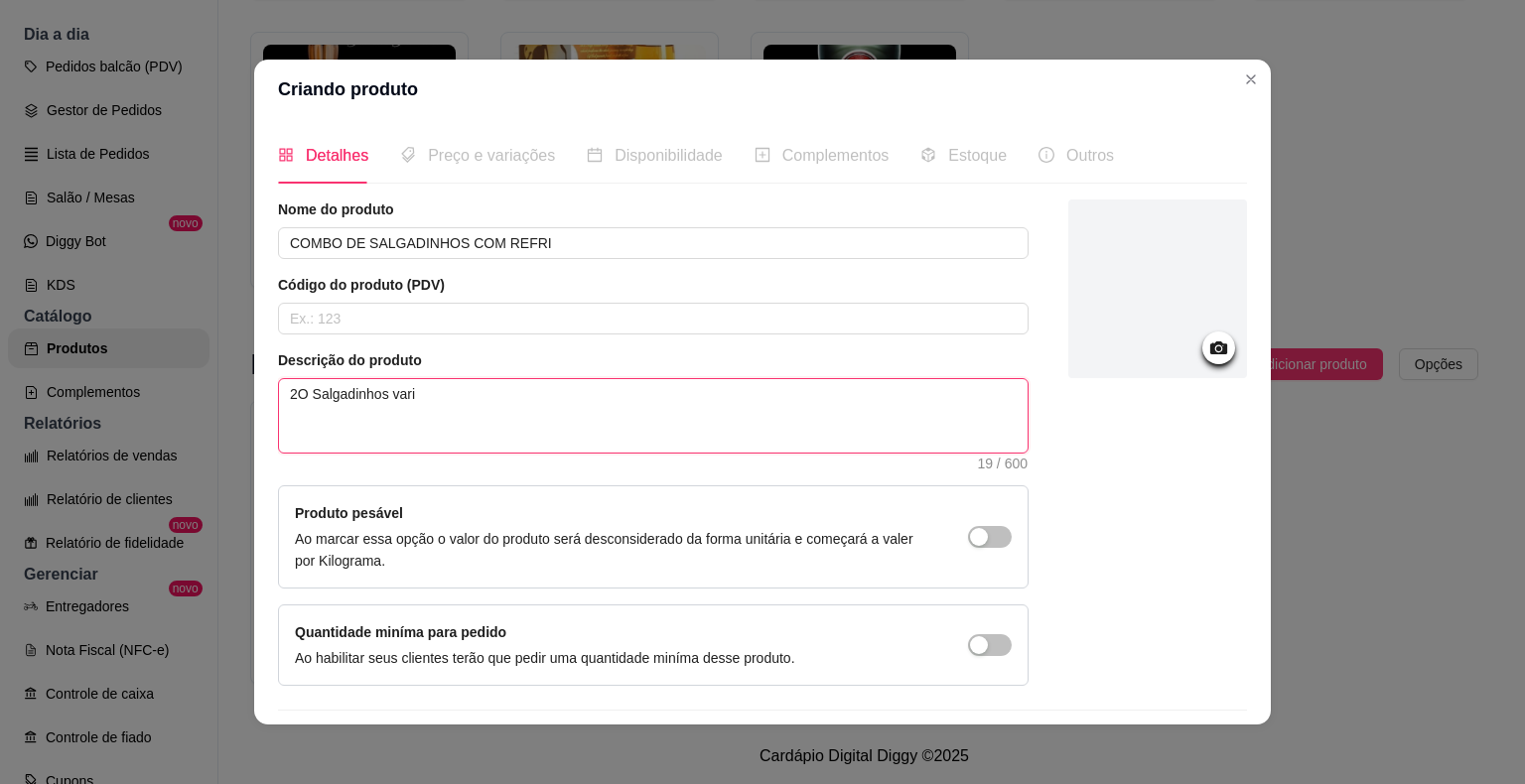 type on "2O Salgadinhos varia" 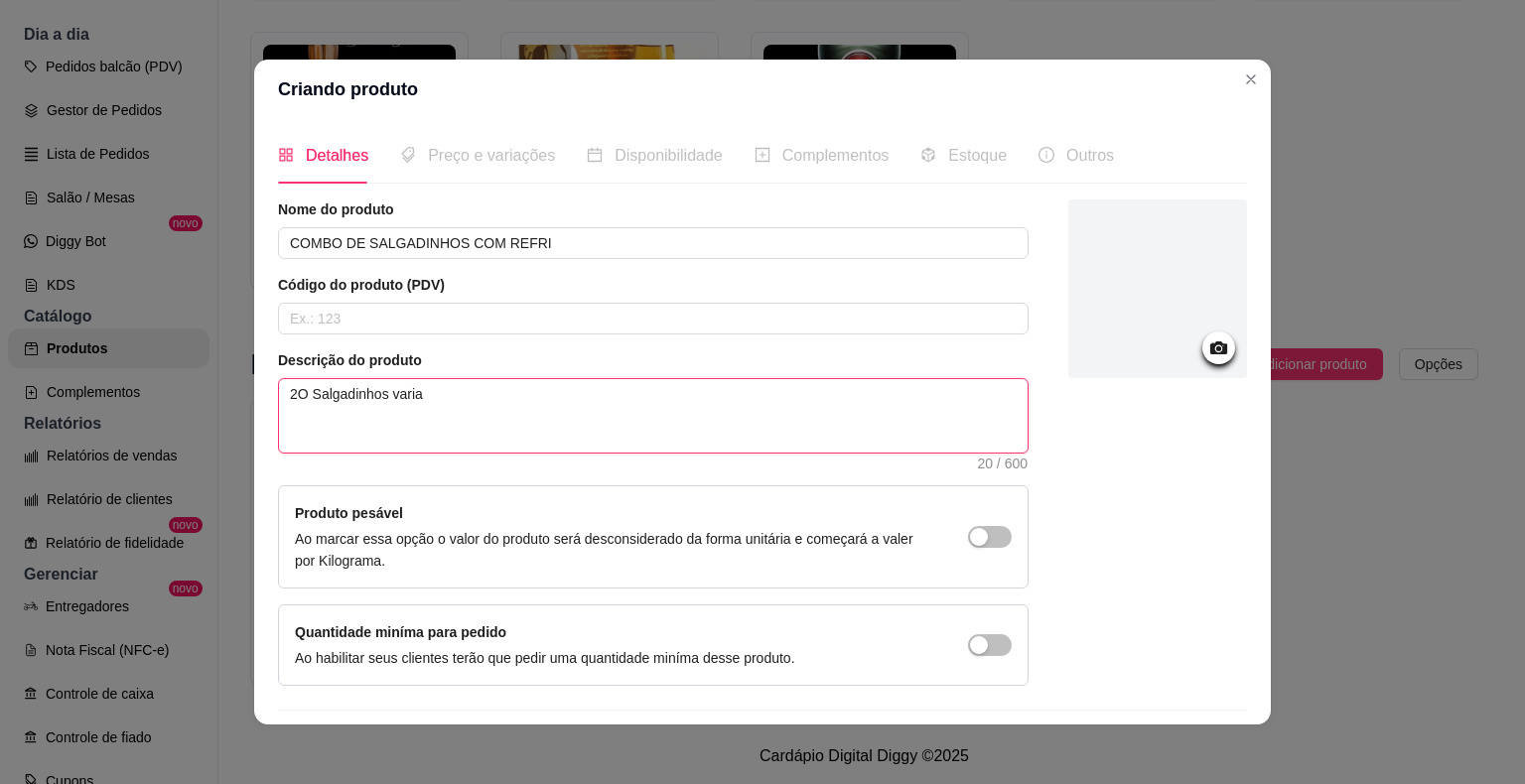 type on "2O Salgadinhos variad" 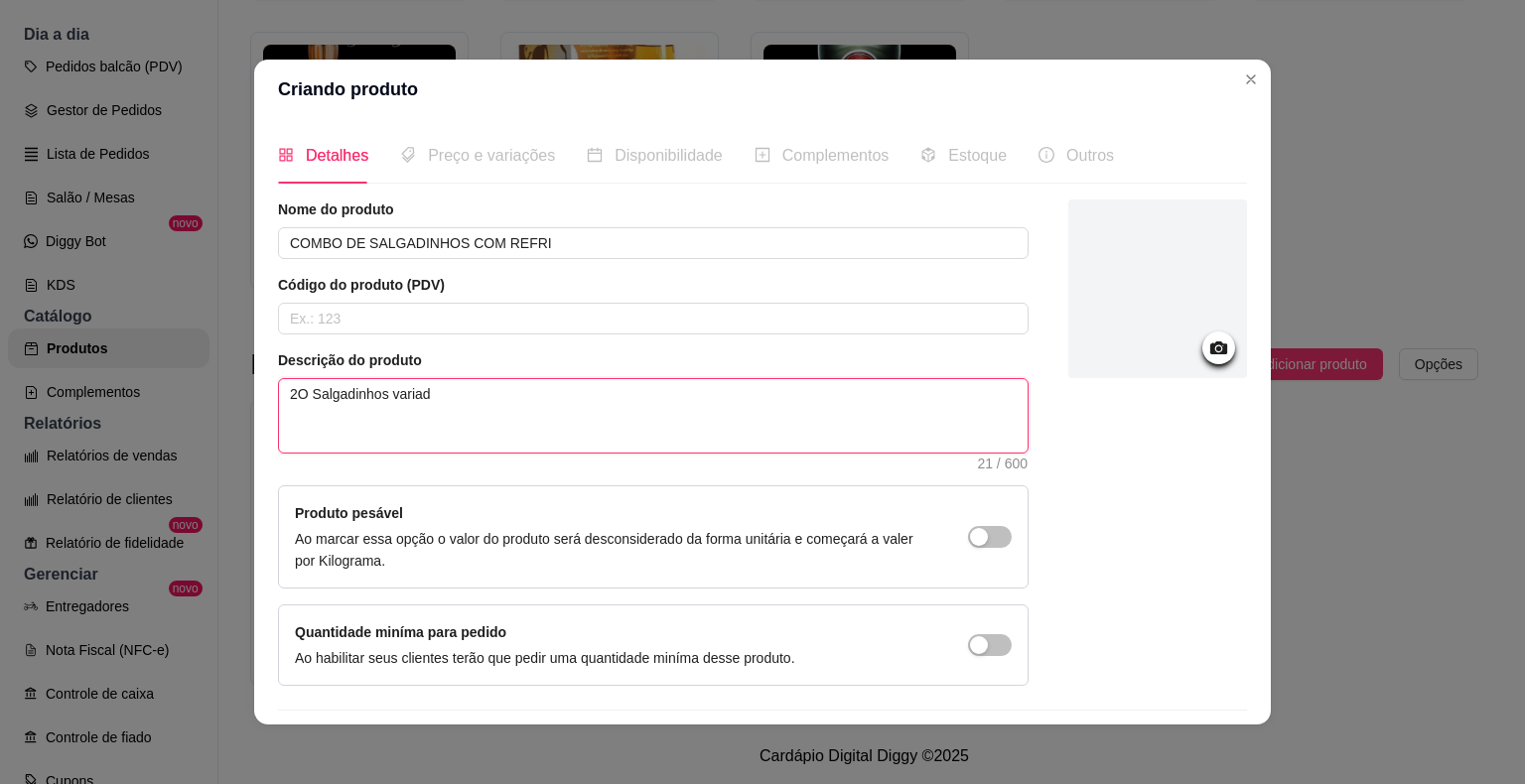 type on "2O Salgadinhos variadp" 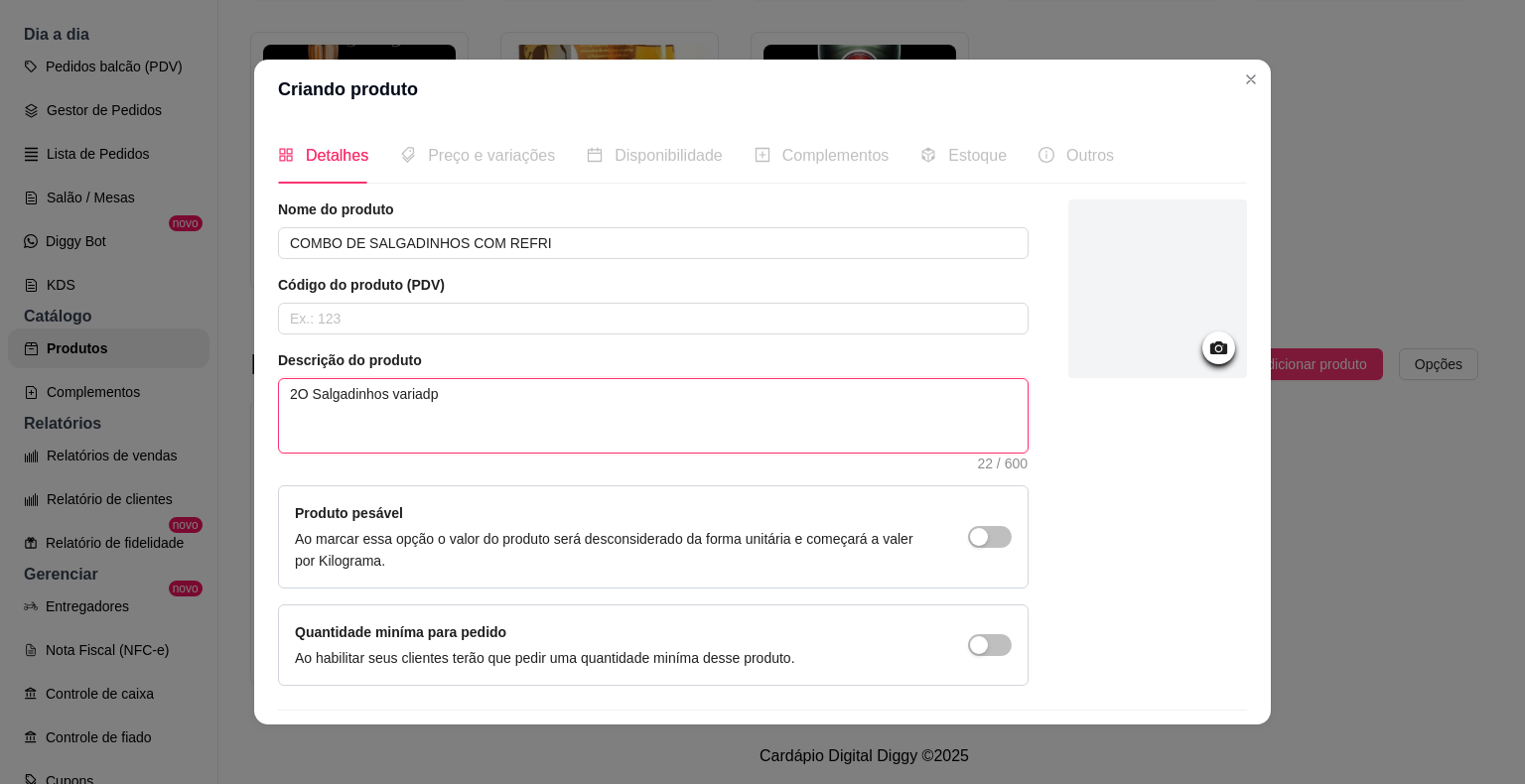 type on "2O Salgadinhos variad" 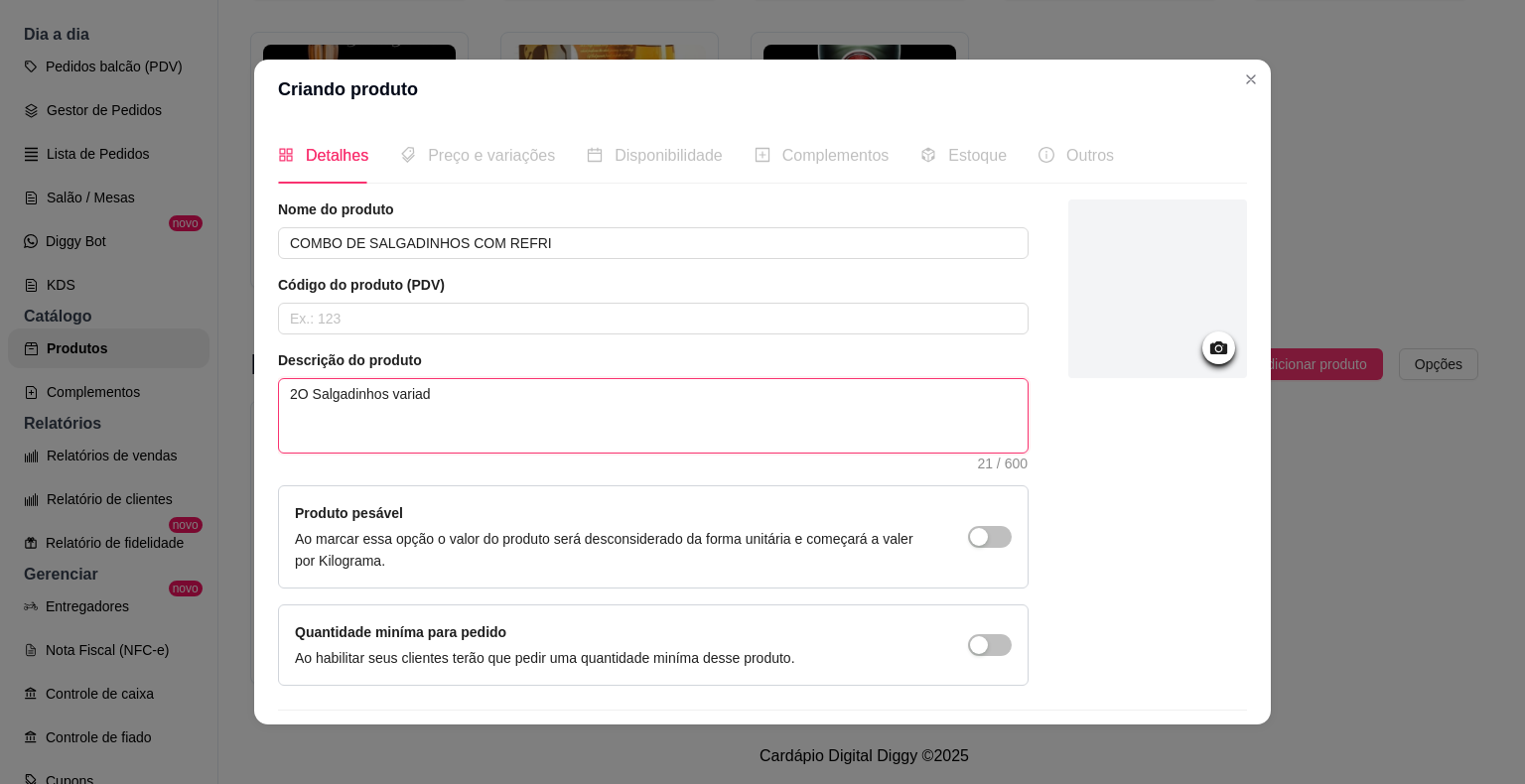 type on "2O Salgadinhos variado" 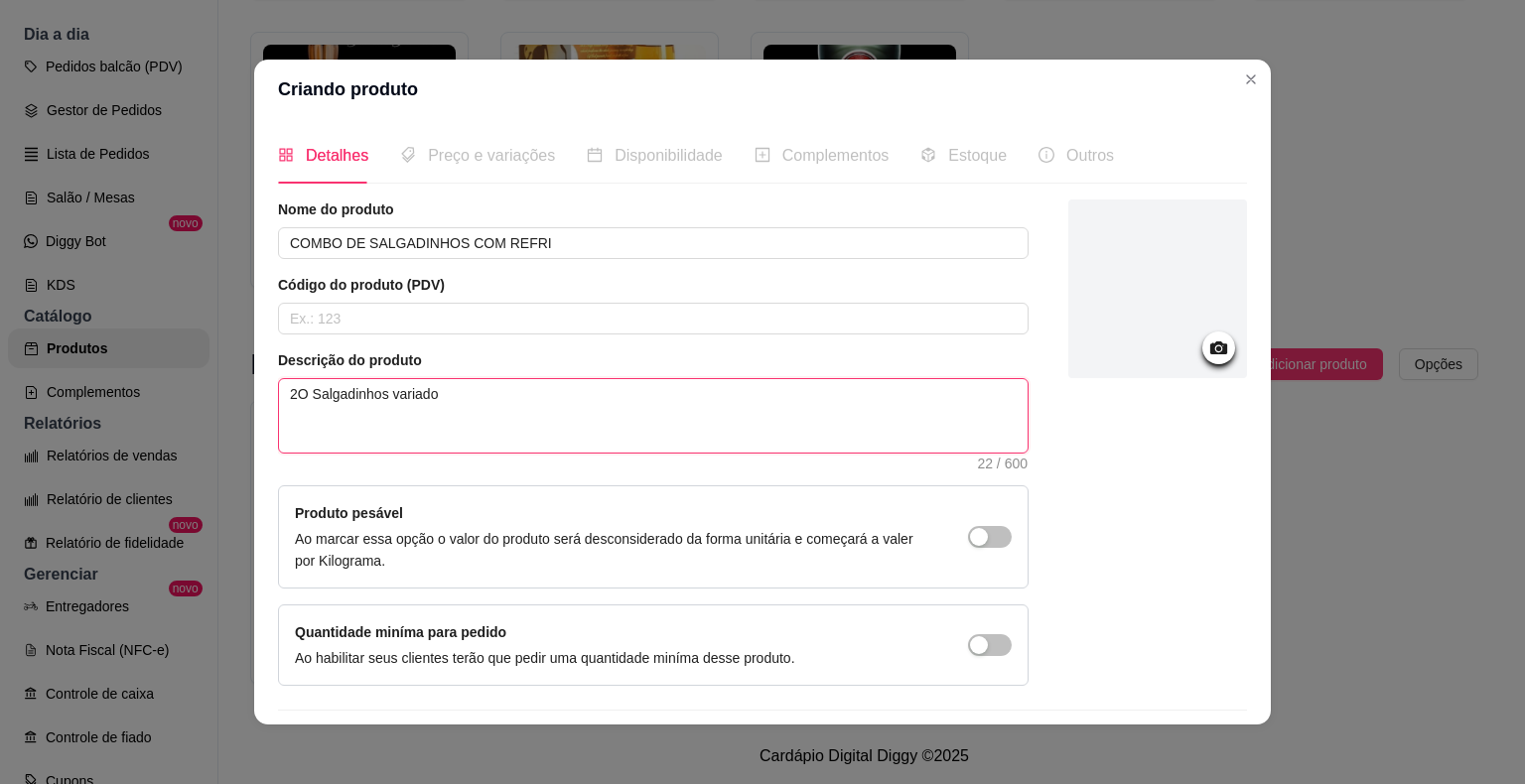 type on "2O Salgadinhos variados" 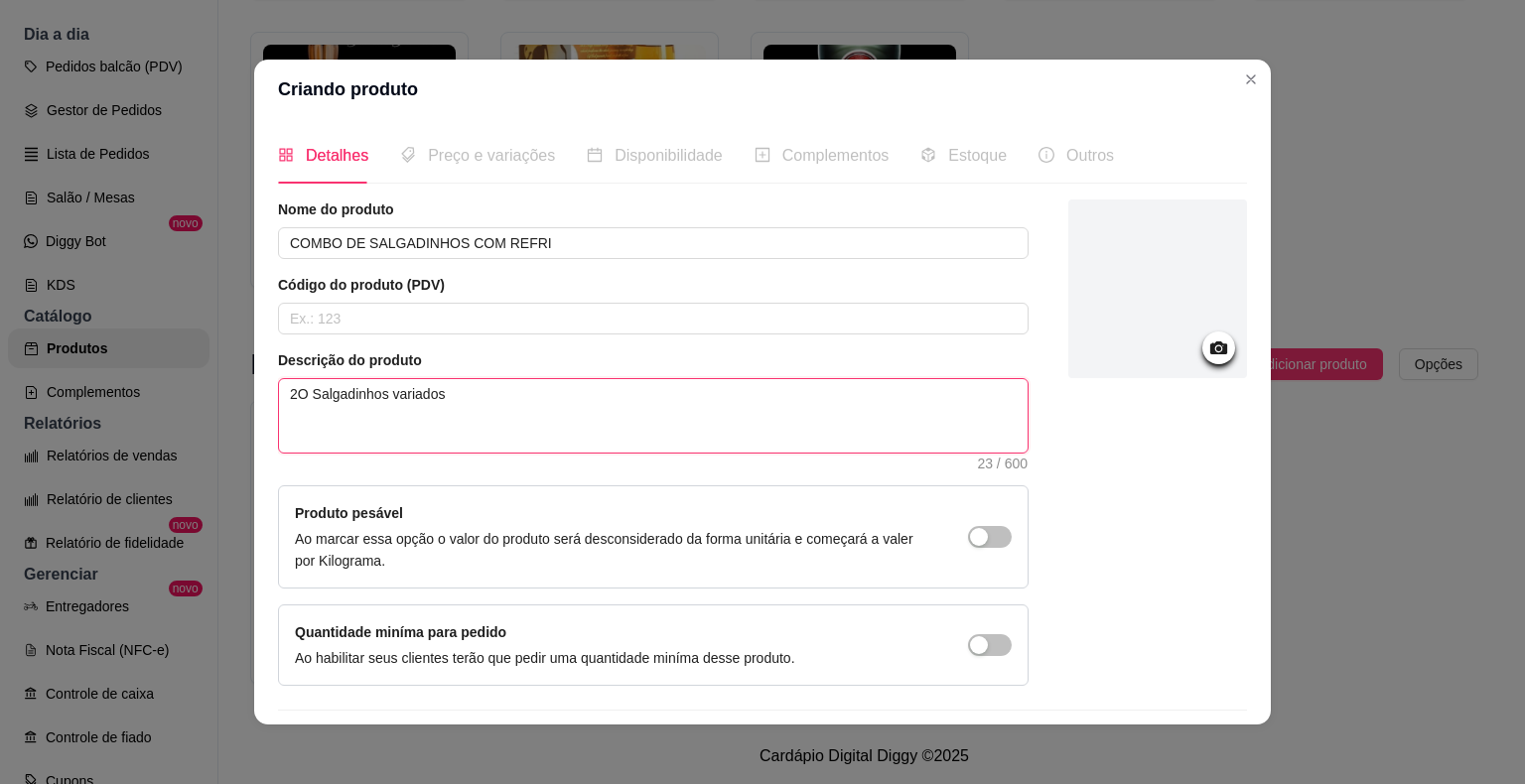 type on "2O Salgadinhos variados" 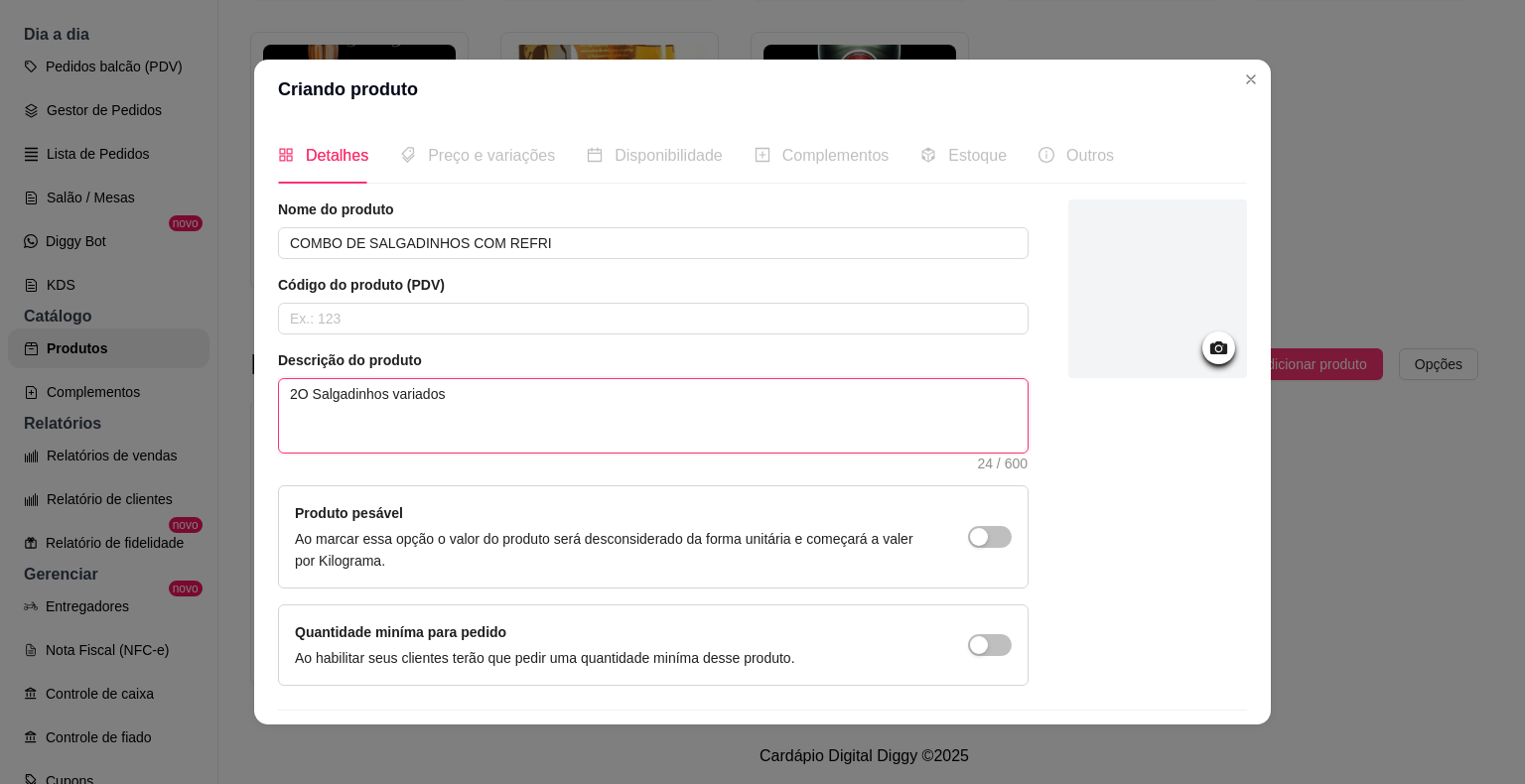 type on "2O Salgadinhos variados +" 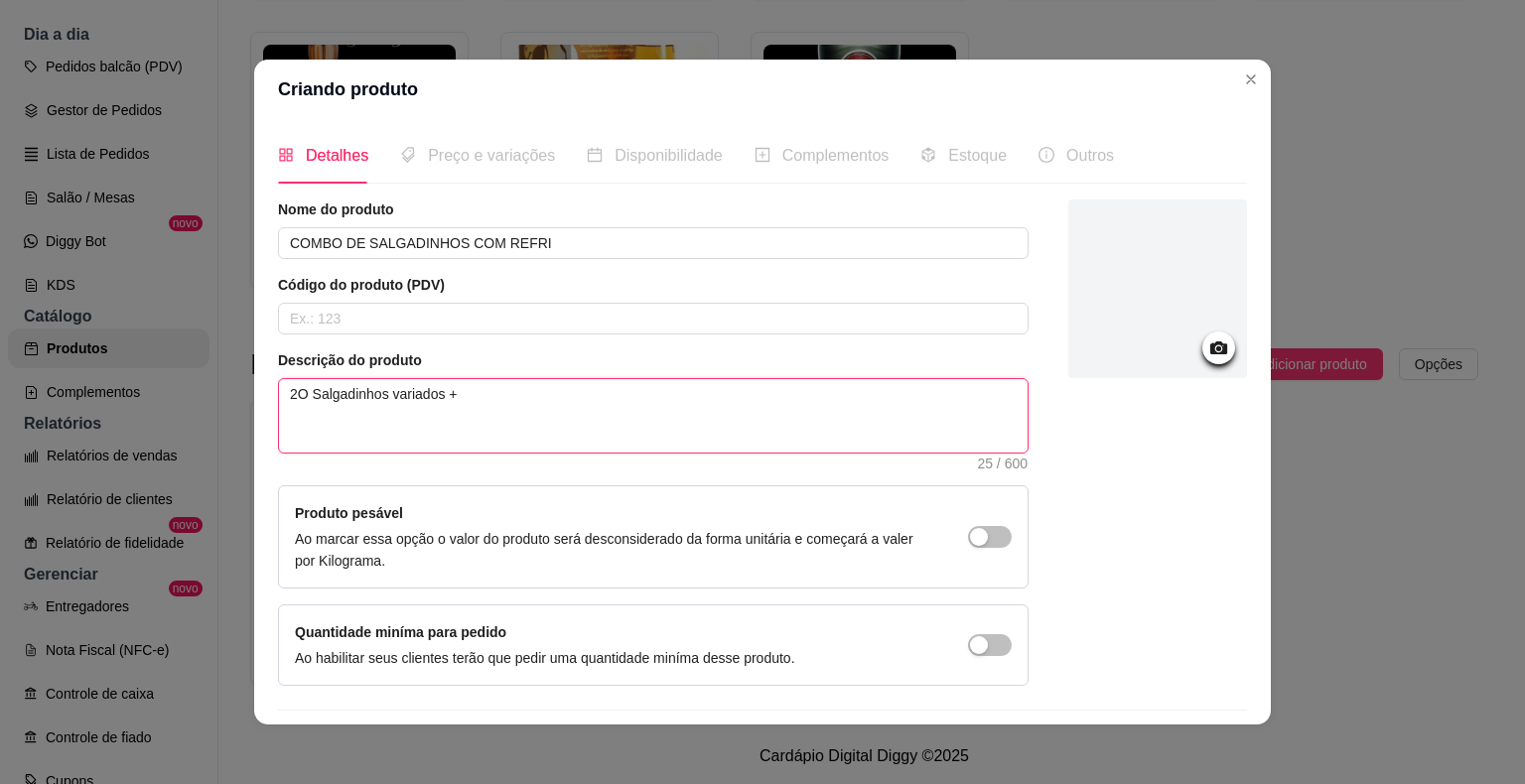 type on "2O Salgadinhos variados +r" 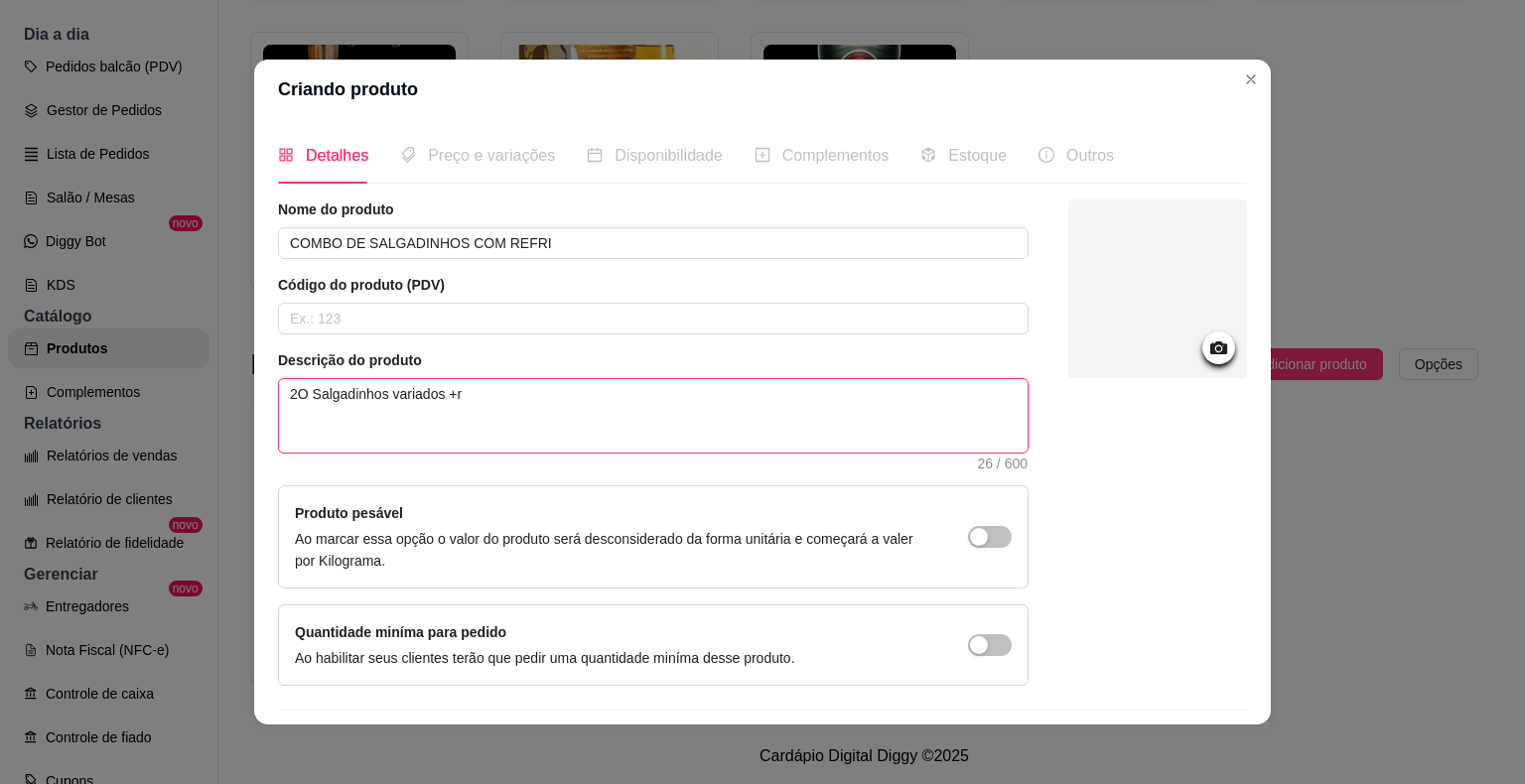 type on "2O Salgadinhos variados +re" 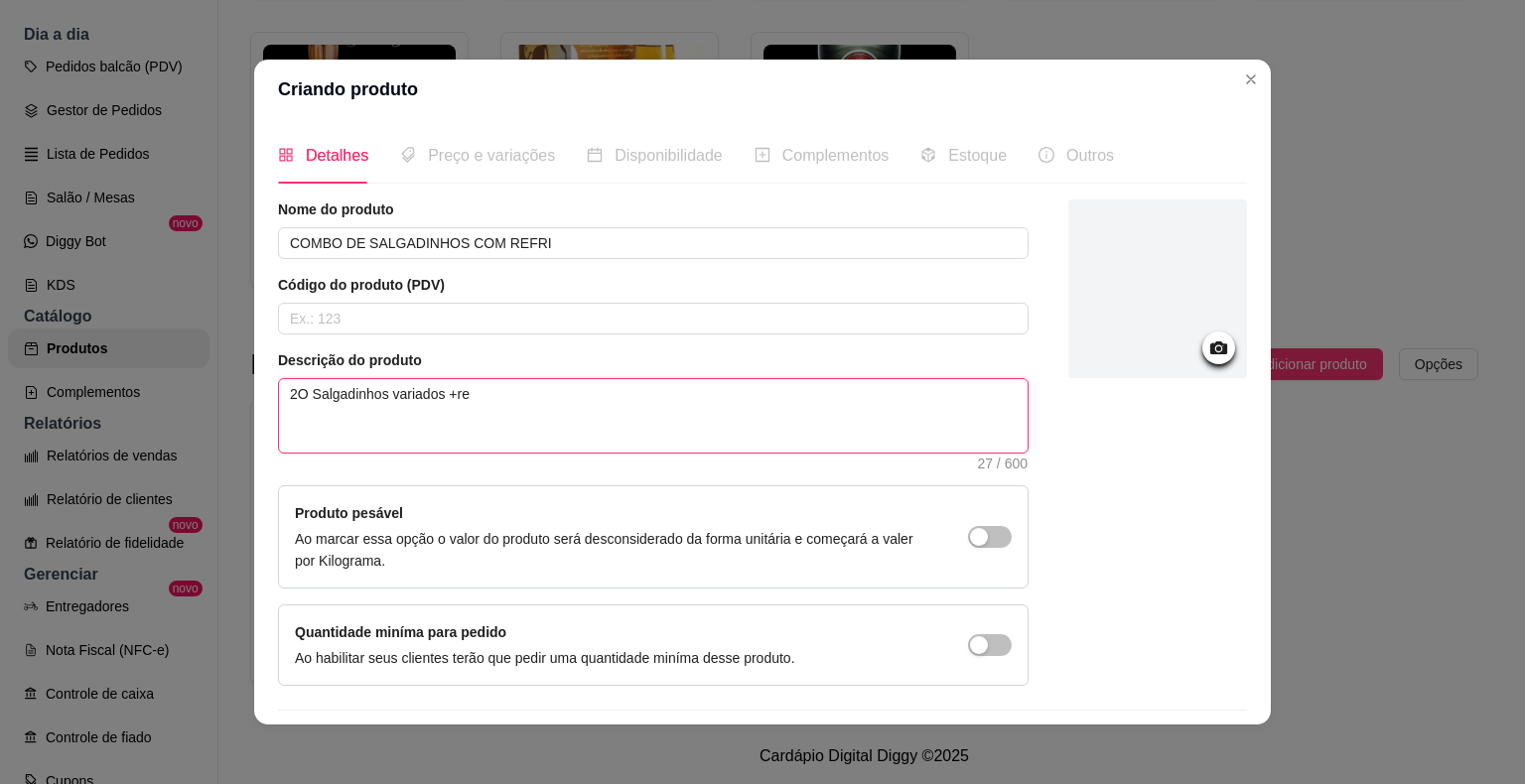 type on "2O Salgadinhos variados +ref" 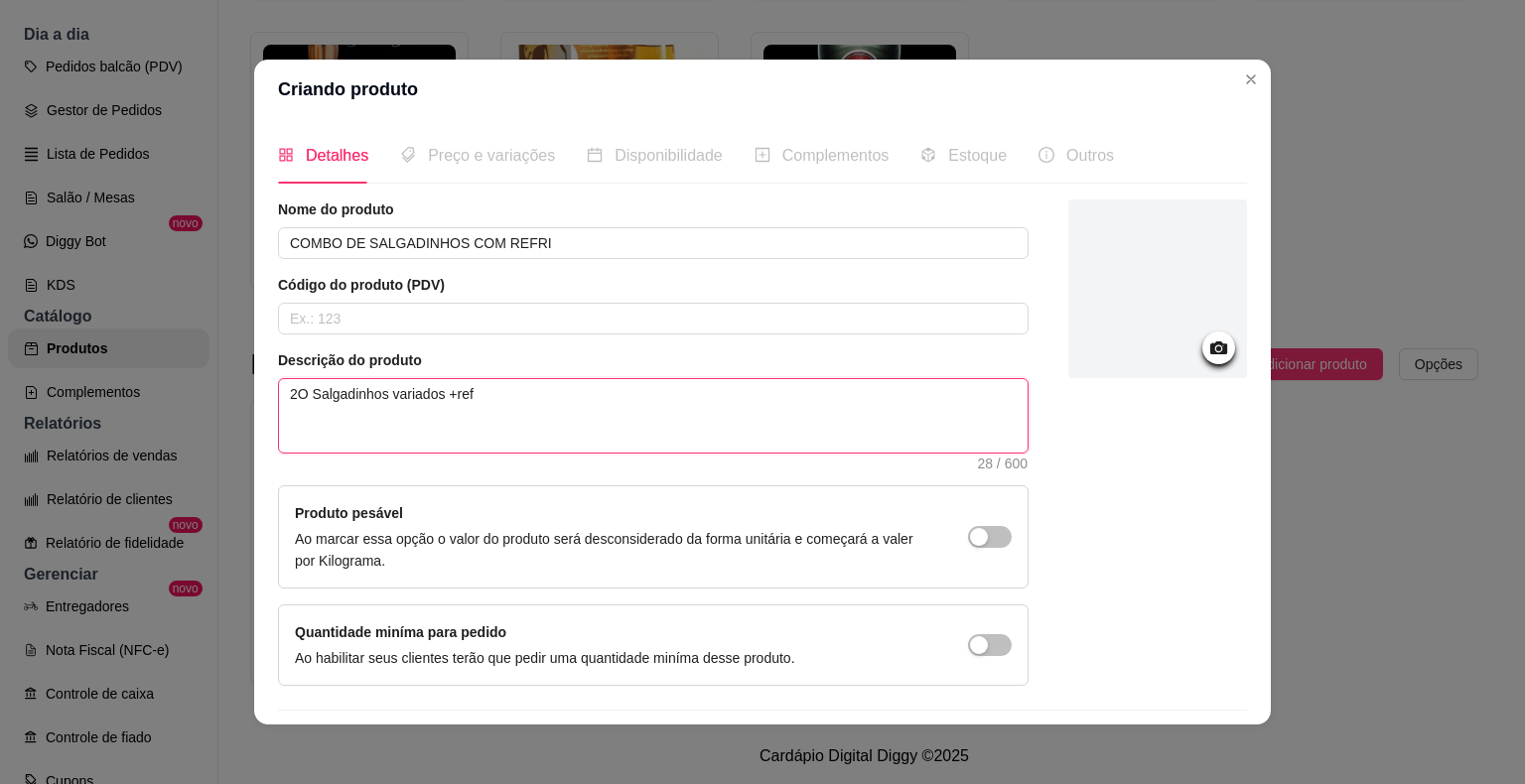 type on "2O Salgadinhos variados +refr" 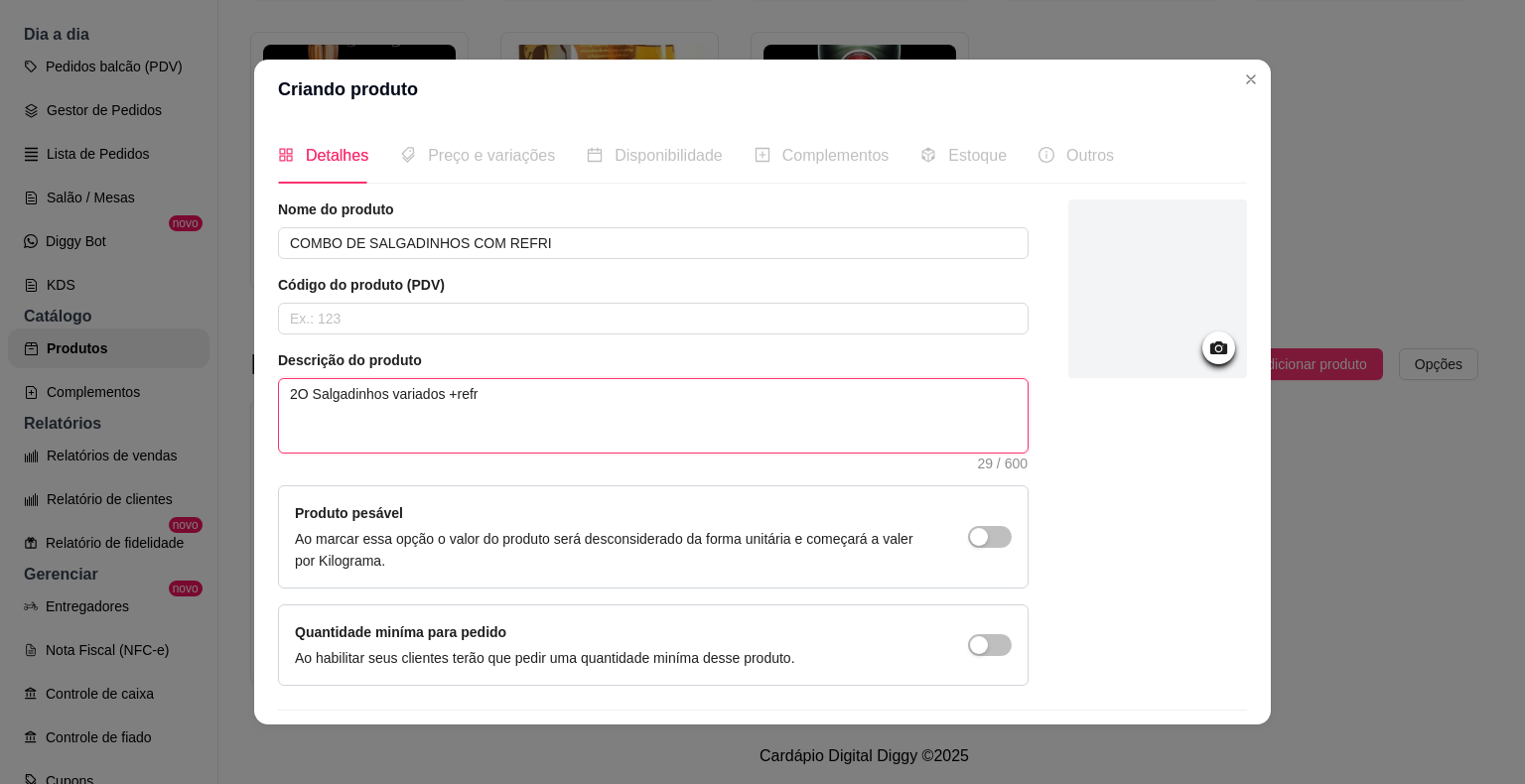 type on "2O Salgadinhos variados +refri" 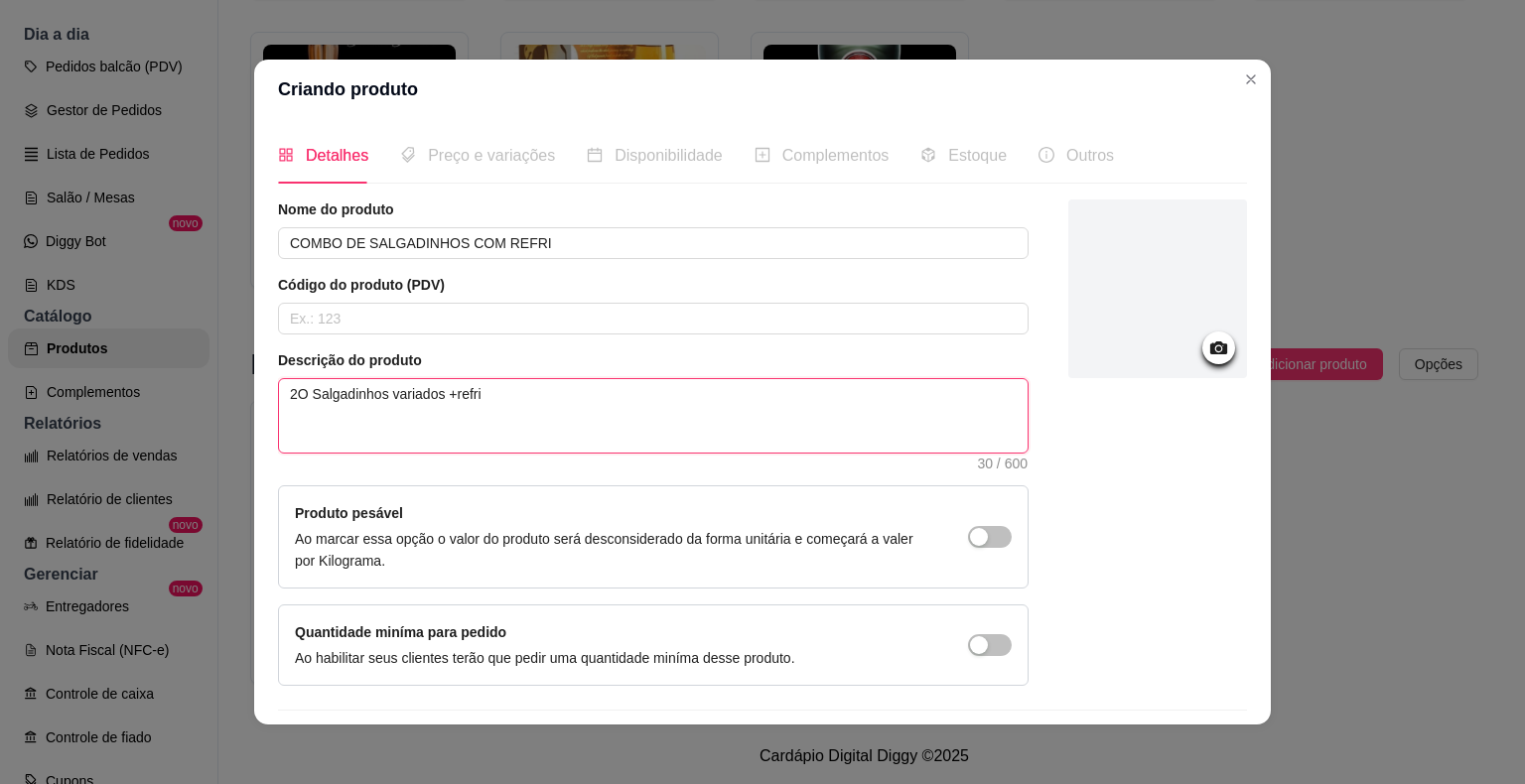 type on "2O Salgadinhos variados +refri" 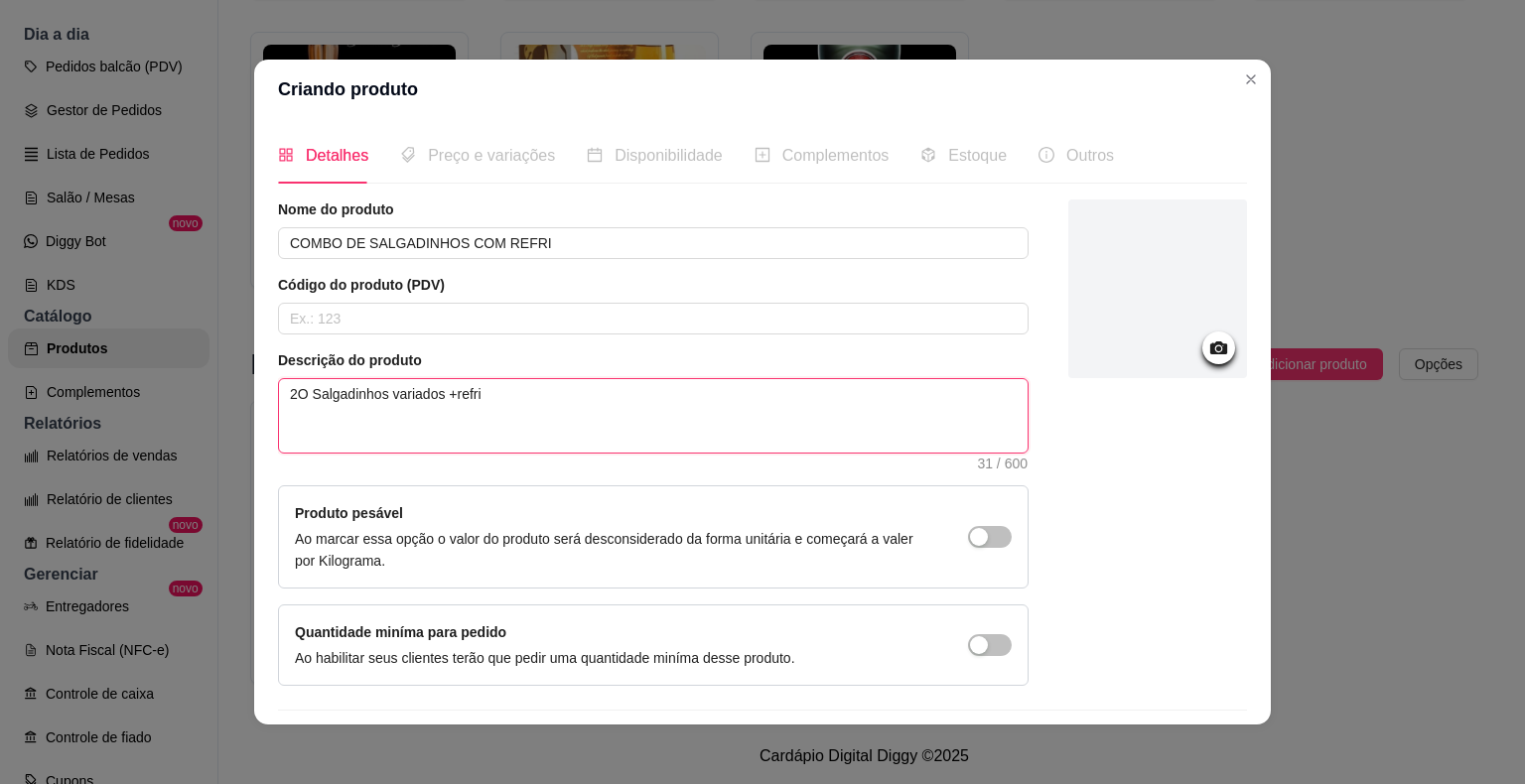 type on "2O Salgadinhos variados +refri l" 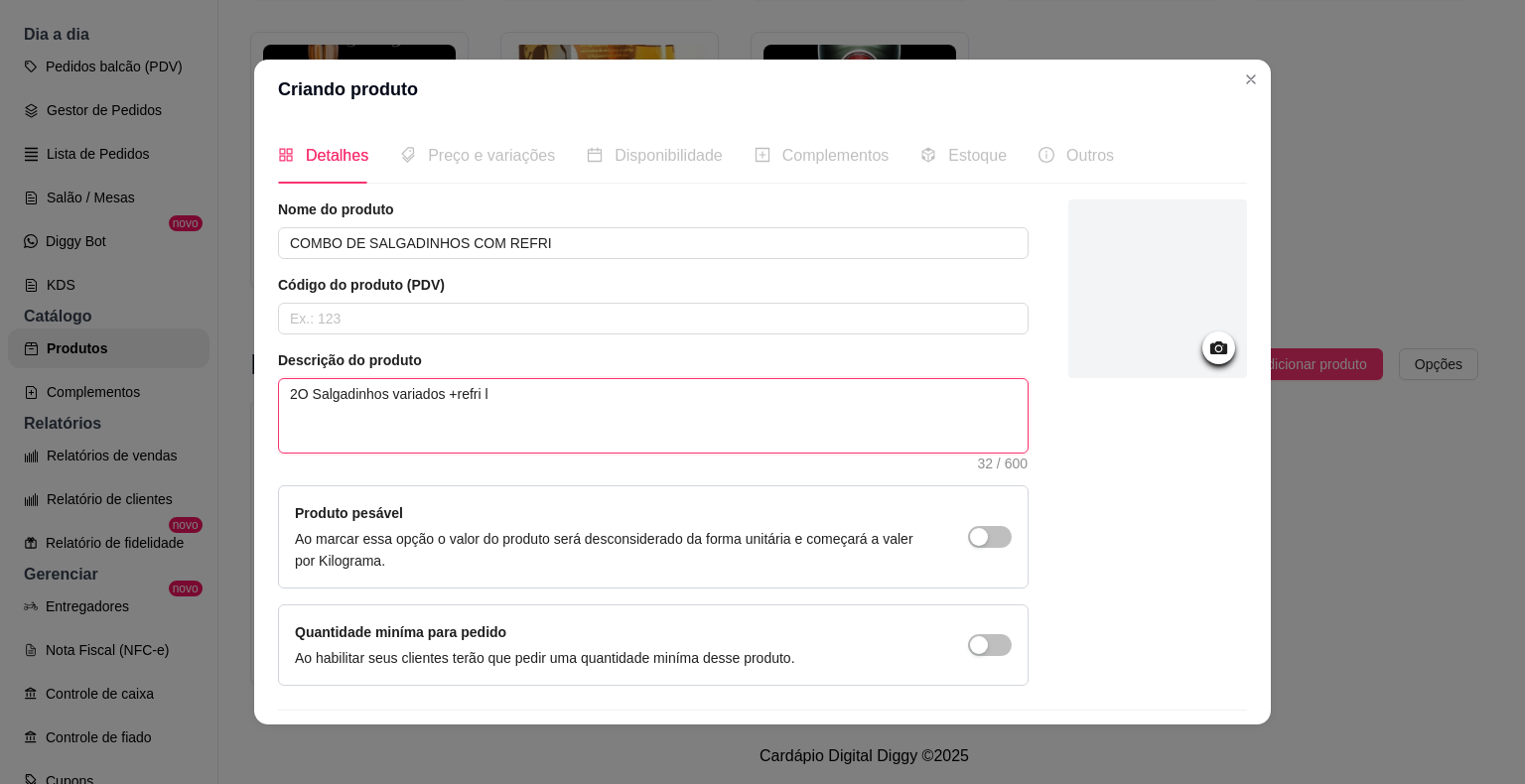 type on "2O Salgadinhos variados +refri la" 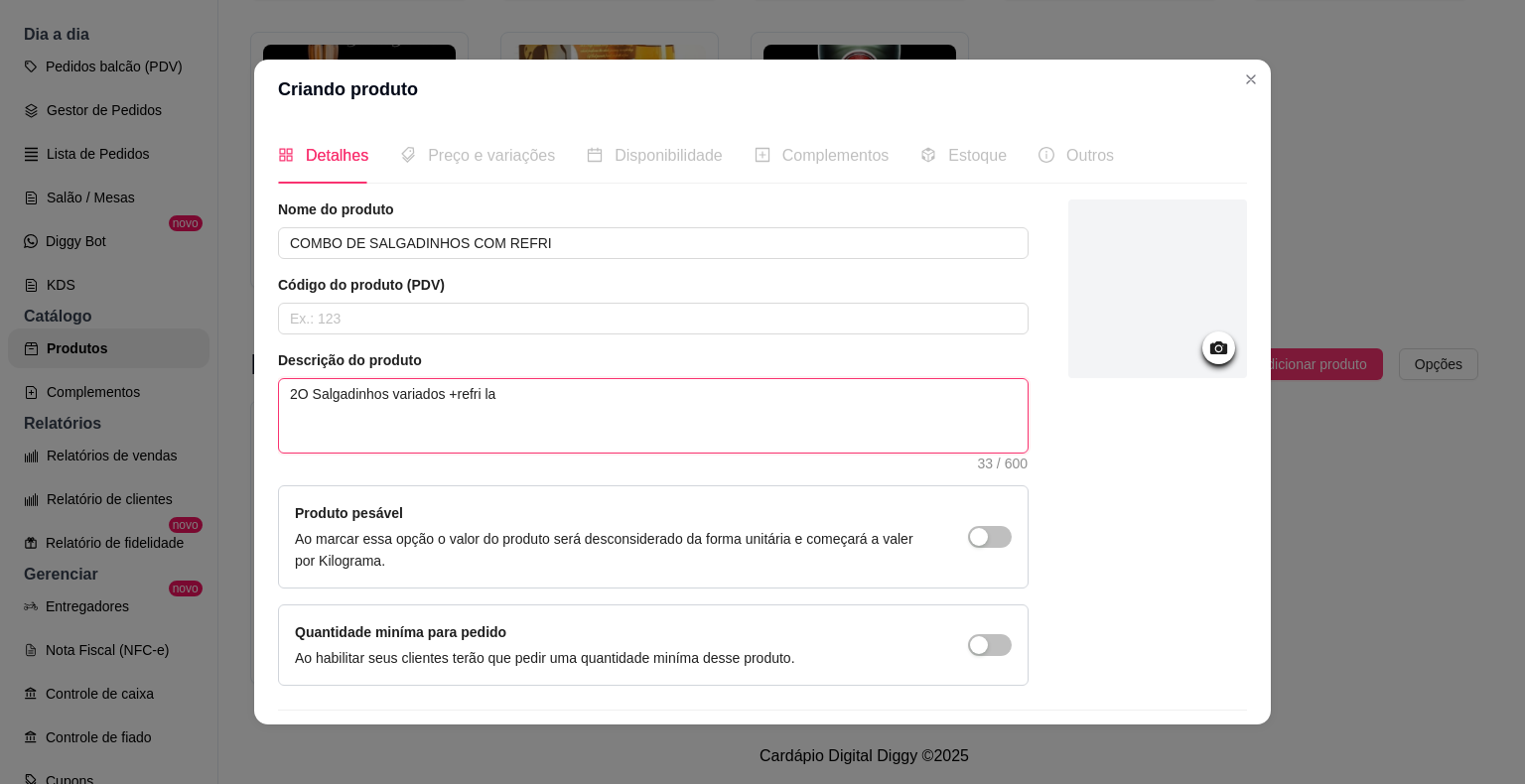 type on "2O Salgadinhos variados +refri lat" 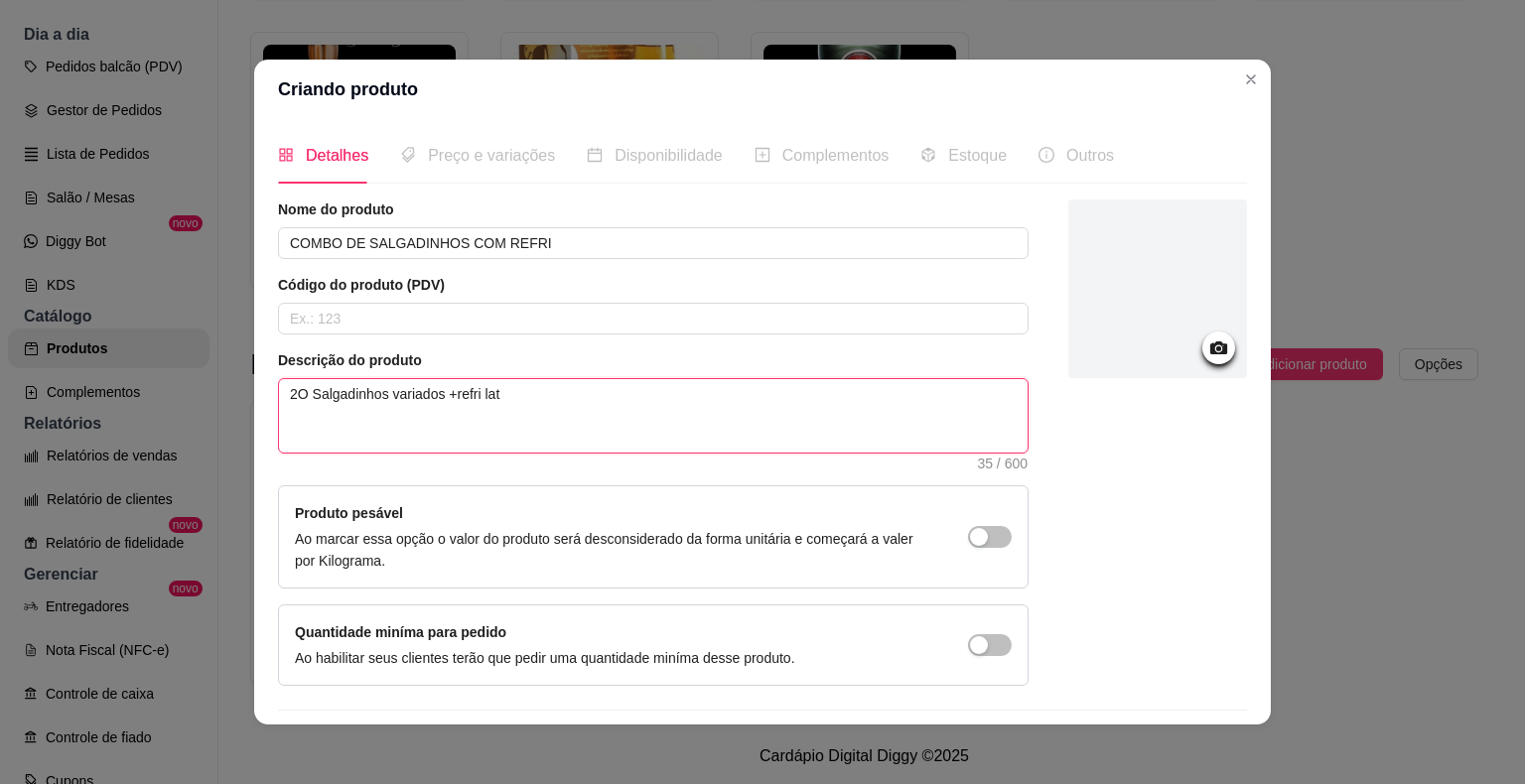 type on "2O Salgadinhos variados +refri lata" 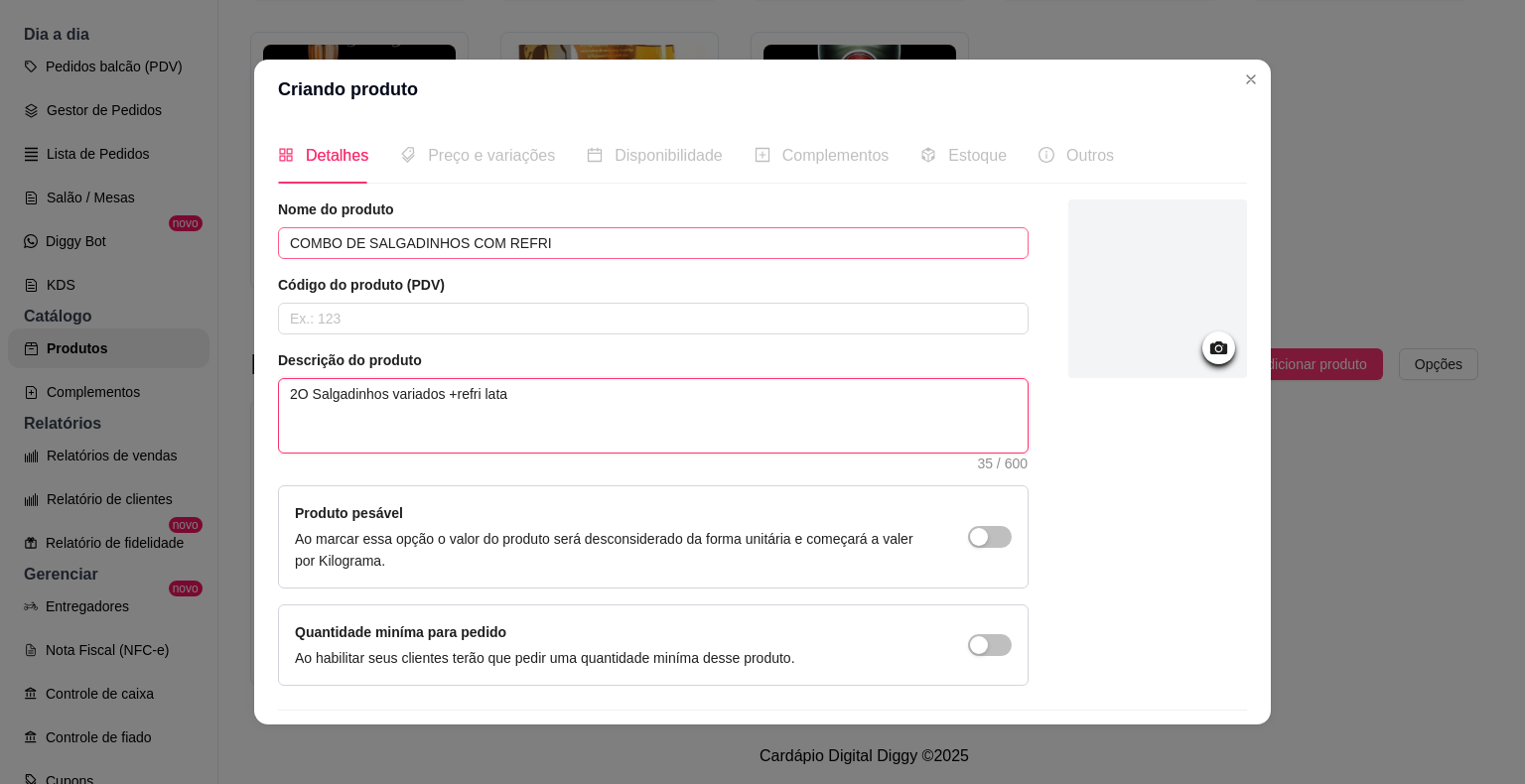 type on "2O Salgadinhos variados +refri lata" 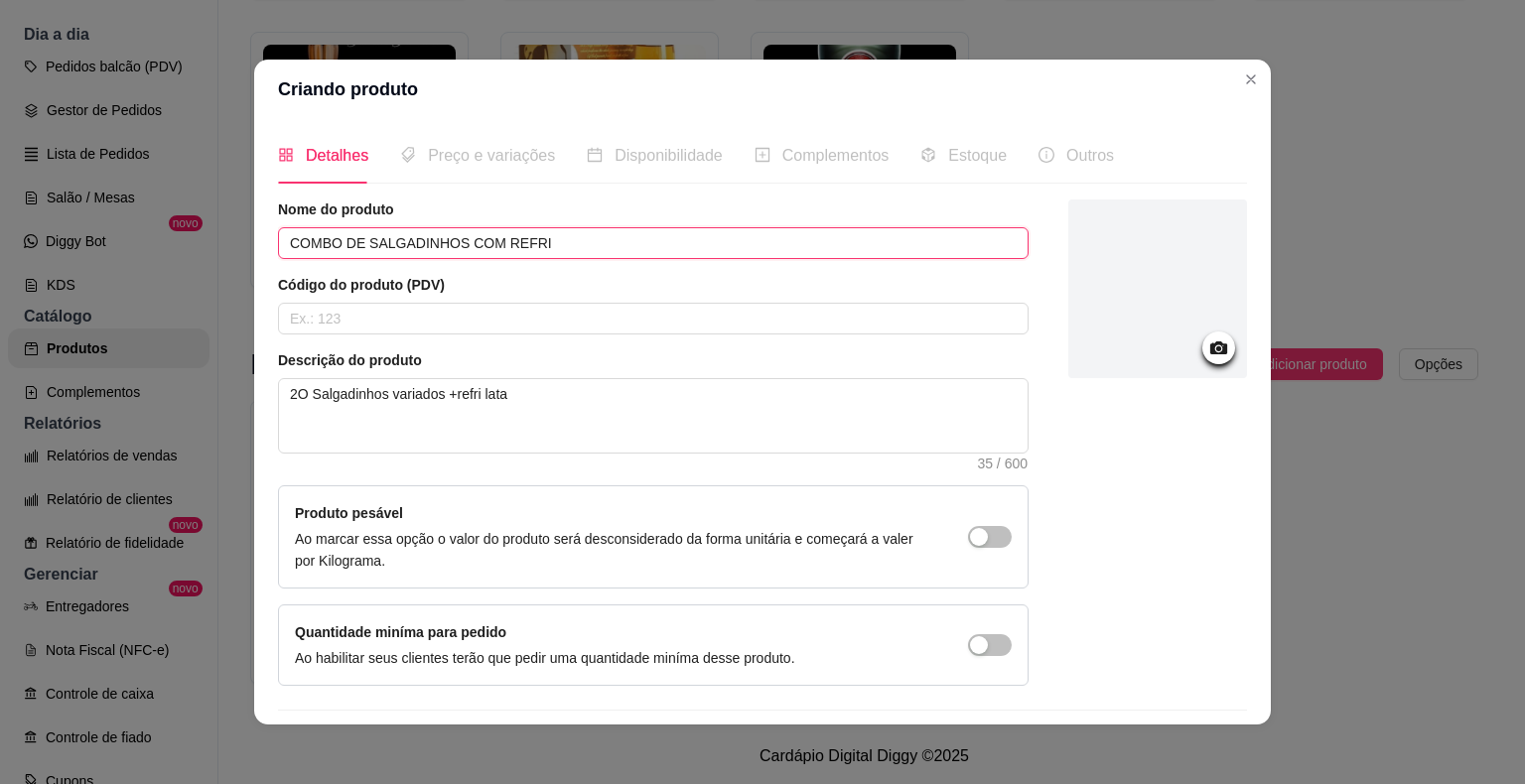 click on "COMBO DE SALGADINHOS COM REFRI" at bounding box center (653, 243) 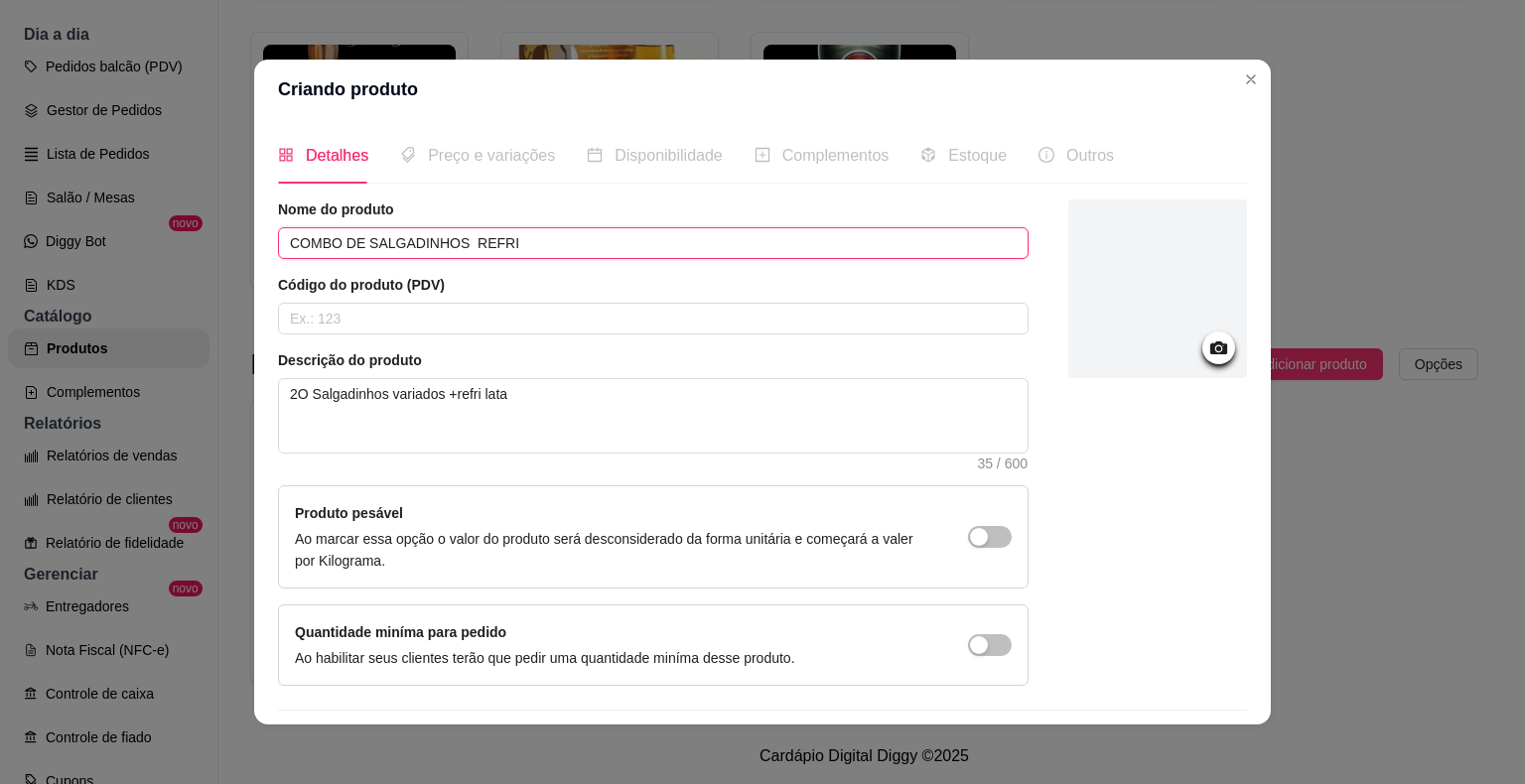 click on "COMBO DE SALGADINHOS  REFRI" at bounding box center [653, 243] 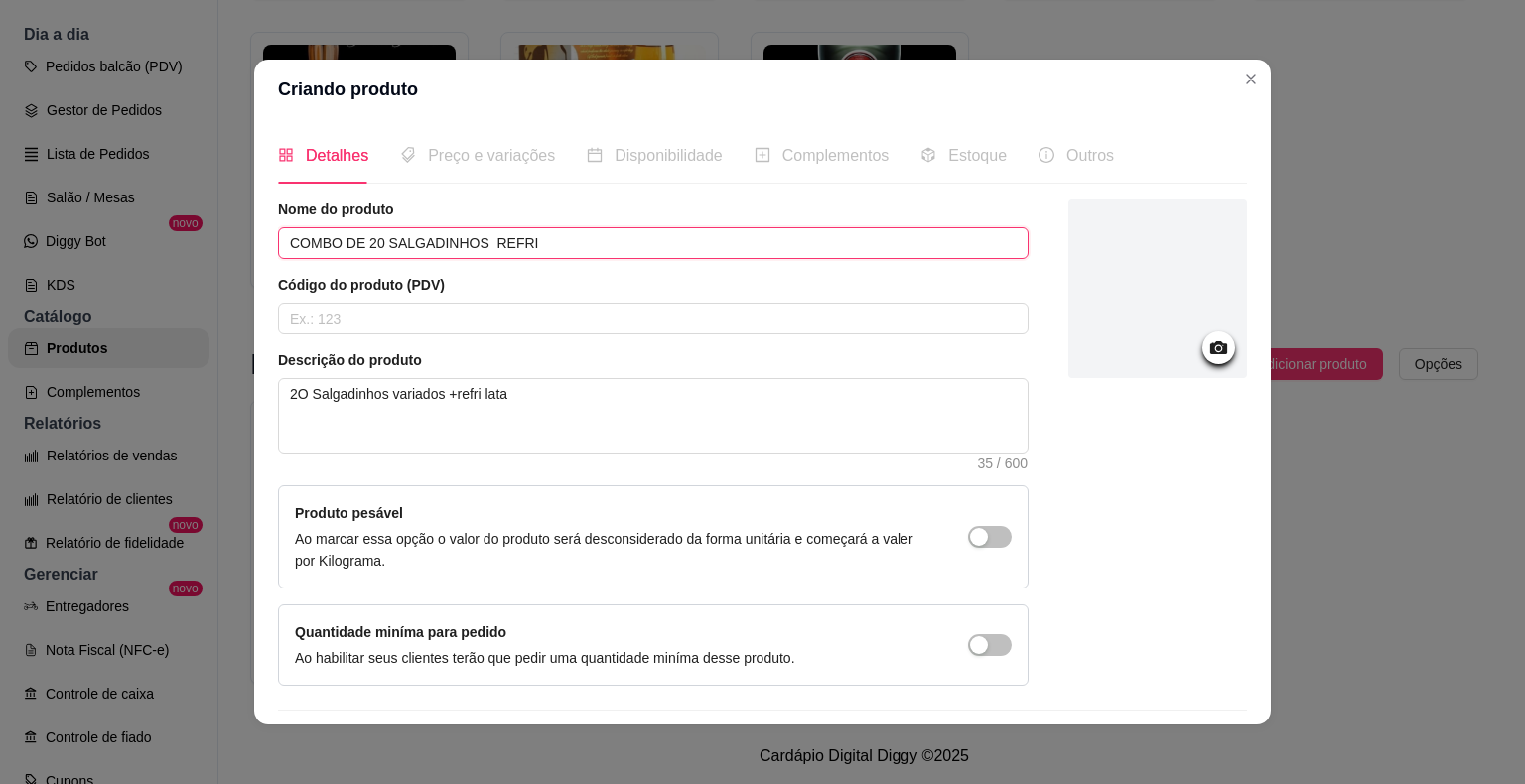 click on "COMBO DE 20 SALGADINHOS  REFRI" at bounding box center [653, 243] 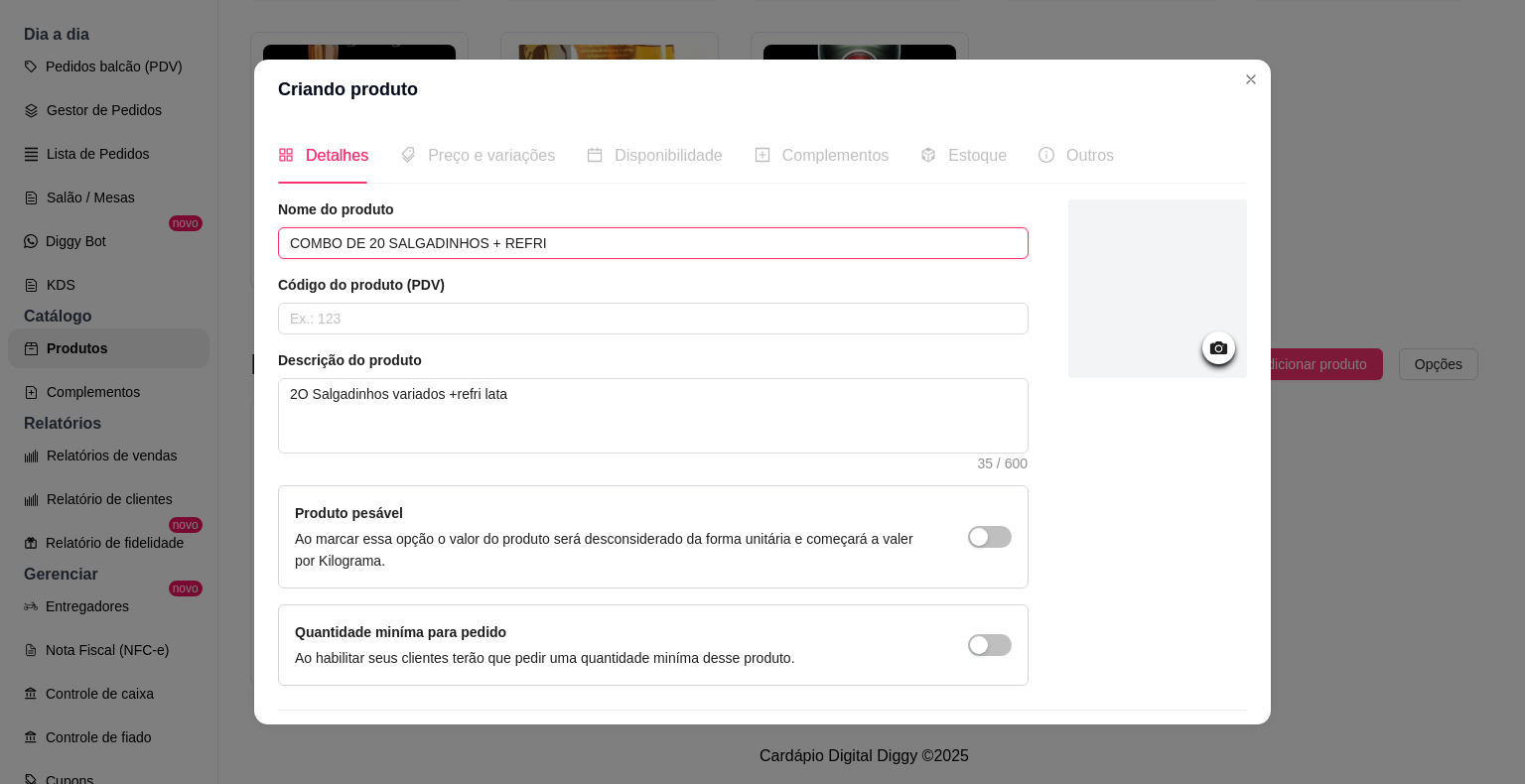 scroll, scrollTop: 55, scrollLeft: 0, axis: vertical 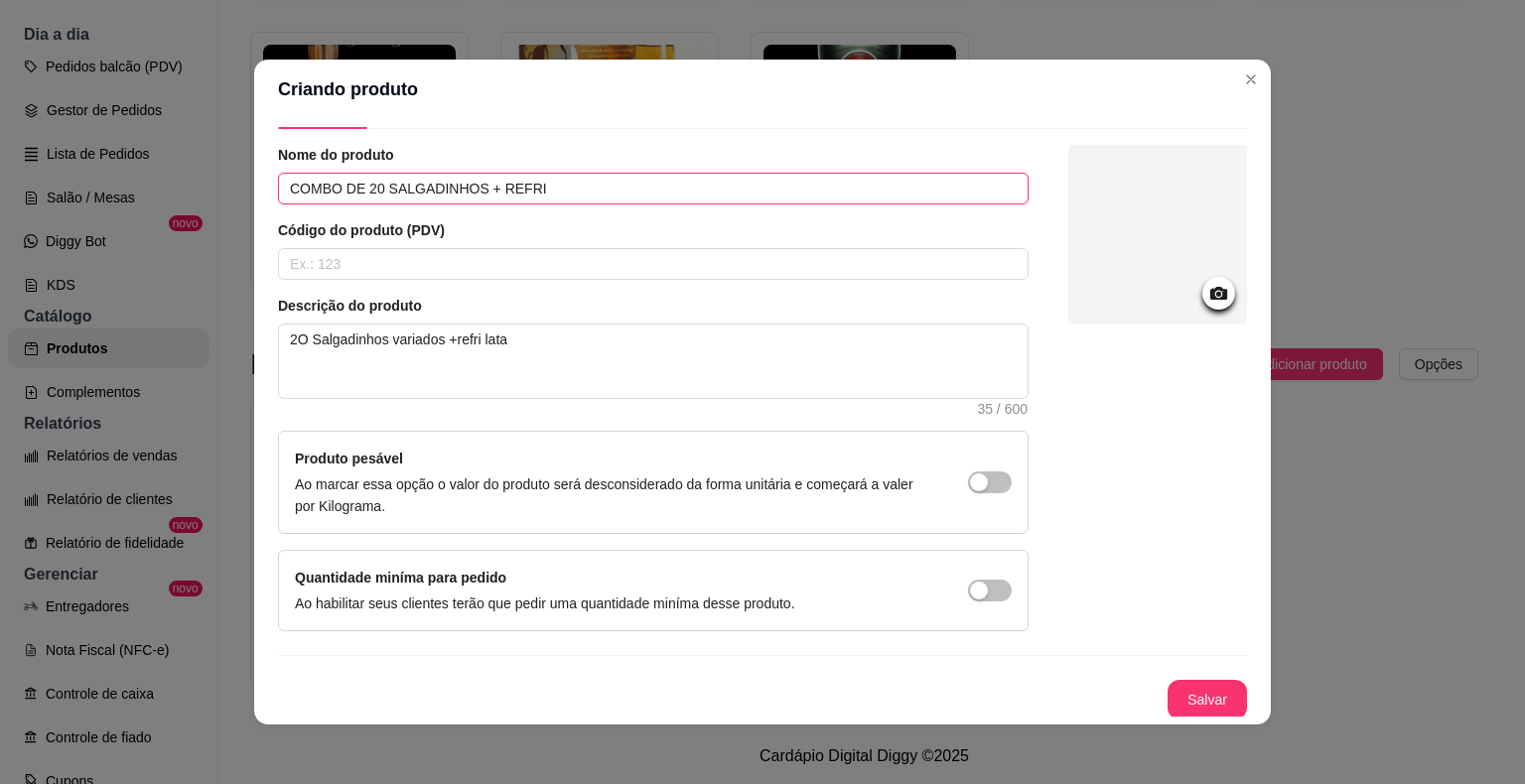type on "COMBO DE 20 SALGADINHOS + REFRI" 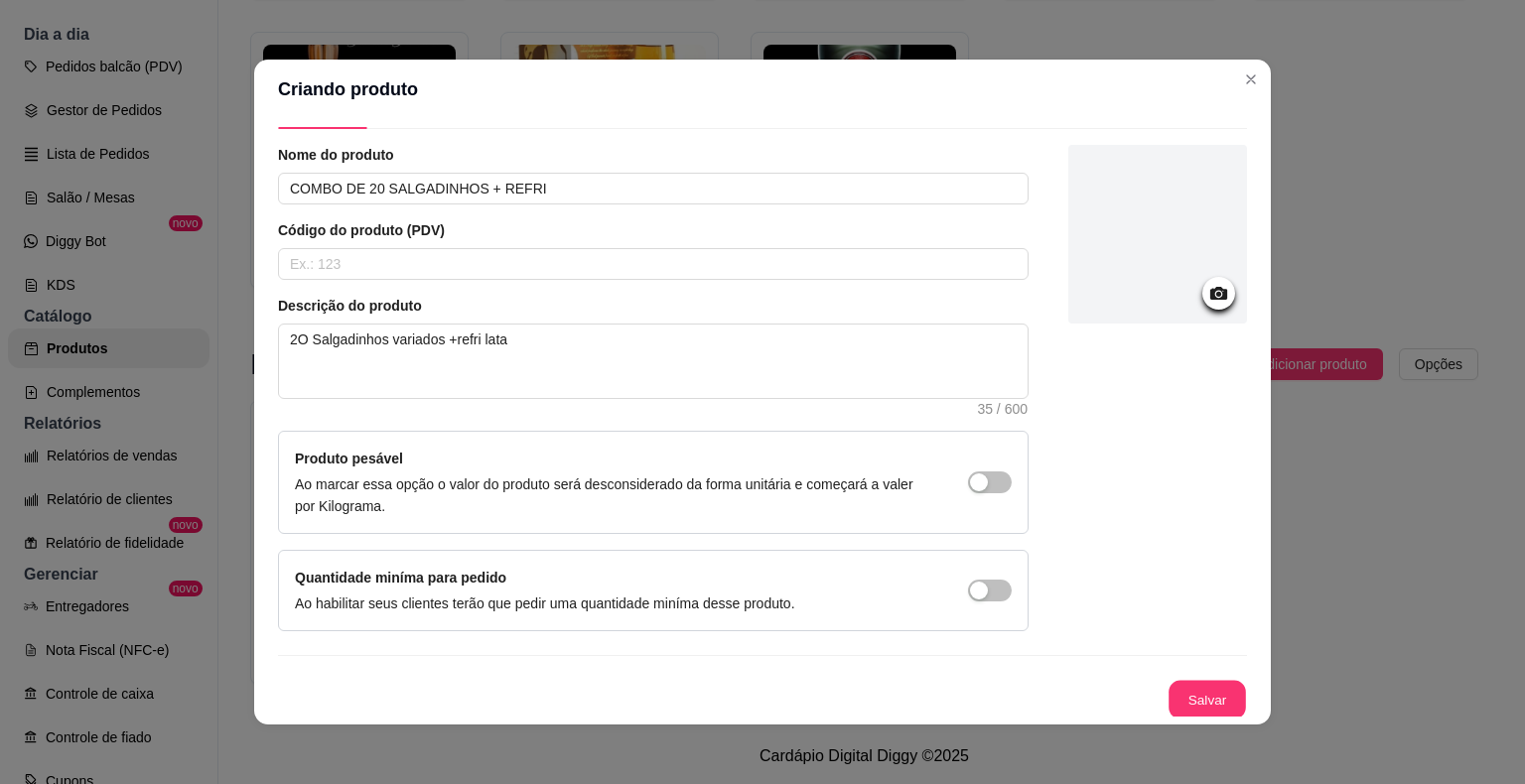 click on "Salvar" at bounding box center [1207, 700] 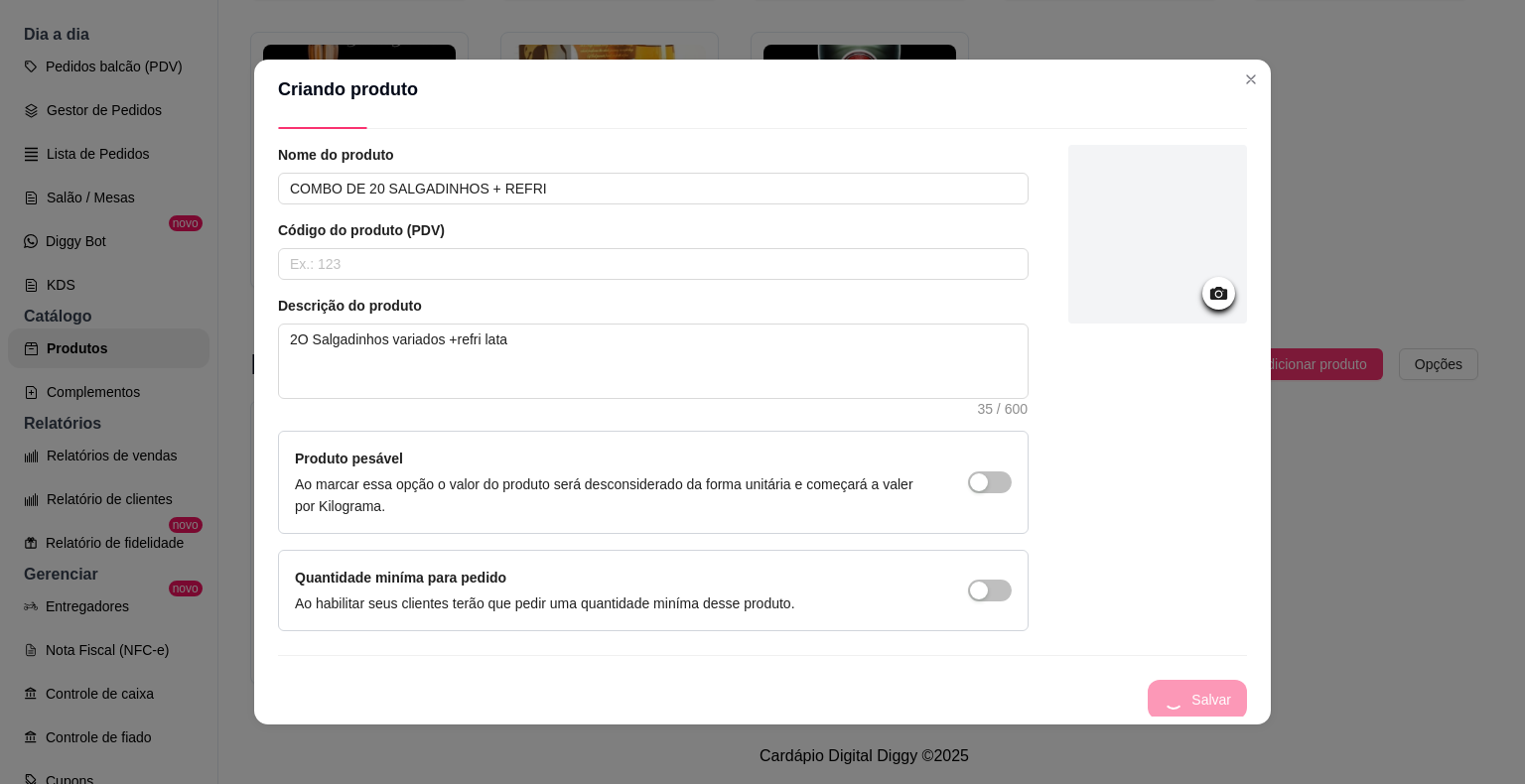 type 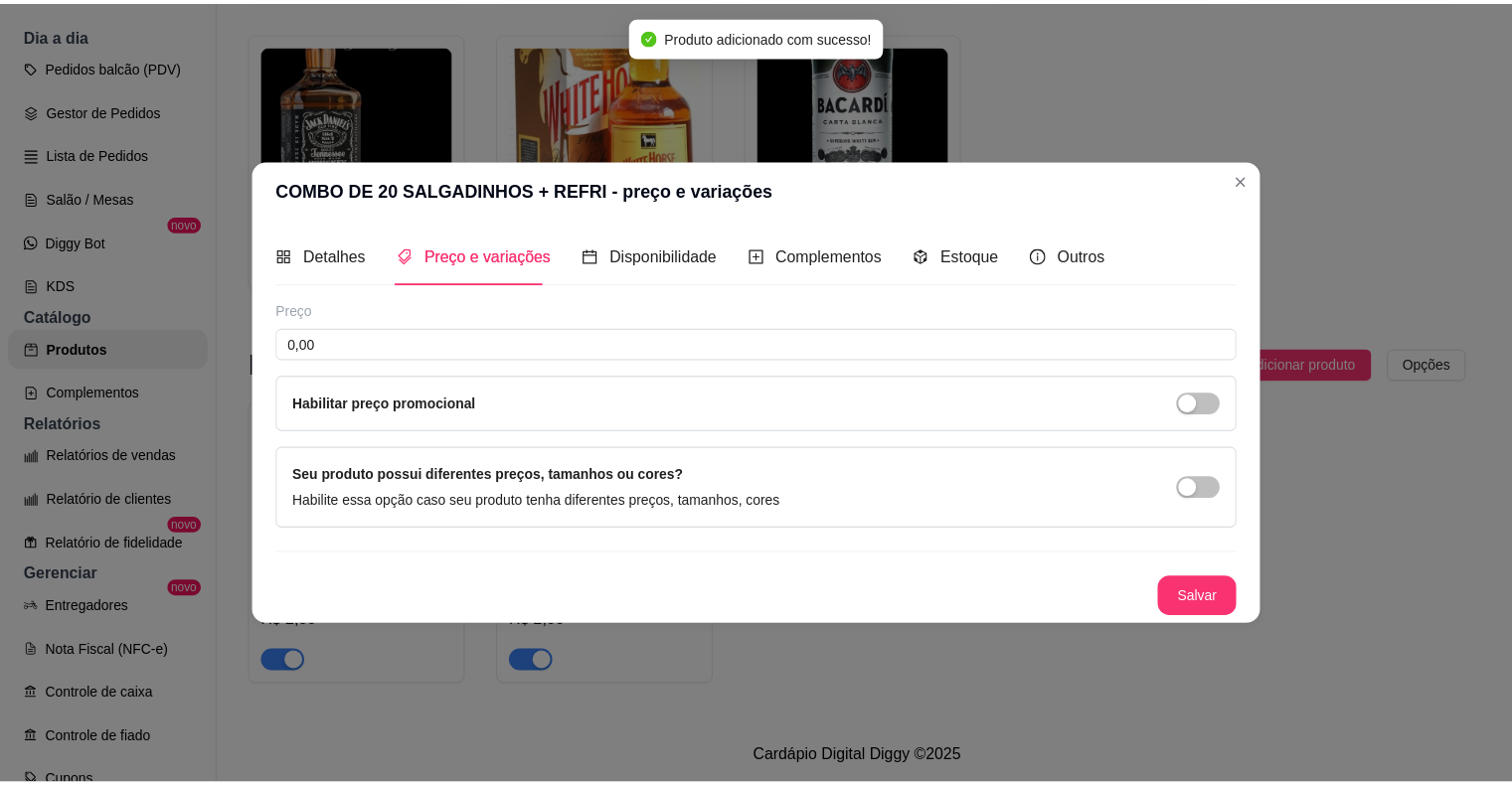 scroll, scrollTop: 0, scrollLeft: 0, axis: both 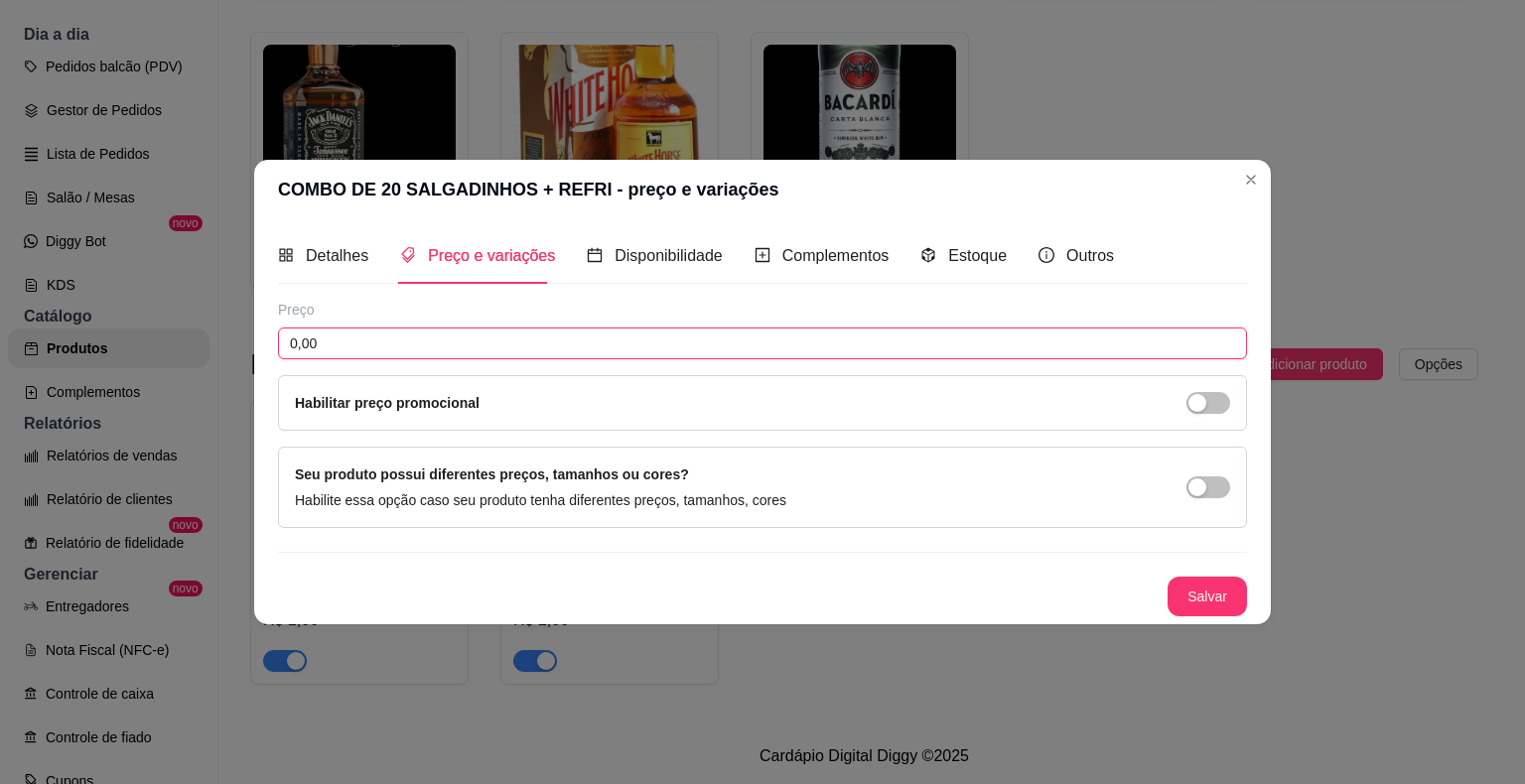 click on "0,00" at bounding box center (762, 343) 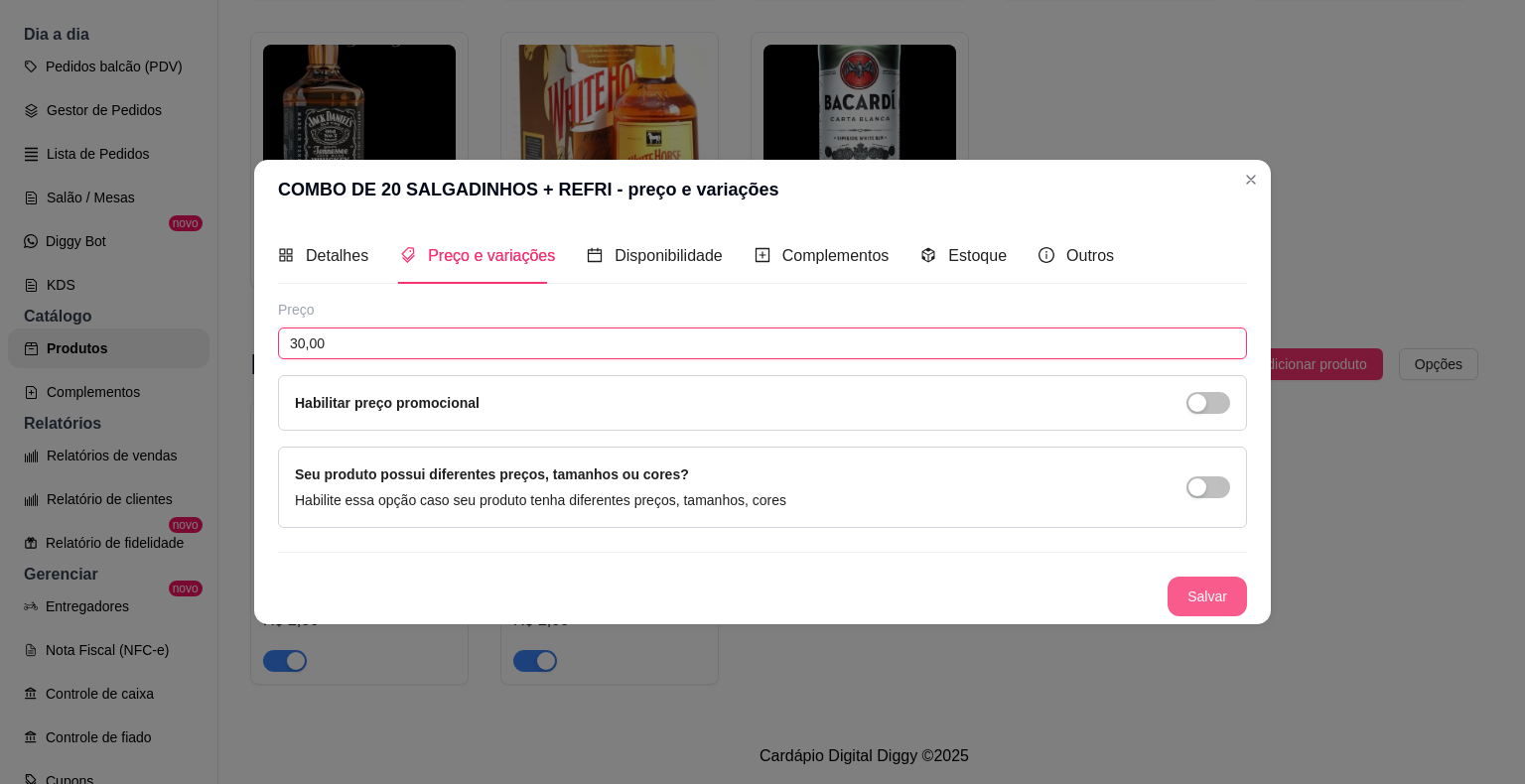 type on "30,00" 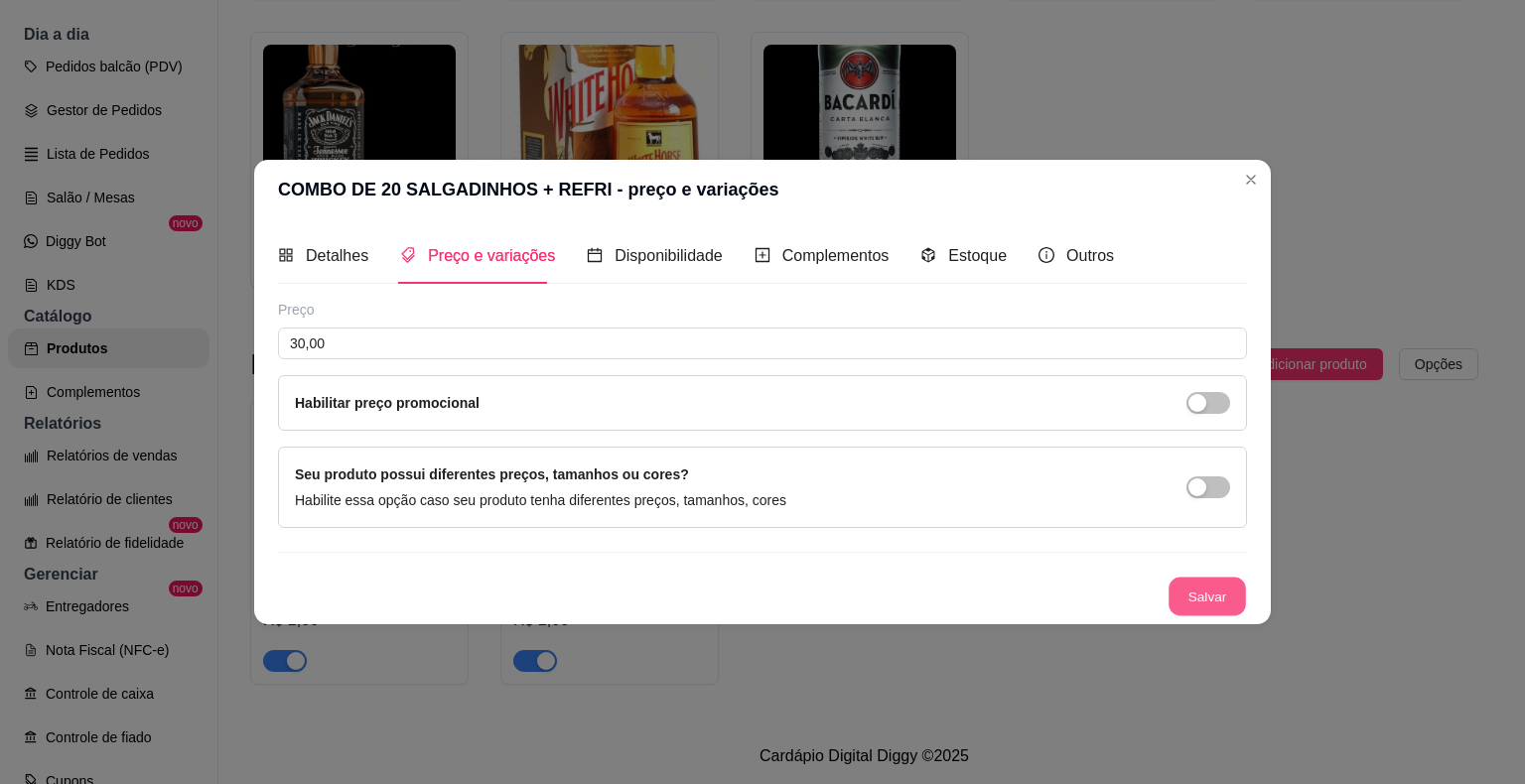 click on "Salvar" at bounding box center (1207, 596) 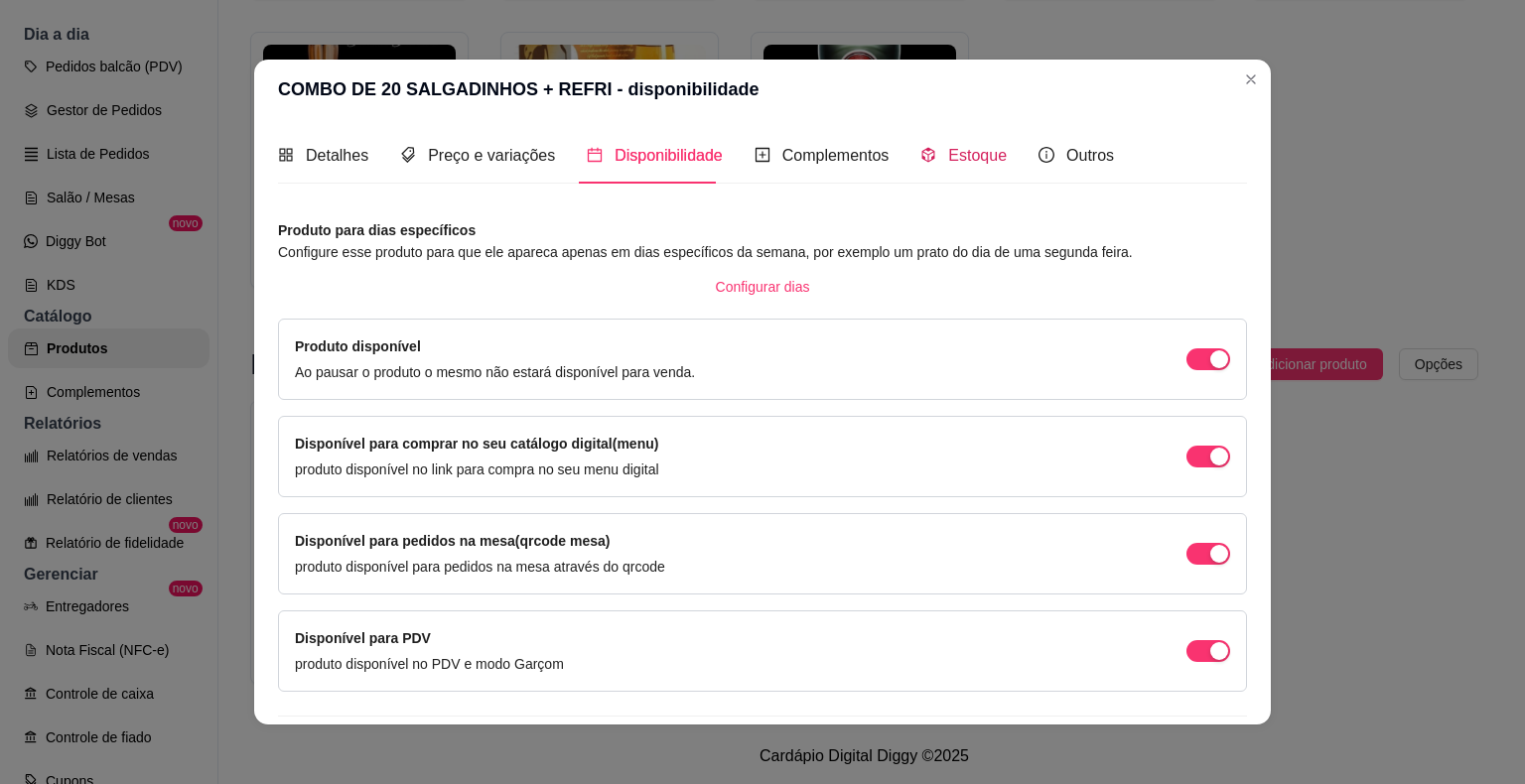 click on "Estoque" at bounding box center [977, 155] 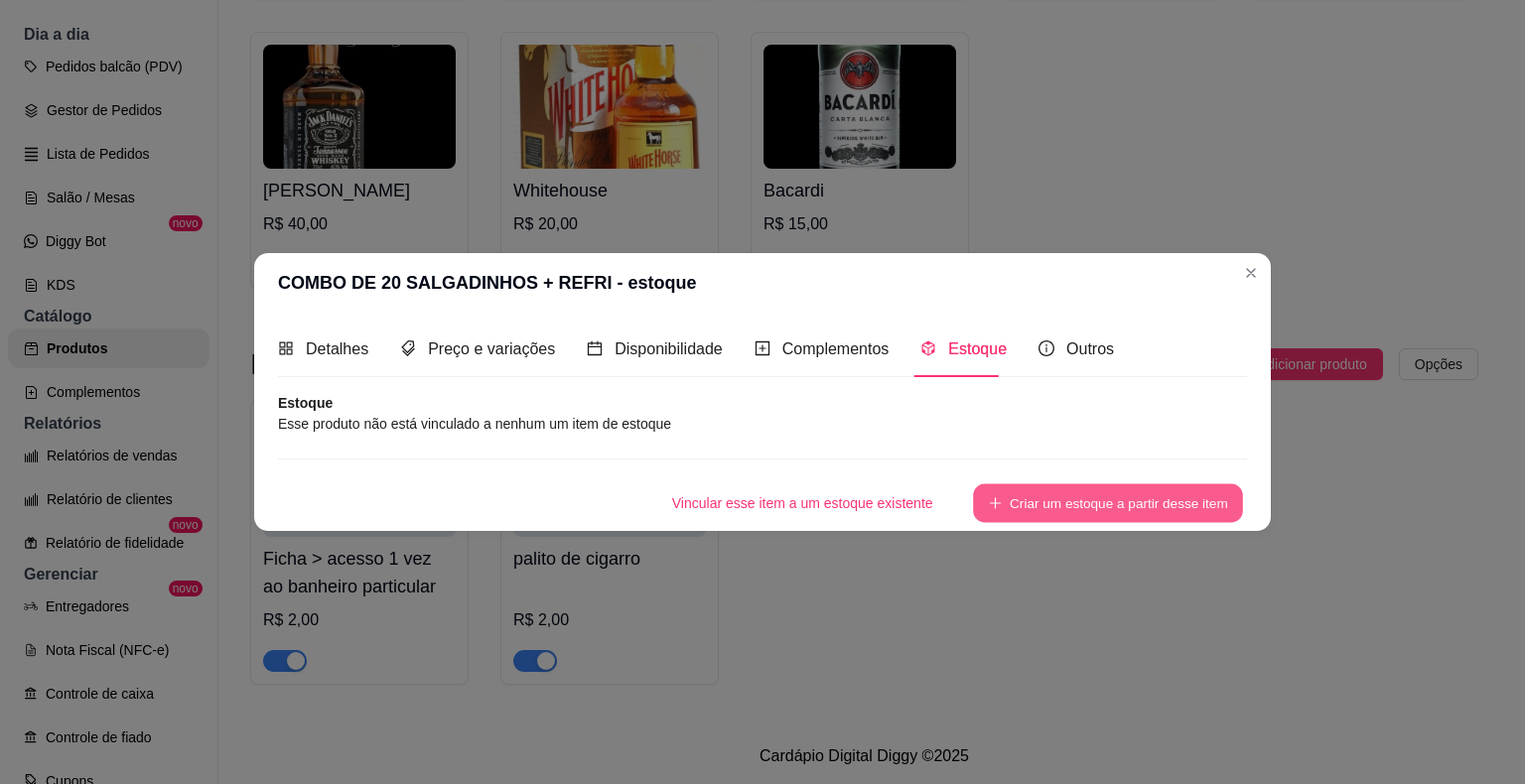 click on "Criar um estoque a partir desse item" at bounding box center [1108, 503] 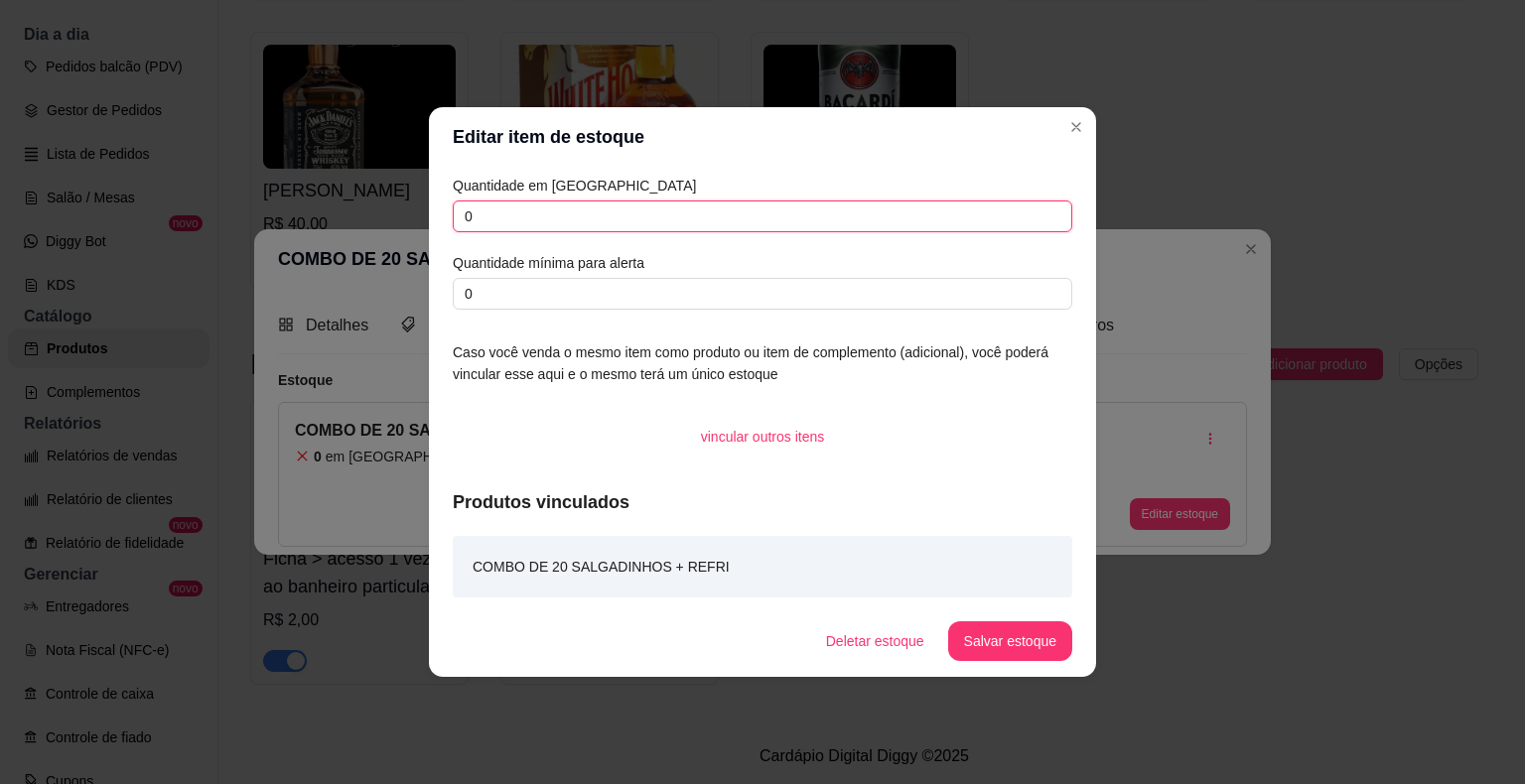 click on "0" at bounding box center (762, 216) 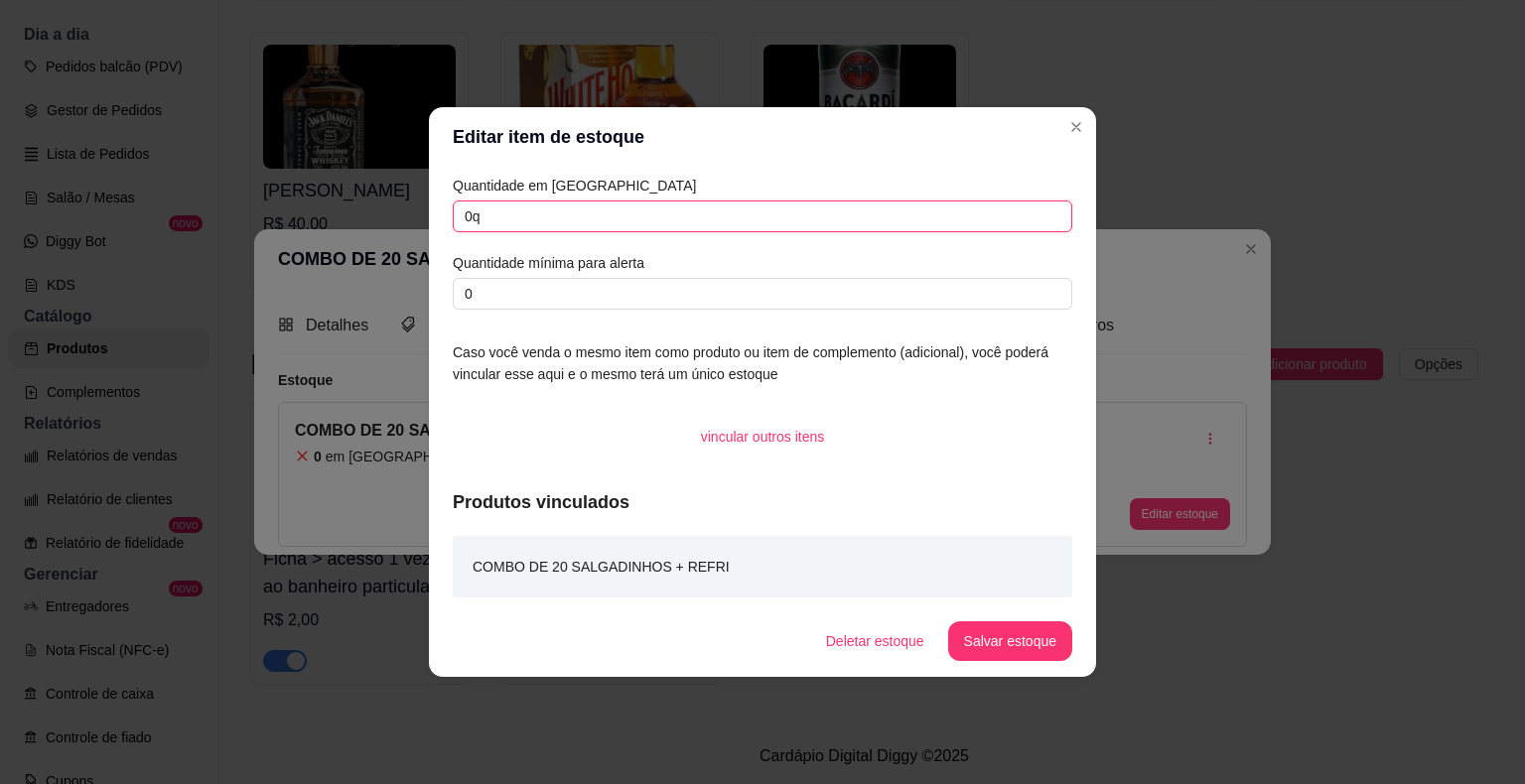 type on "0" 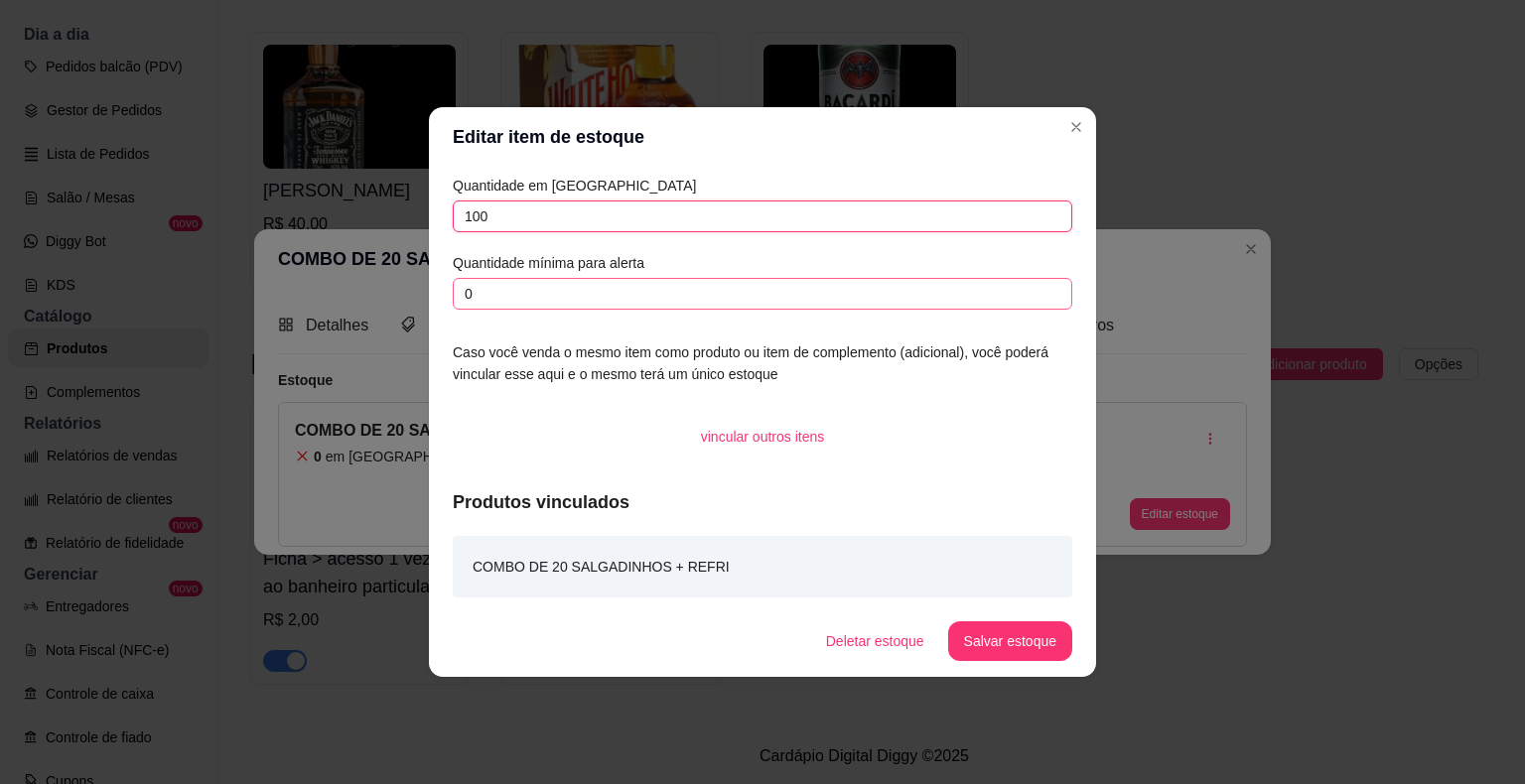 type on "100" 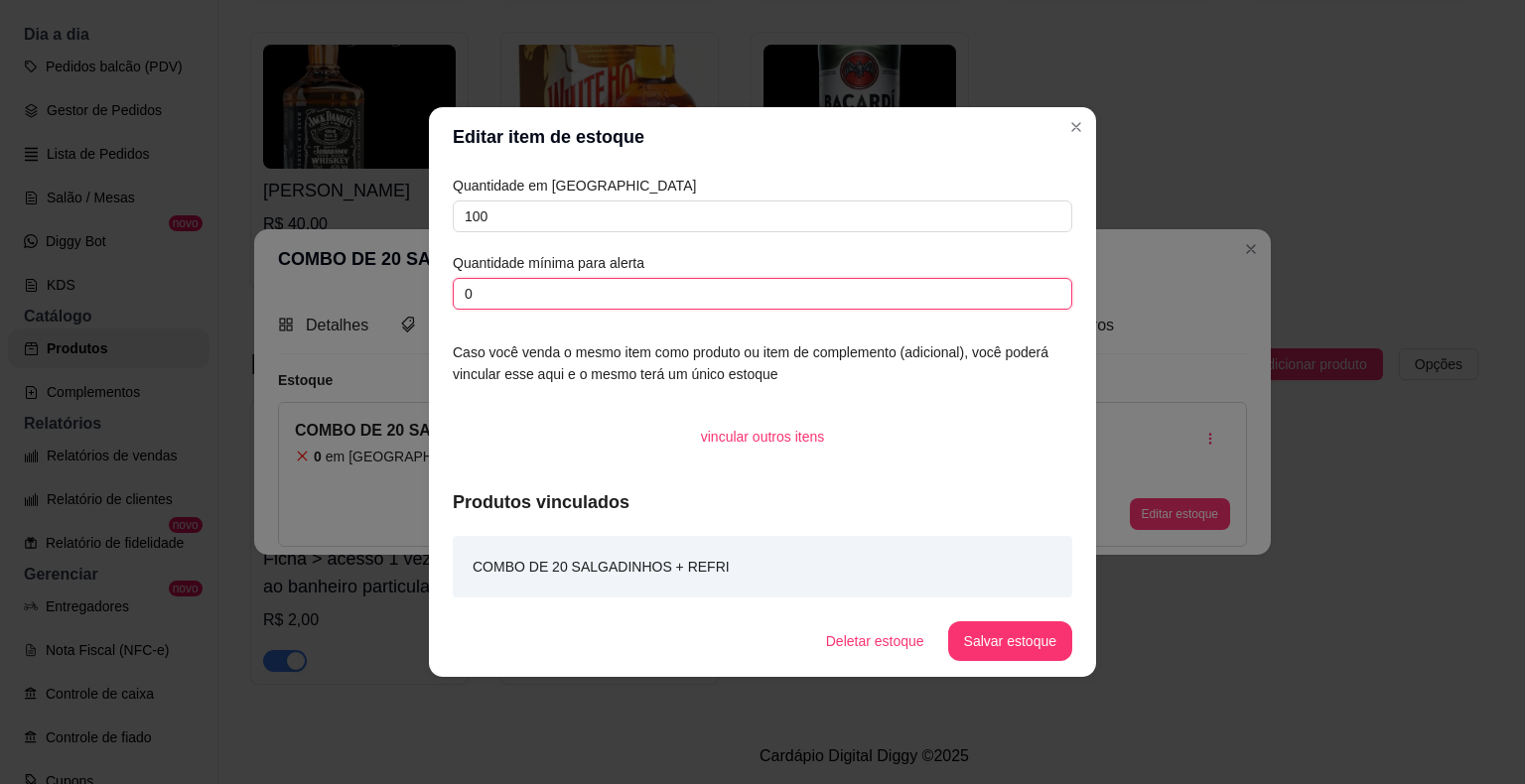 click on "0" at bounding box center [762, 294] 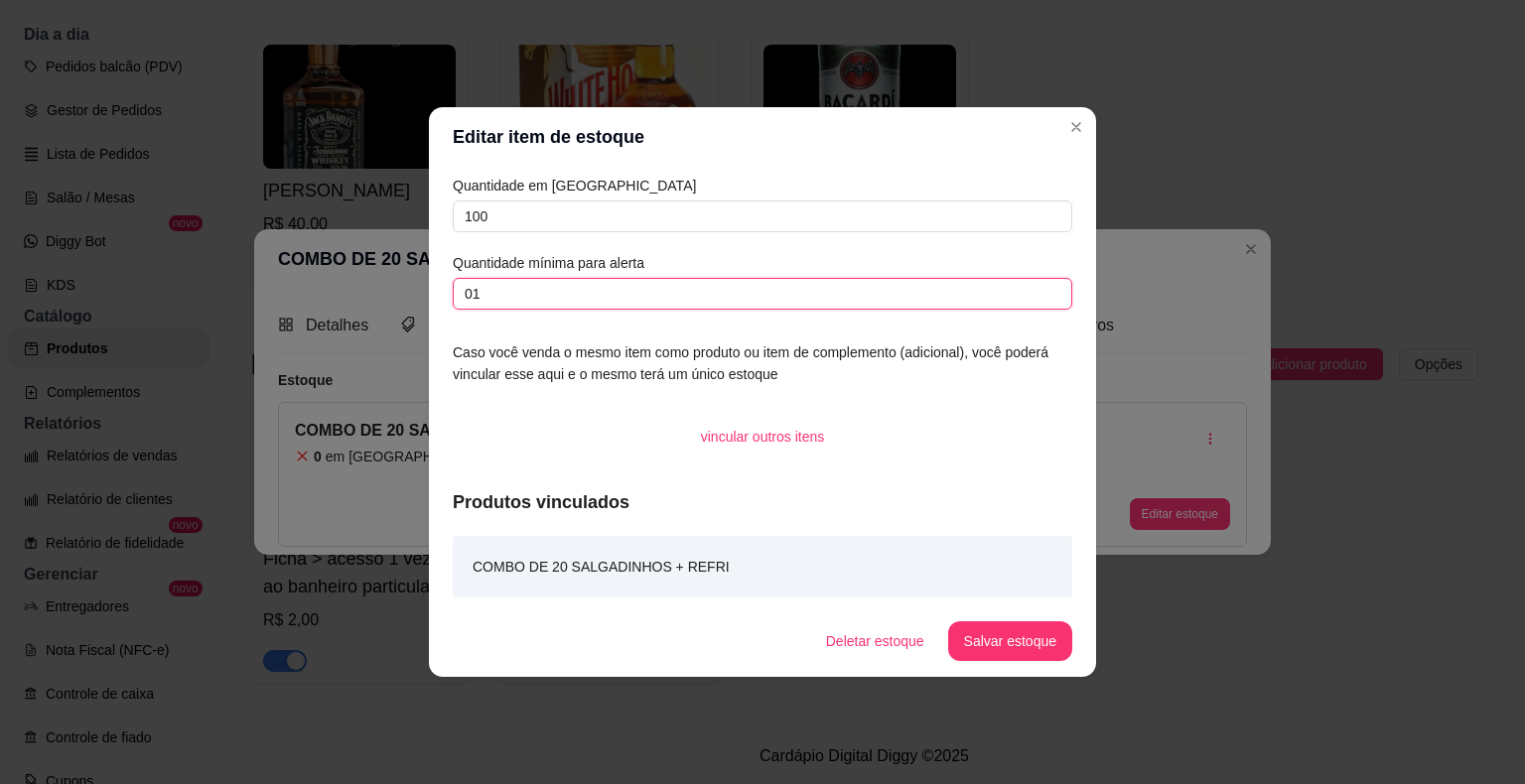 type on "0" 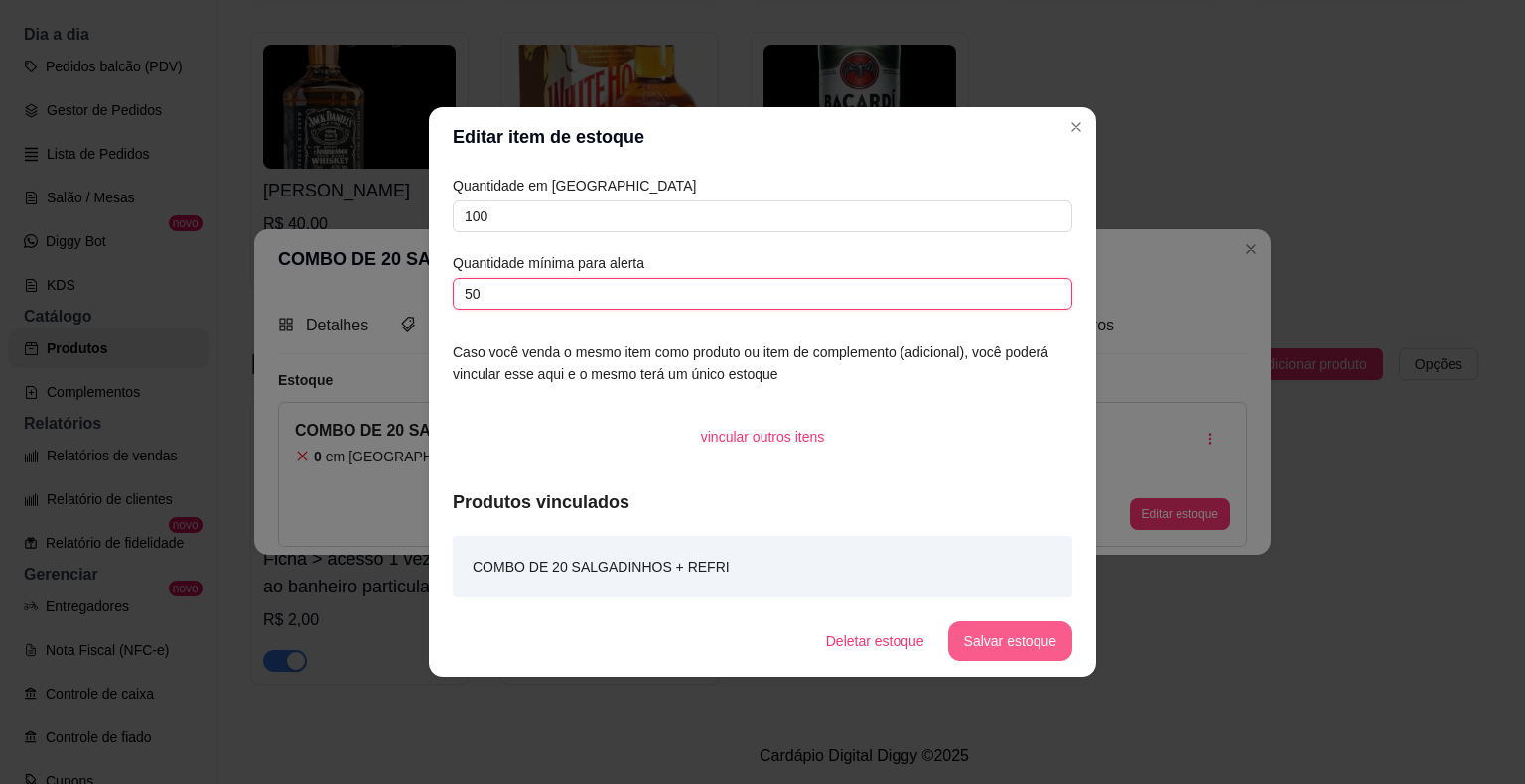 type on "50" 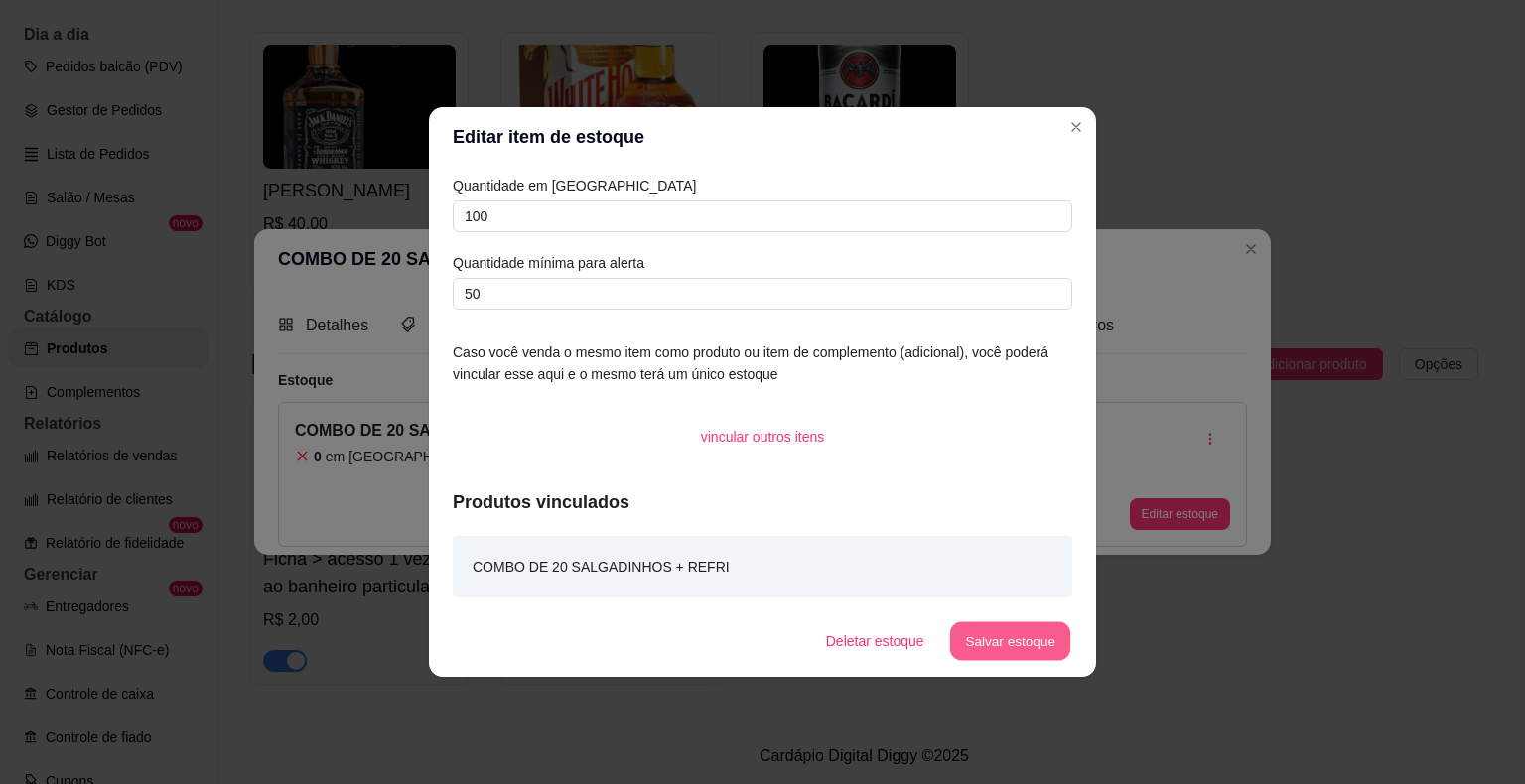 click on "Salvar estoque" at bounding box center [1010, 641] 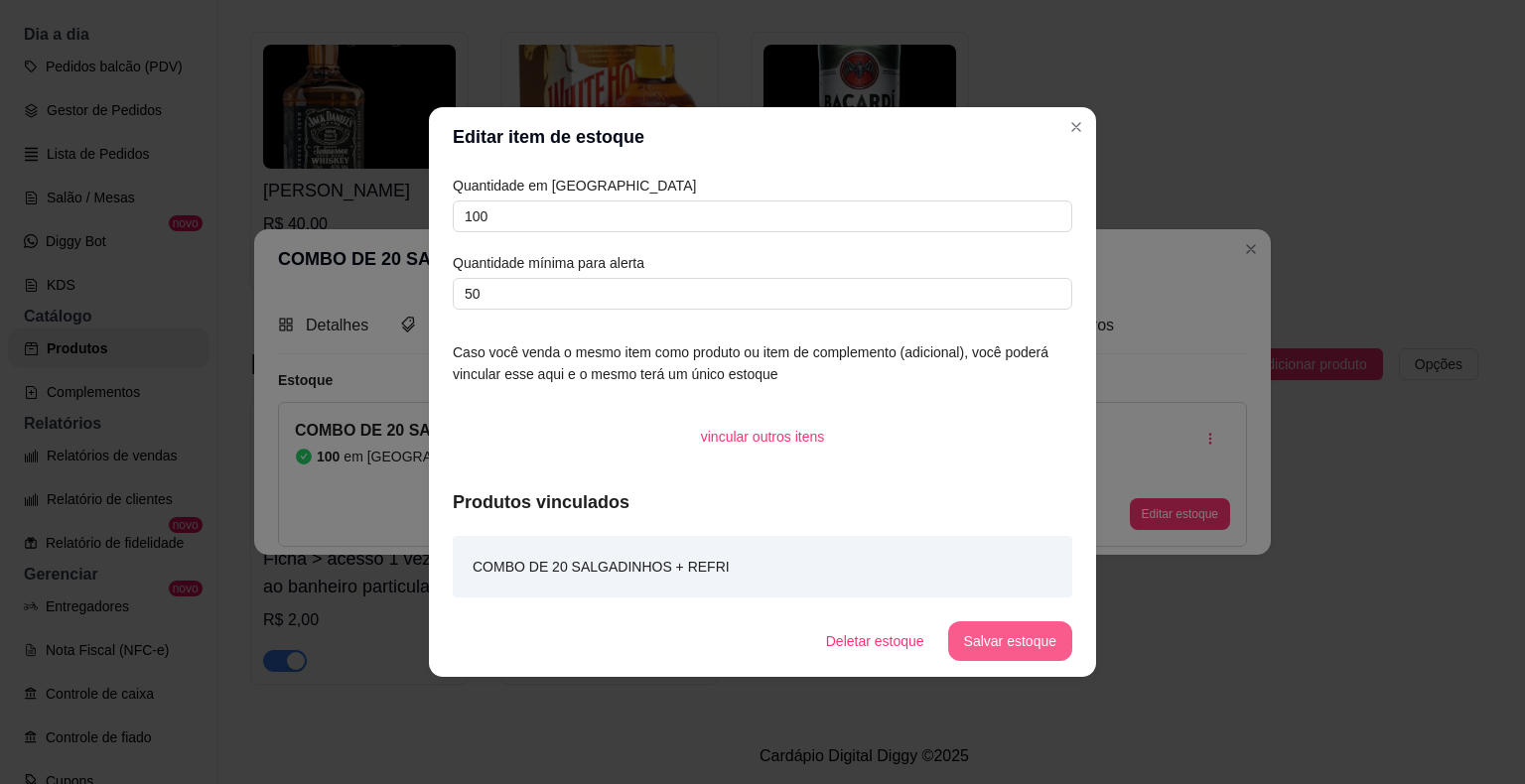 click on "Salvar estoque" at bounding box center (1010, 641) 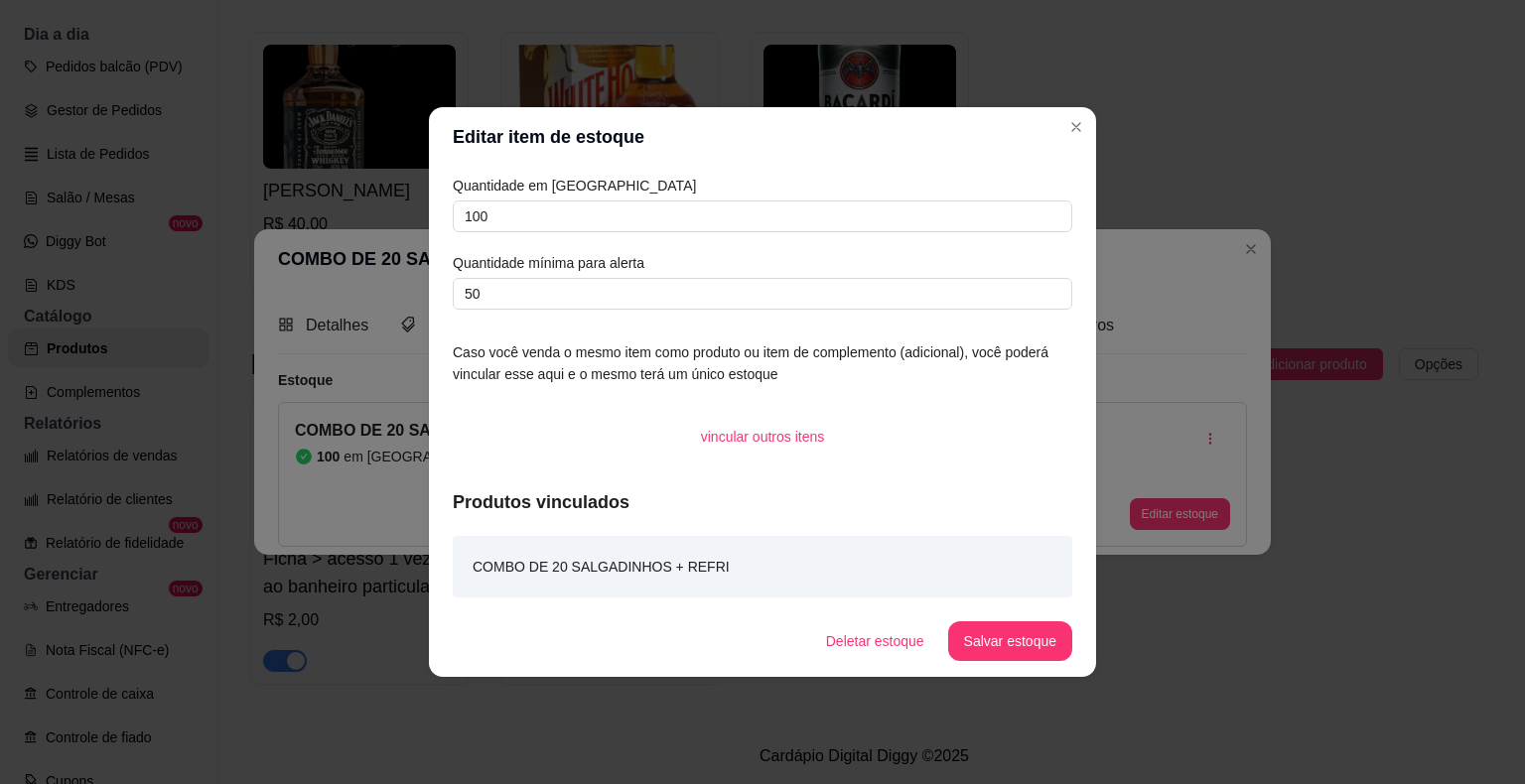 click on "COMBO DE 20 SALGADINHOS + REFRI - estoque Detalhes Preço e variações Disponibilidade Complementos Estoque Outros Nome do produto COMBO DE 20 SALGADINHOS + REFRI Código do produto (PDV) Descrição do produto 2O Salgadinhos variados +refri lata 35 / 600 Produto pesável Ao marcar essa opção o valor do produto será desconsiderado da forma unitária e começará a valer por Kilograma. Quantidade miníma para pedido Ao habilitar seus clientes terão que pedir uma quantidade miníma desse produto. Copiar link do produto Deletar produto Salvar Preço  30,00 Habilitar preço promocional Seu produto possui diferentes preços, tamanhos ou cores? Habilite essa opção caso seu produto tenha diferentes preços, tamanhos, cores Salvar Produto para dias específicos Configure esse produto para que ele apareca apenas em dias específicos da semana, por exemplo um prato do dia de uma segunda feira. Configurar dias Produto disponível Ao pausar o produto o mesmo não estará disponível para venda. Salvar Estoque 100" at bounding box center (762, 392) 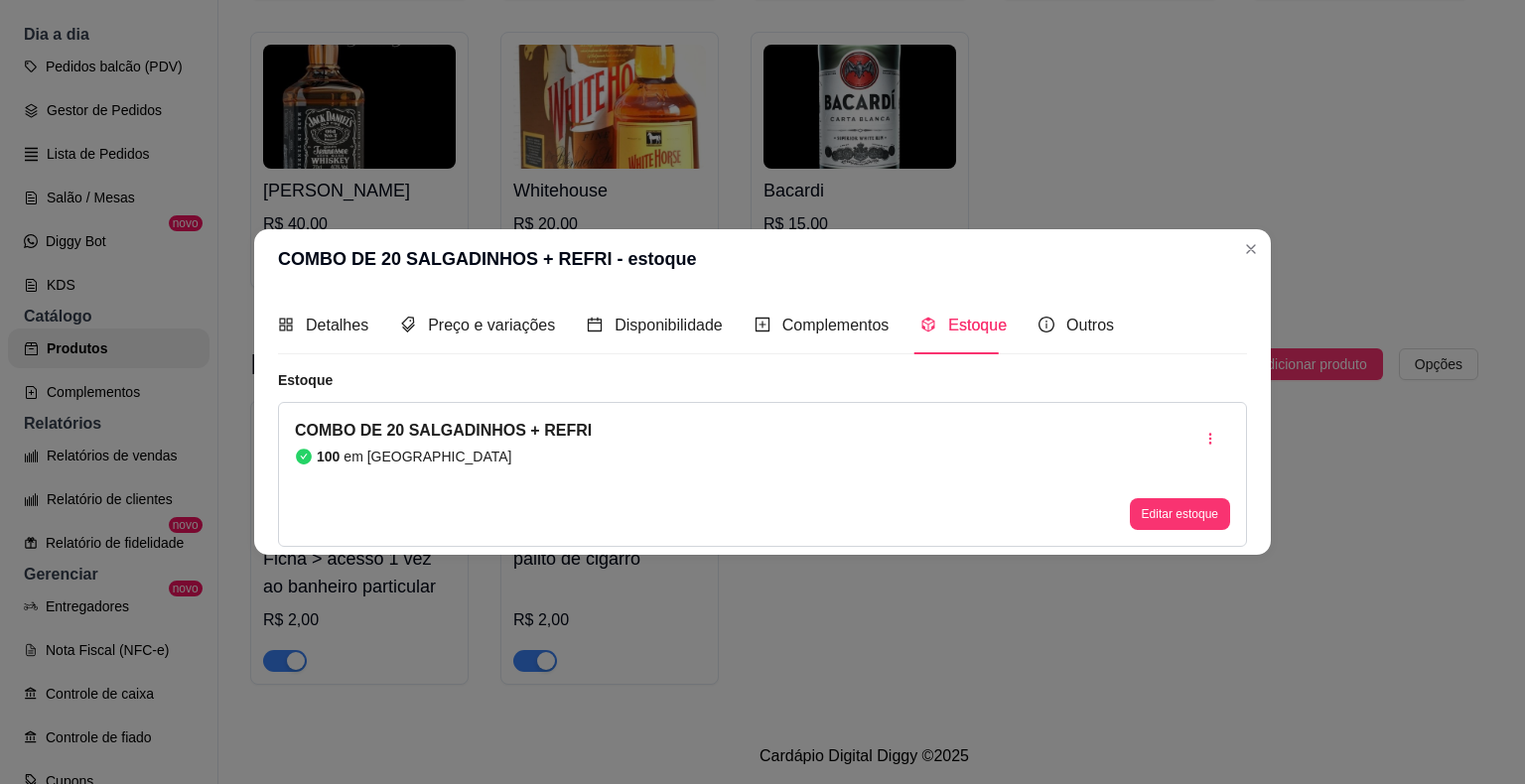 click on "000 - 2 Espaguete bolonhesa   R$ 80,00 R$ 60,00 001 - 2 X.tudo   R$ 50,00 R$ 40,00 002 - Caipirinha em dobro   R$ 30,00 2 X. Burguer   R$ 32,00 2 x salada    R$ 35,00 Drink Smooth (sem álcool)   R$ 25,00 4 HAMBURGUERES    R$ 60,00 2 Hamburgueres combo    R$ 48,00 COMBO DE 20 SALGADINHOS + REFRI   100 em estoque R$ 30,00" at bounding box center [864, -1427] 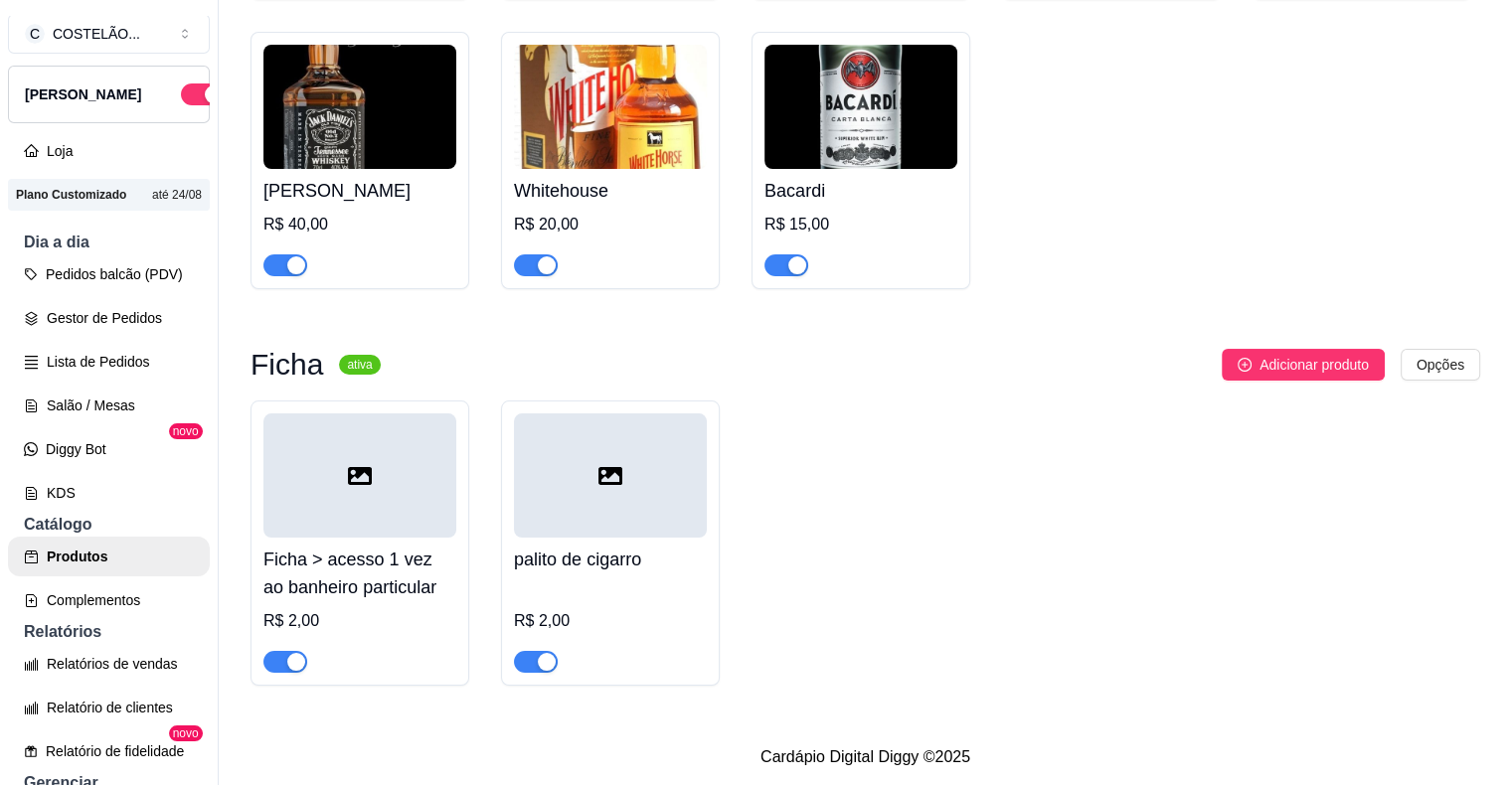 scroll, scrollTop: 7, scrollLeft: 0, axis: vertical 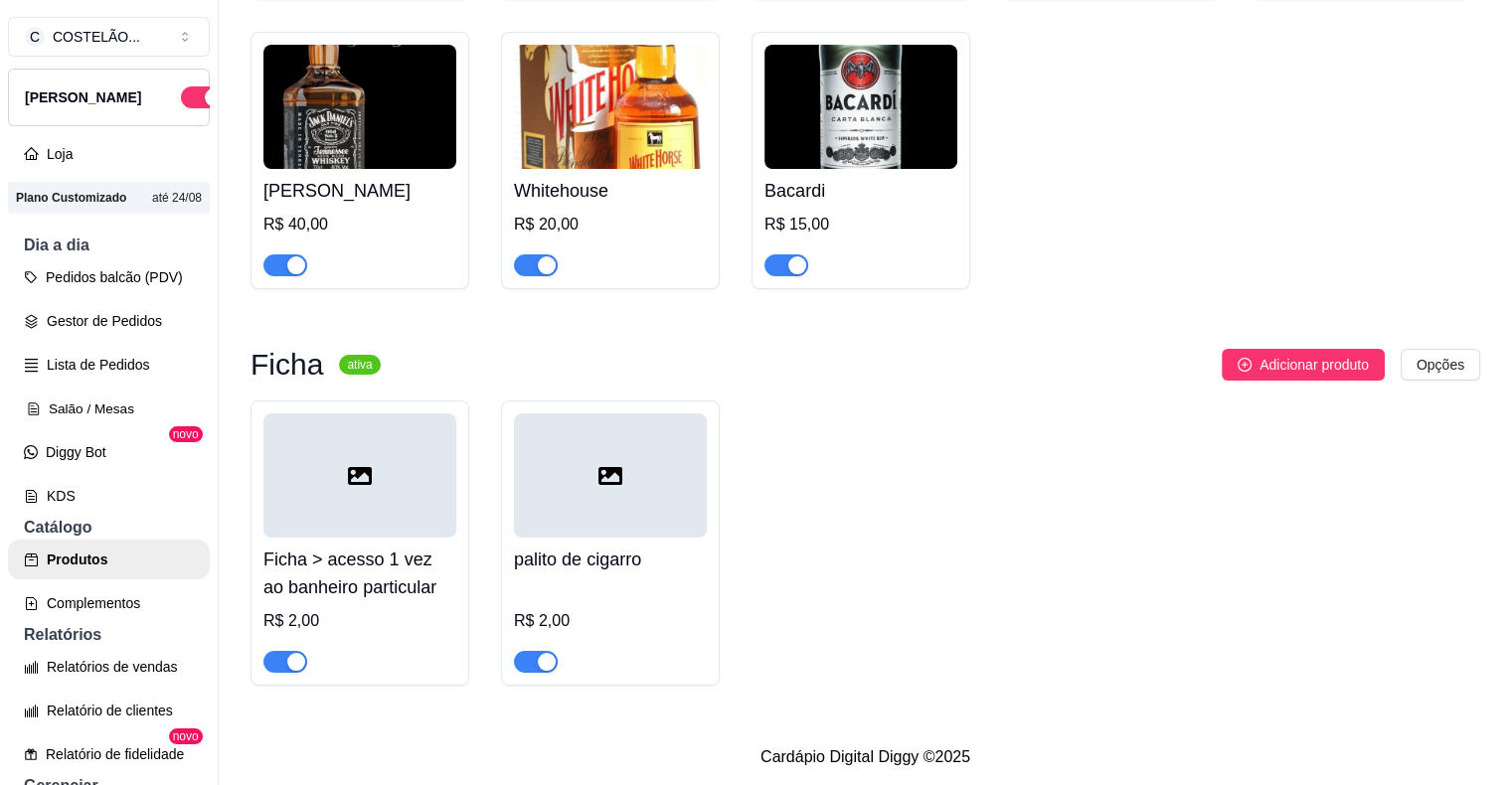 click on "Salão / Mesas" at bounding box center (108, 408) 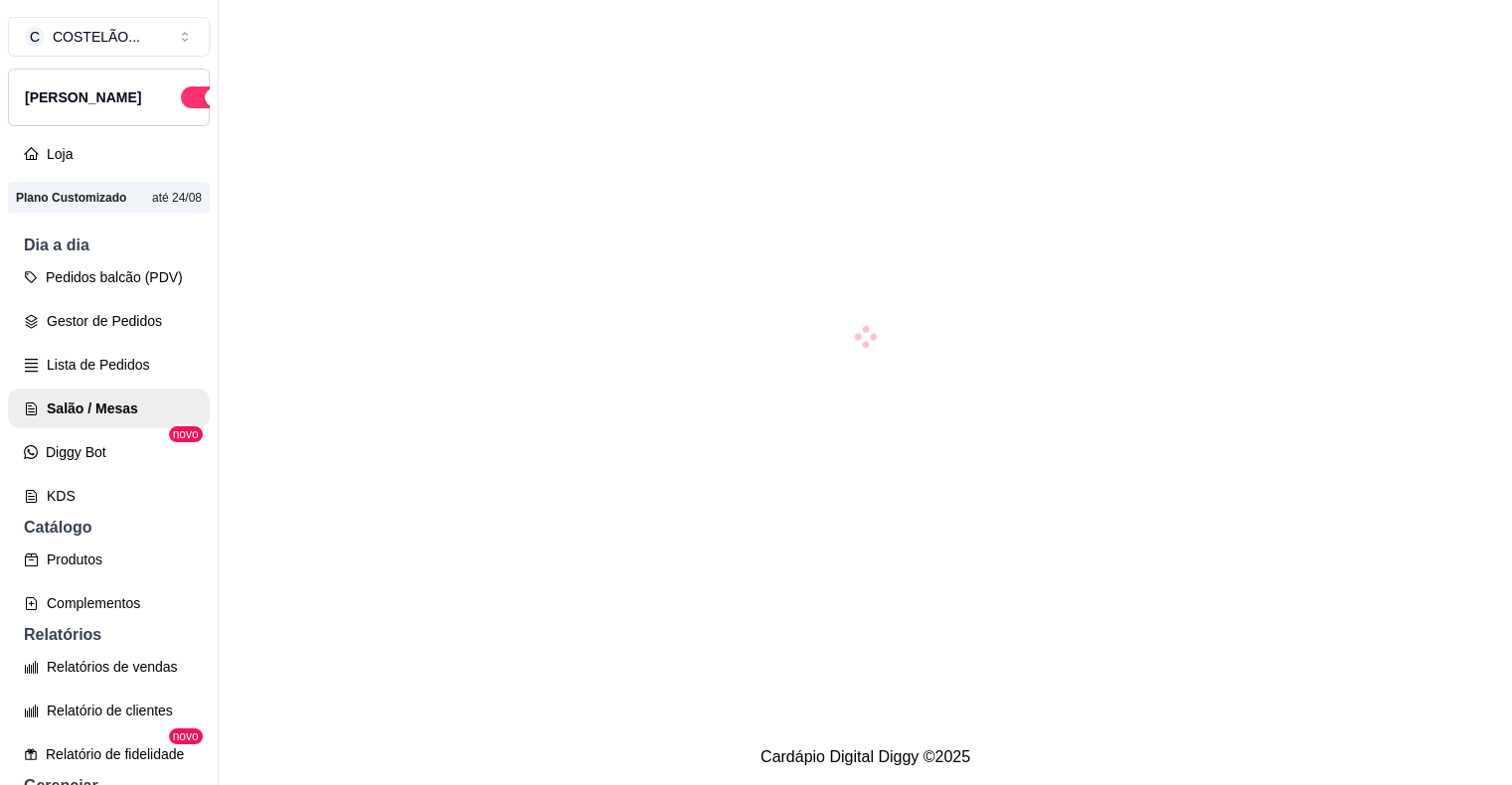 scroll, scrollTop: 0, scrollLeft: 0, axis: both 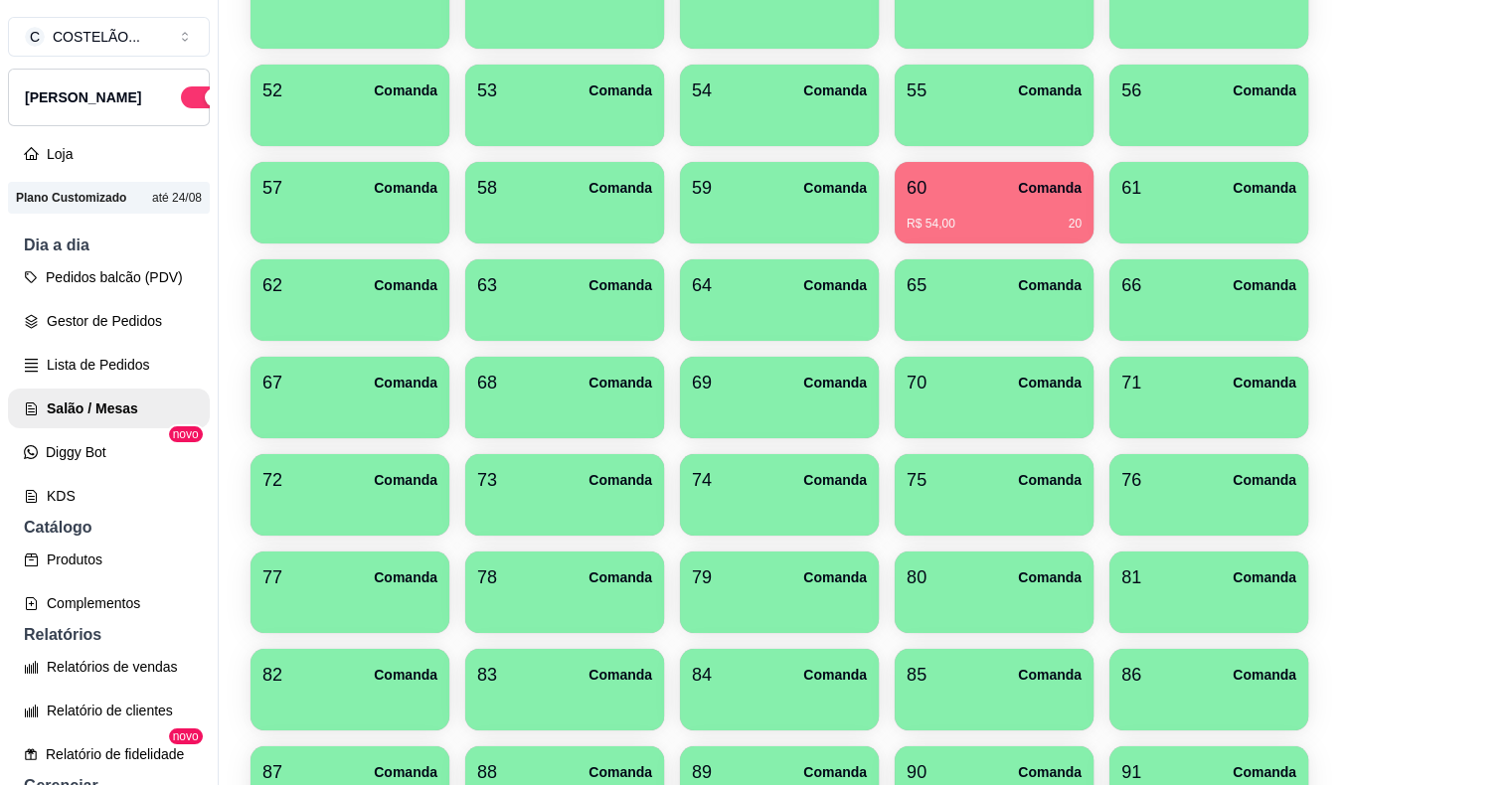 click on "[STREET_ADDRESS]$ 54,00 20" at bounding box center [994, 203] 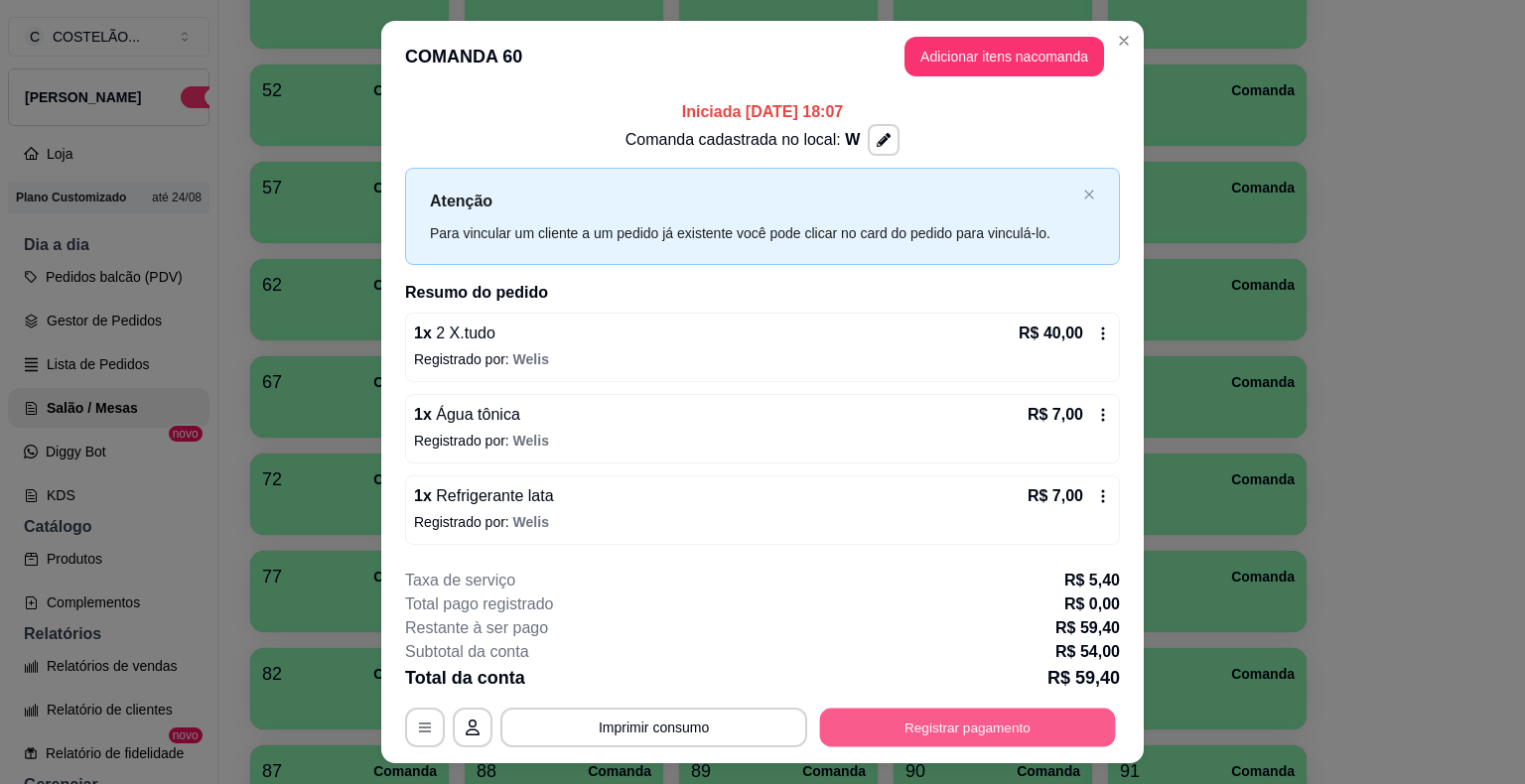 click on "Registrar pagamento" at bounding box center [968, 726] 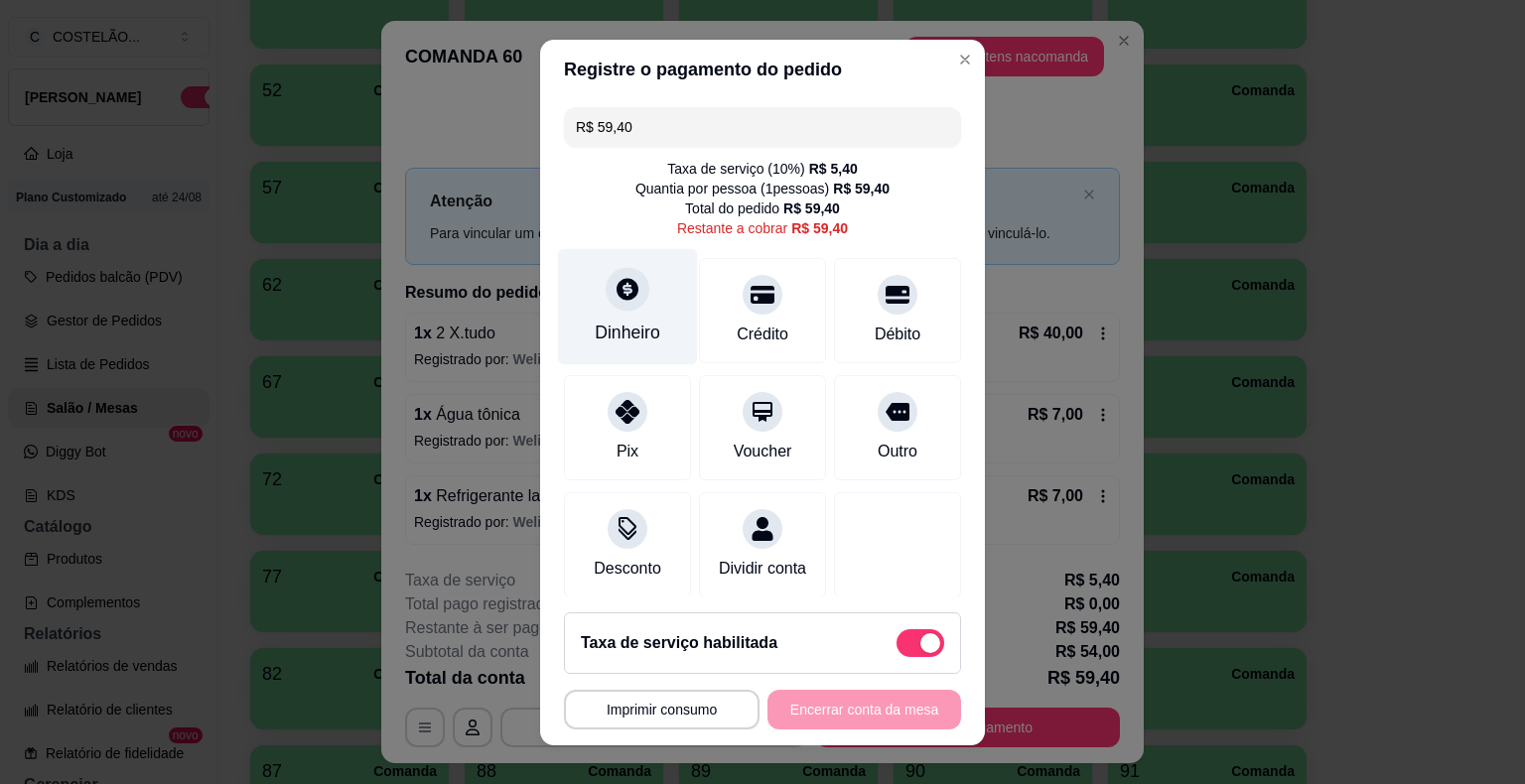 click on "Dinheiro" at bounding box center (627, 332) 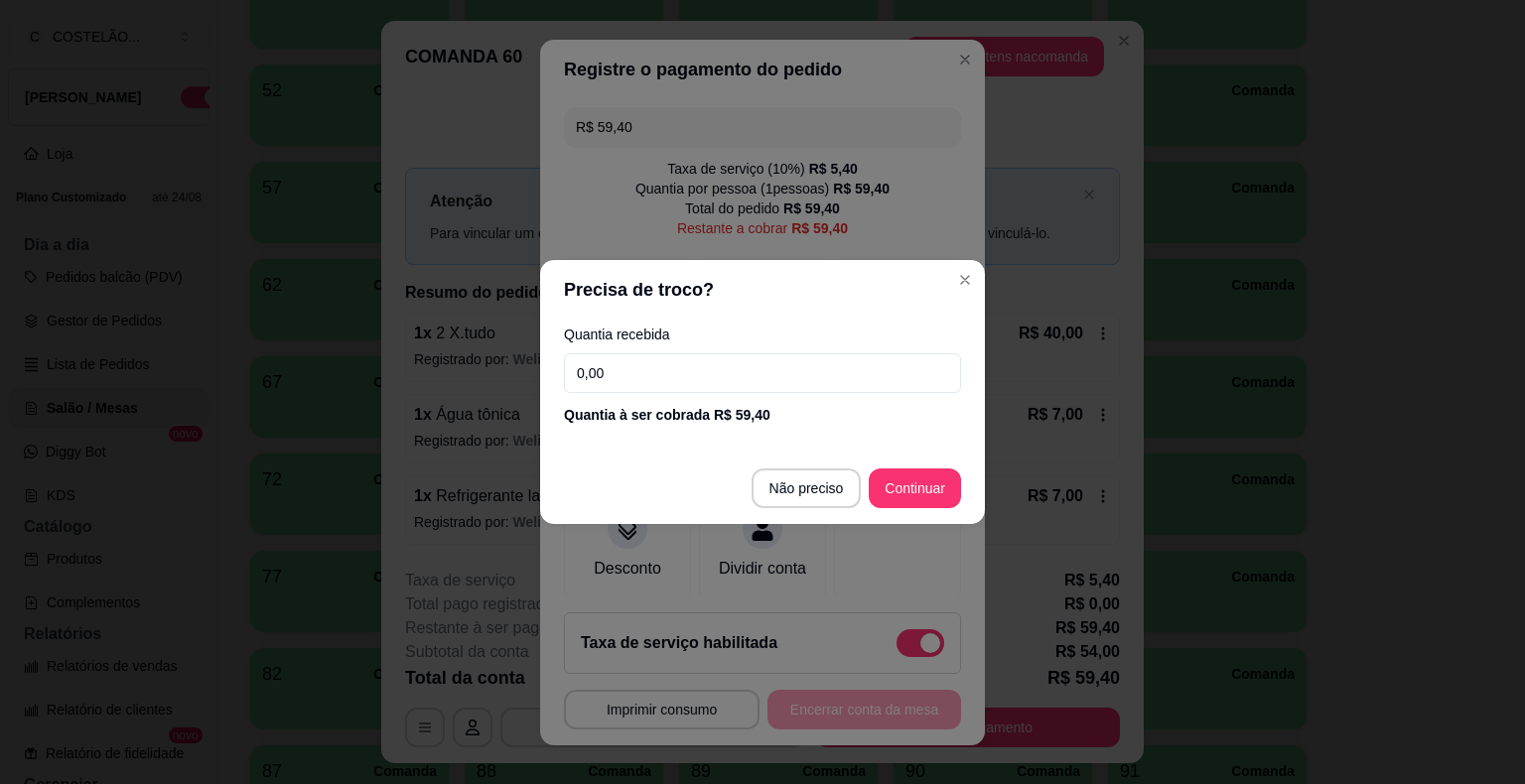 click on "Quantia recebida 0,00 Quantia à ser cobrada   R$ 59,40" at bounding box center (762, 376) 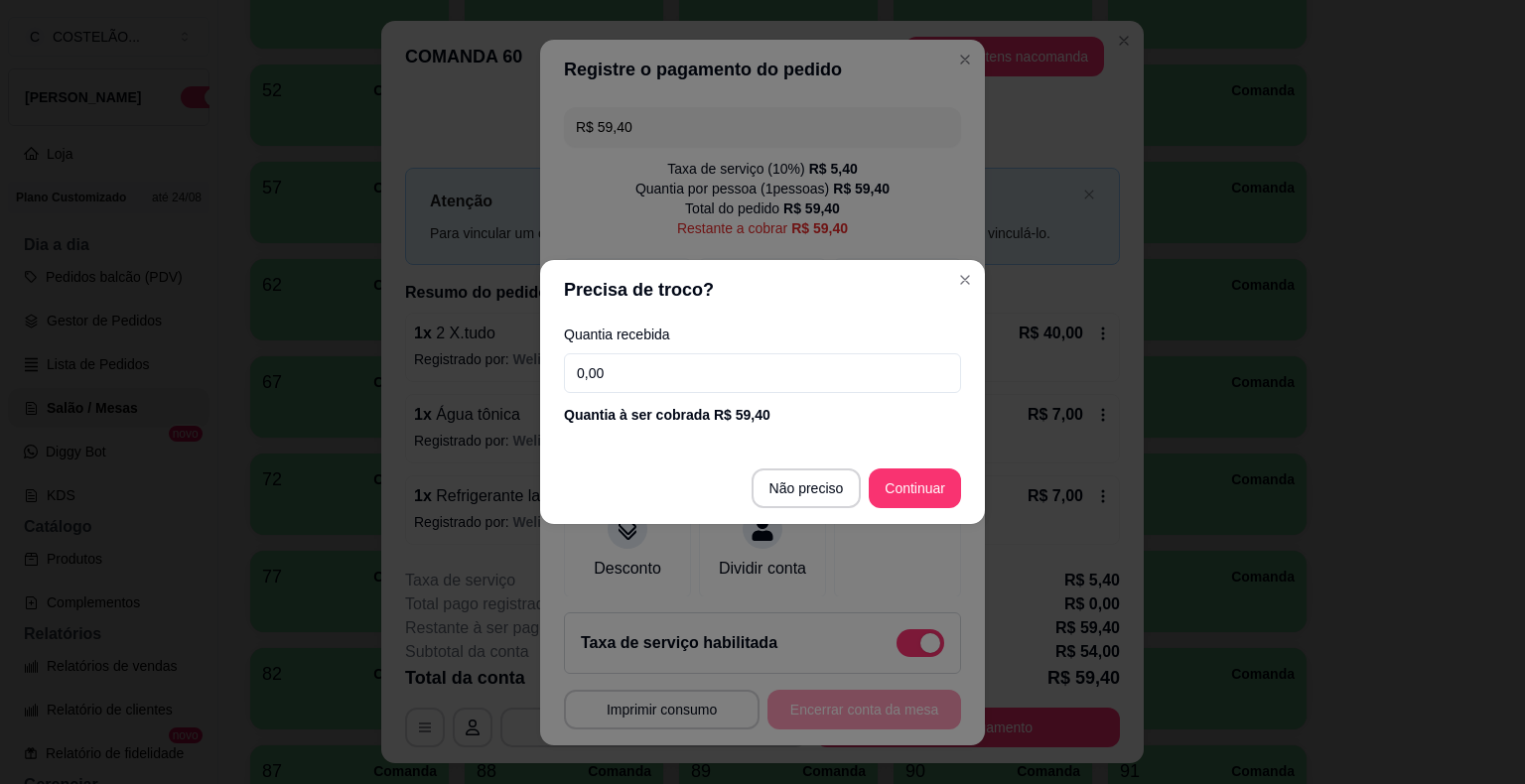 click on "0,00" at bounding box center [762, 373] 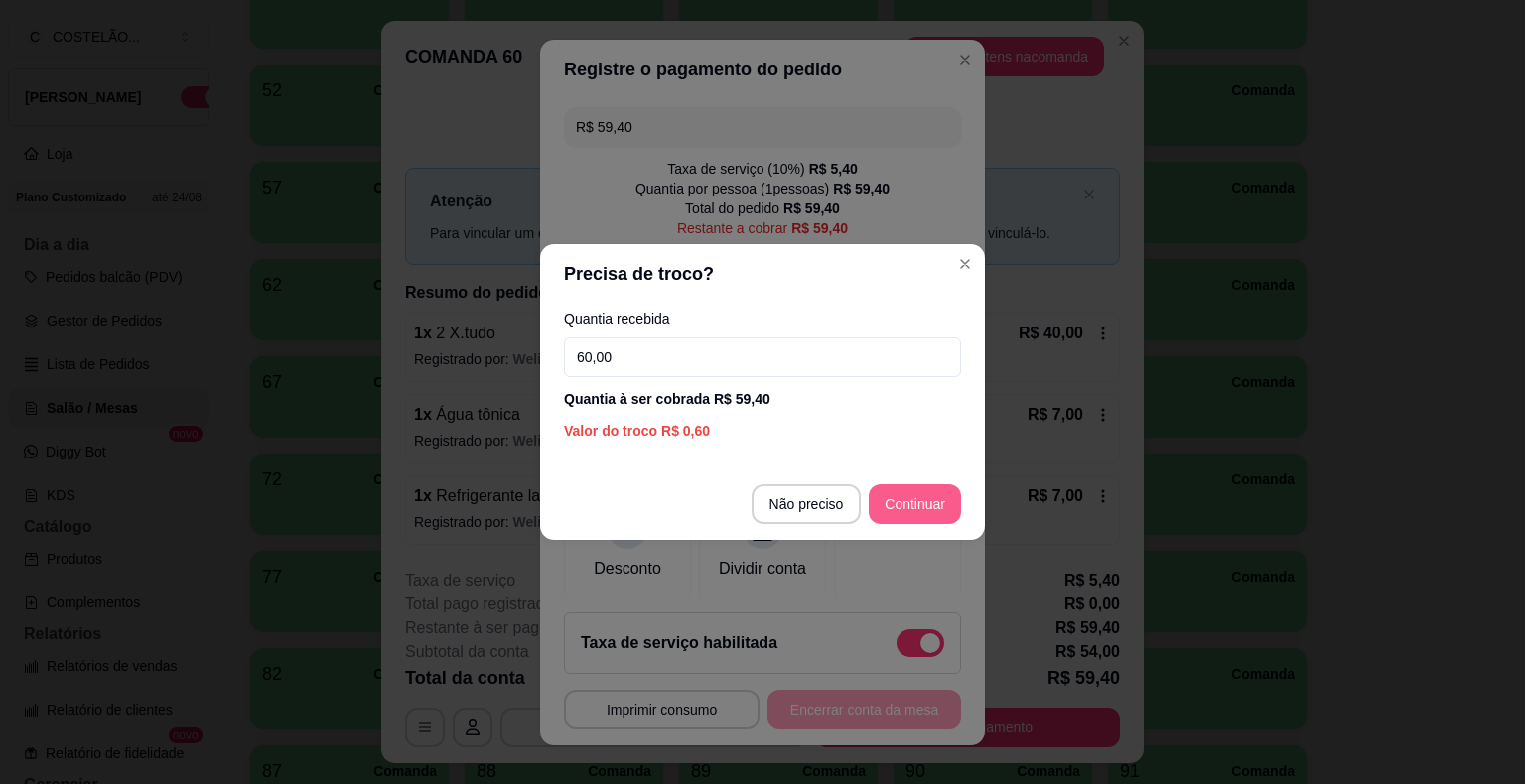 type on "60,00" 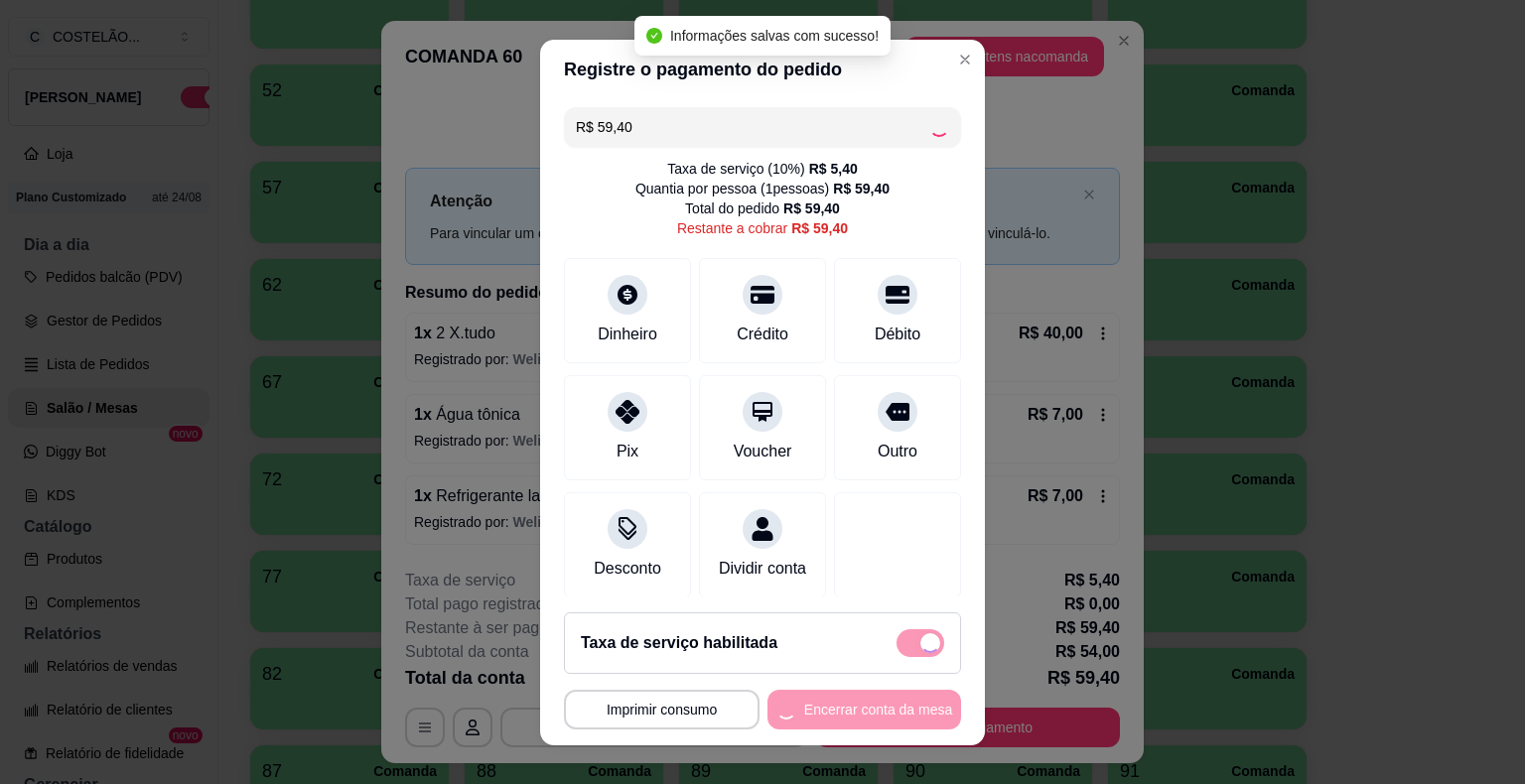 type on "R$ 0,00" 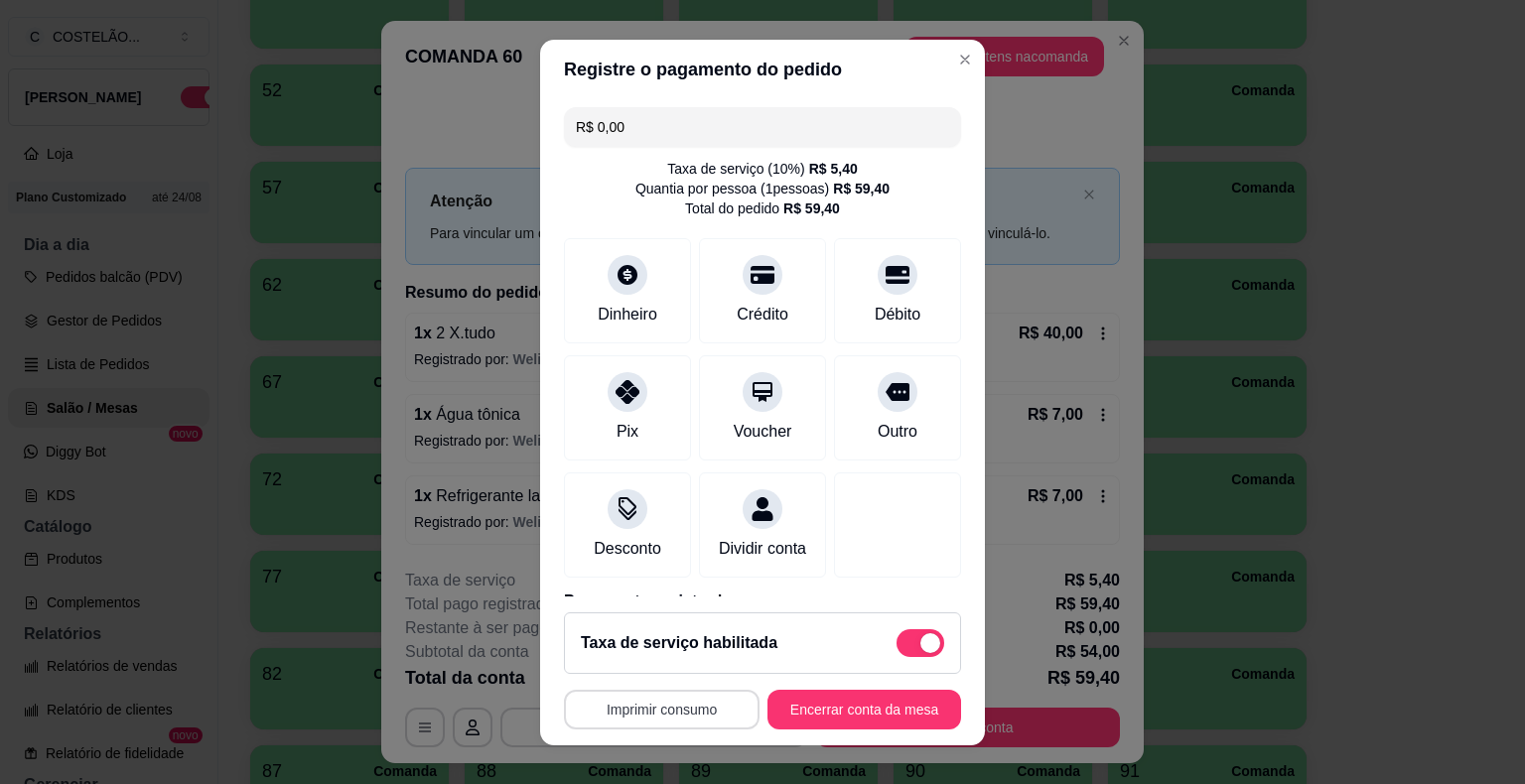 click on "Imprimir consumo" at bounding box center [661, 710] 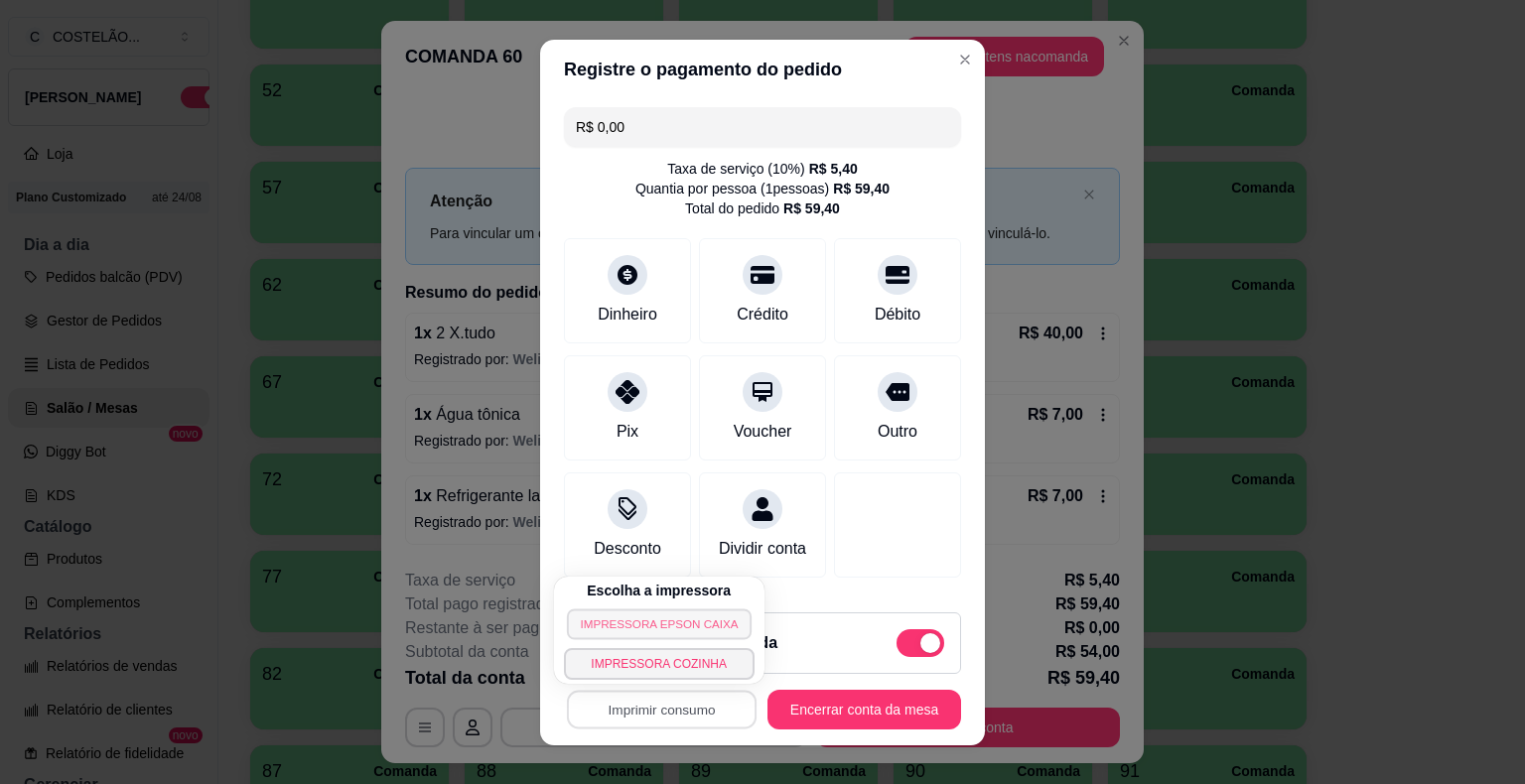 click on "IMPRESSORA EPSON CAIXA" at bounding box center [659, 623] 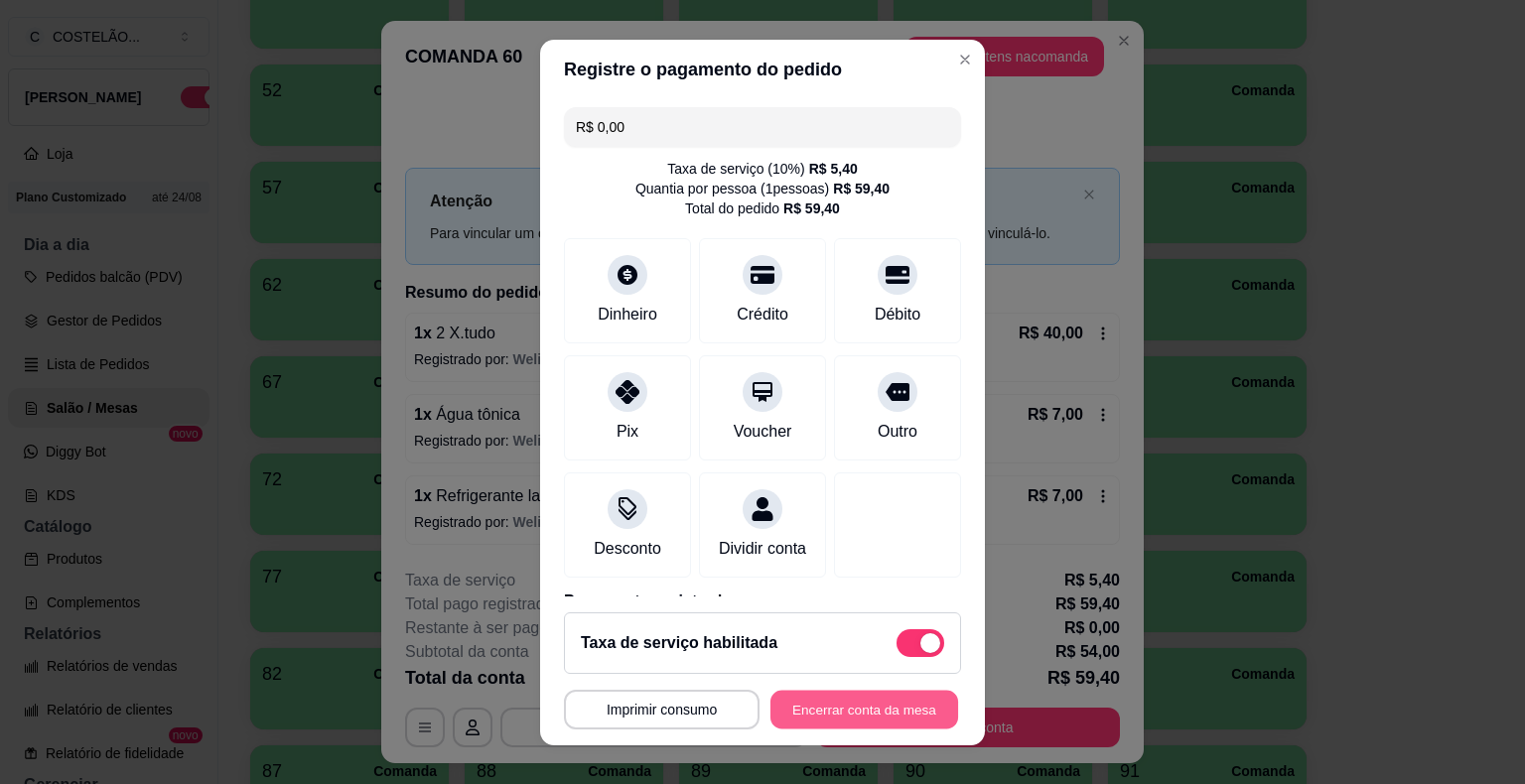 click on "Encerrar conta da mesa" at bounding box center (864, 709) 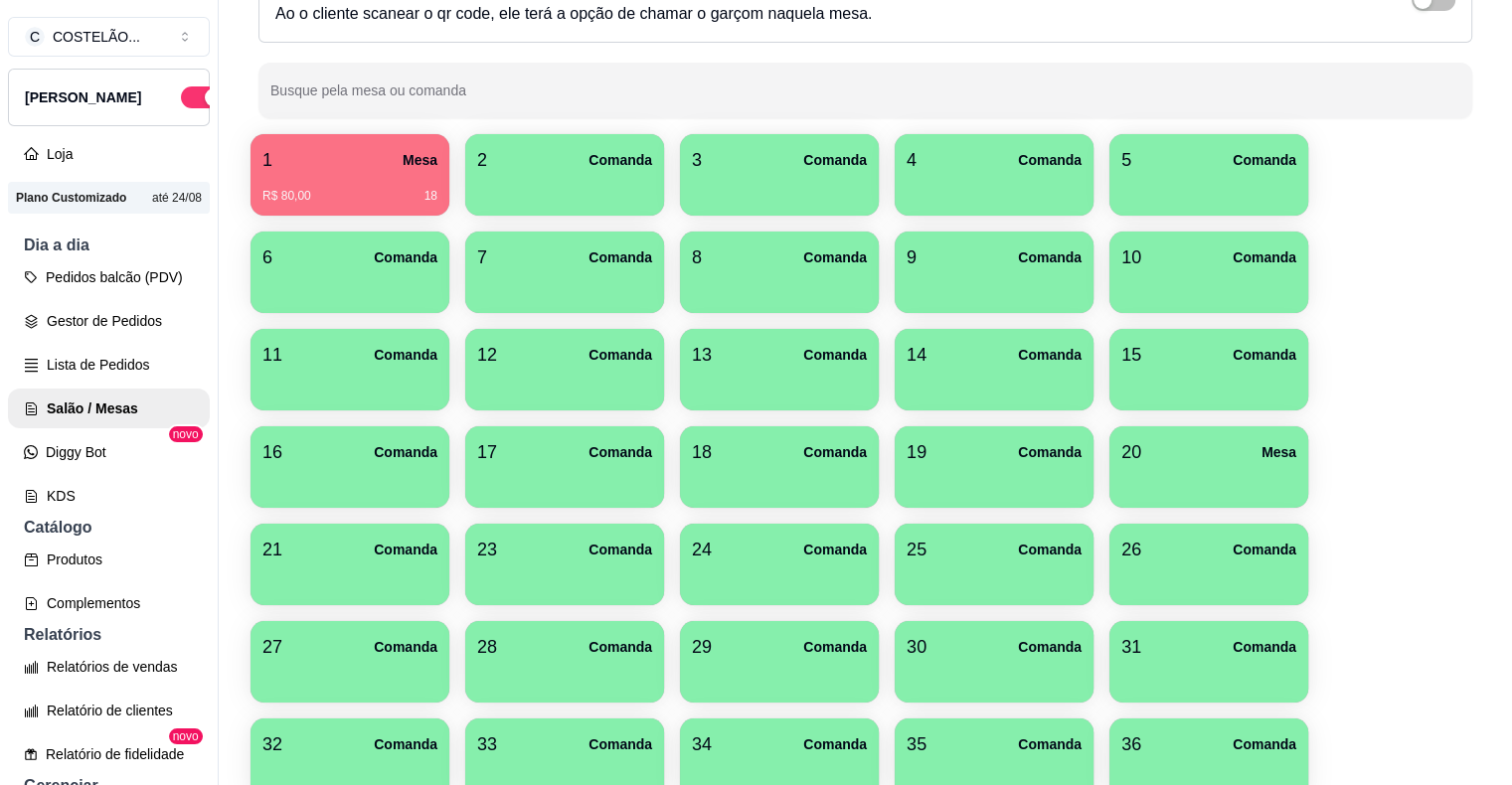 scroll, scrollTop: 0, scrollLeft: 0, axis: both 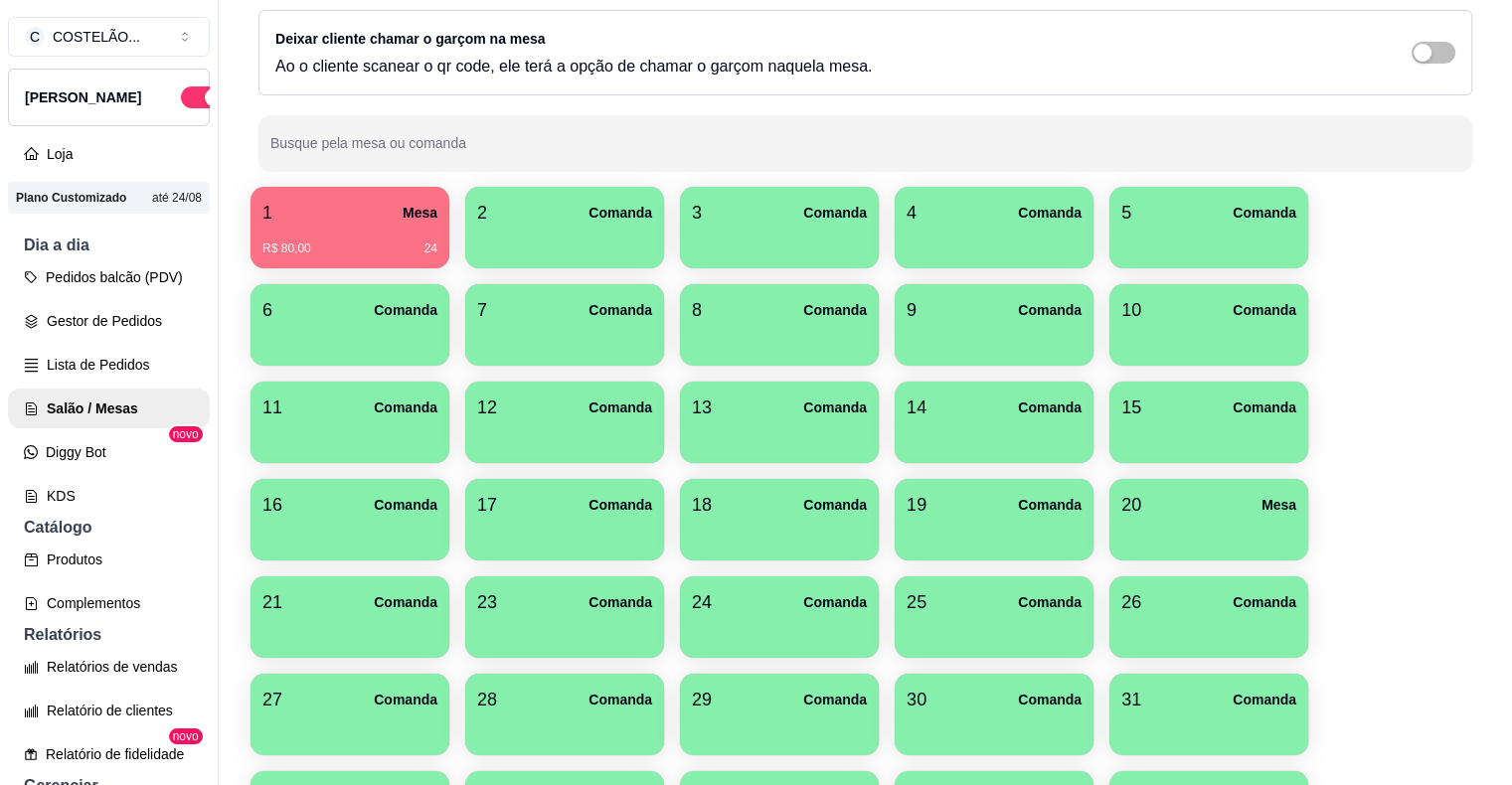 type 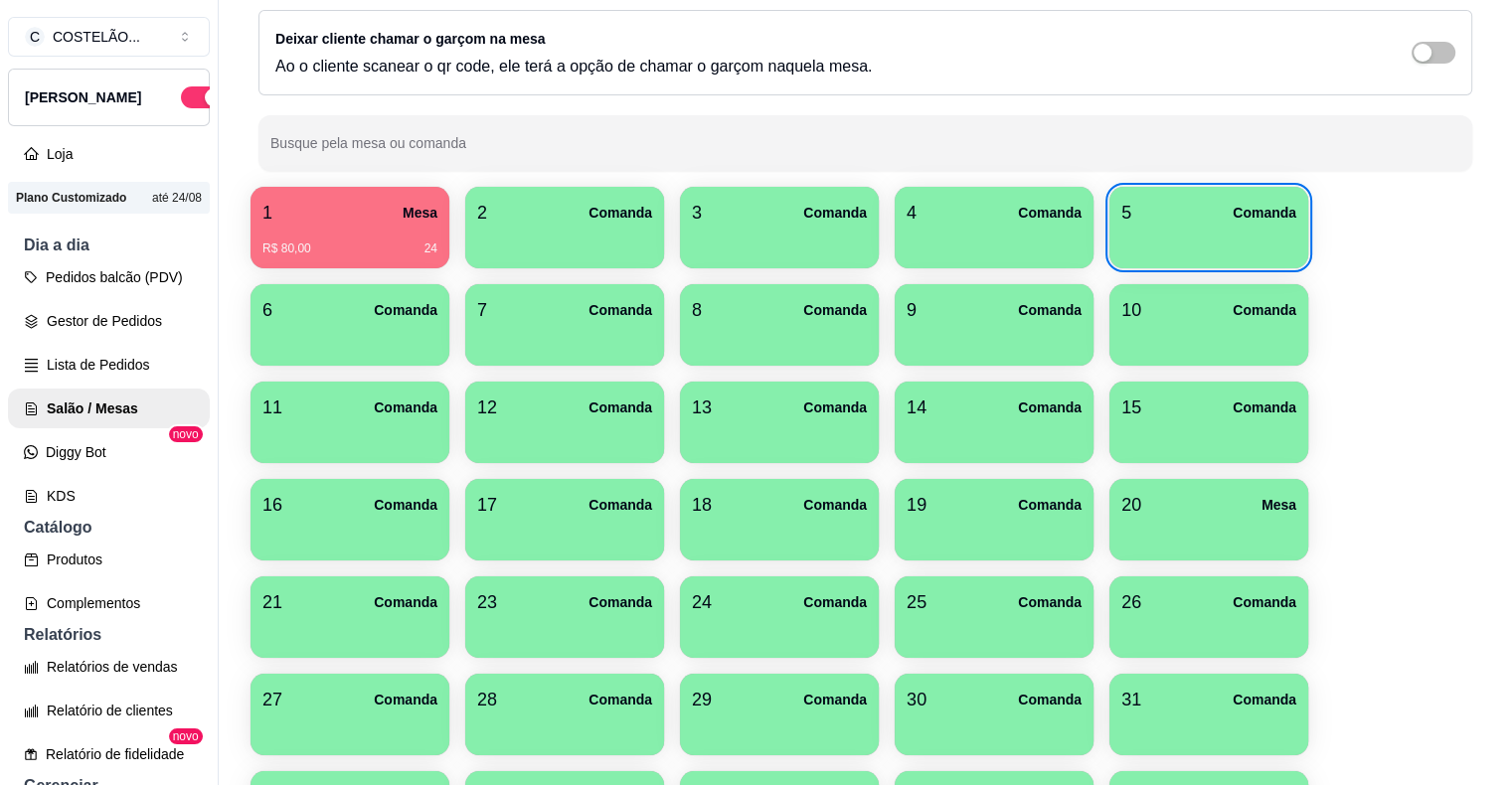 click on "R$ 80,00 24" at bounding box center (350, 248) 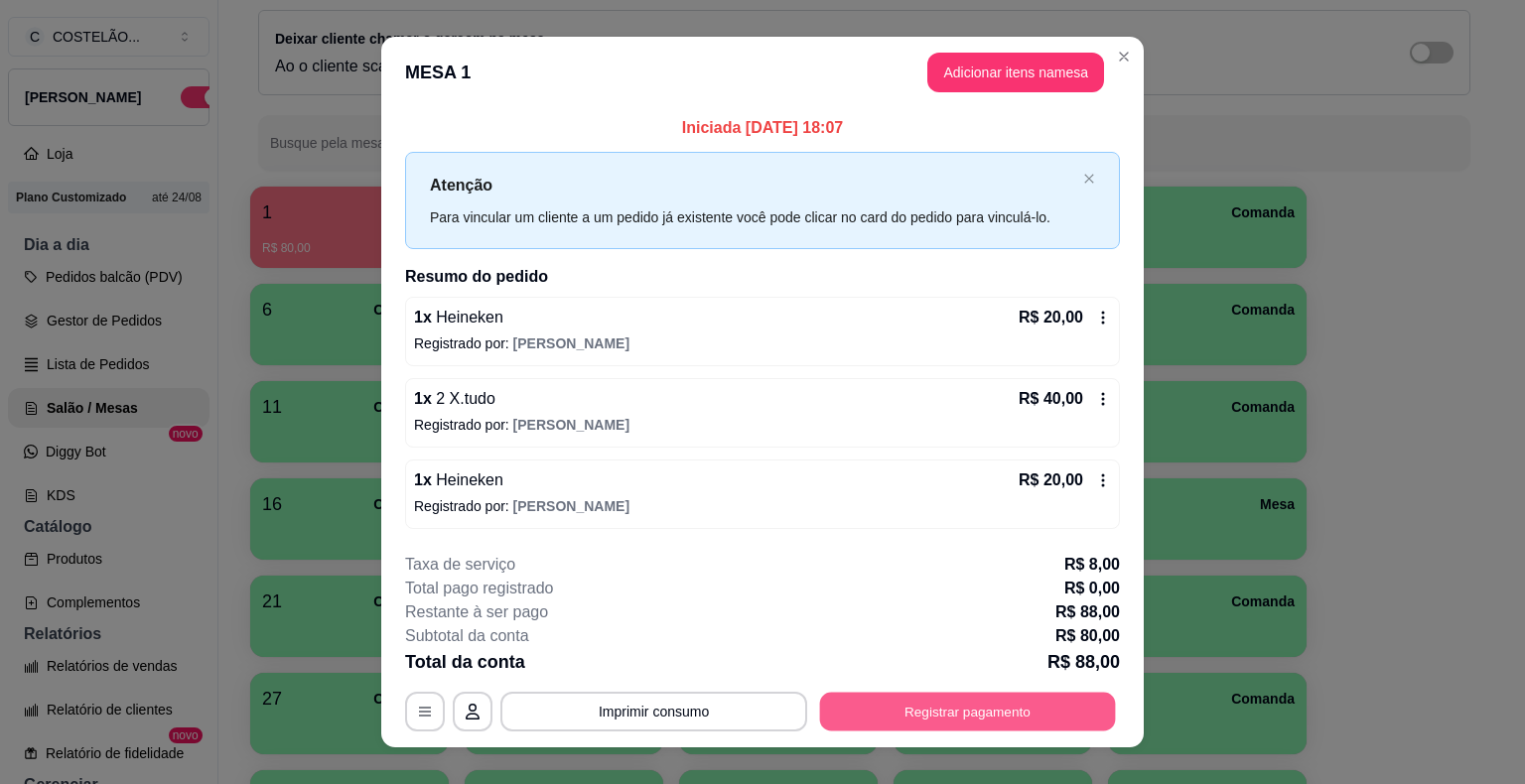 click on "Registrar pagamento" at bounding box center (968, 711) 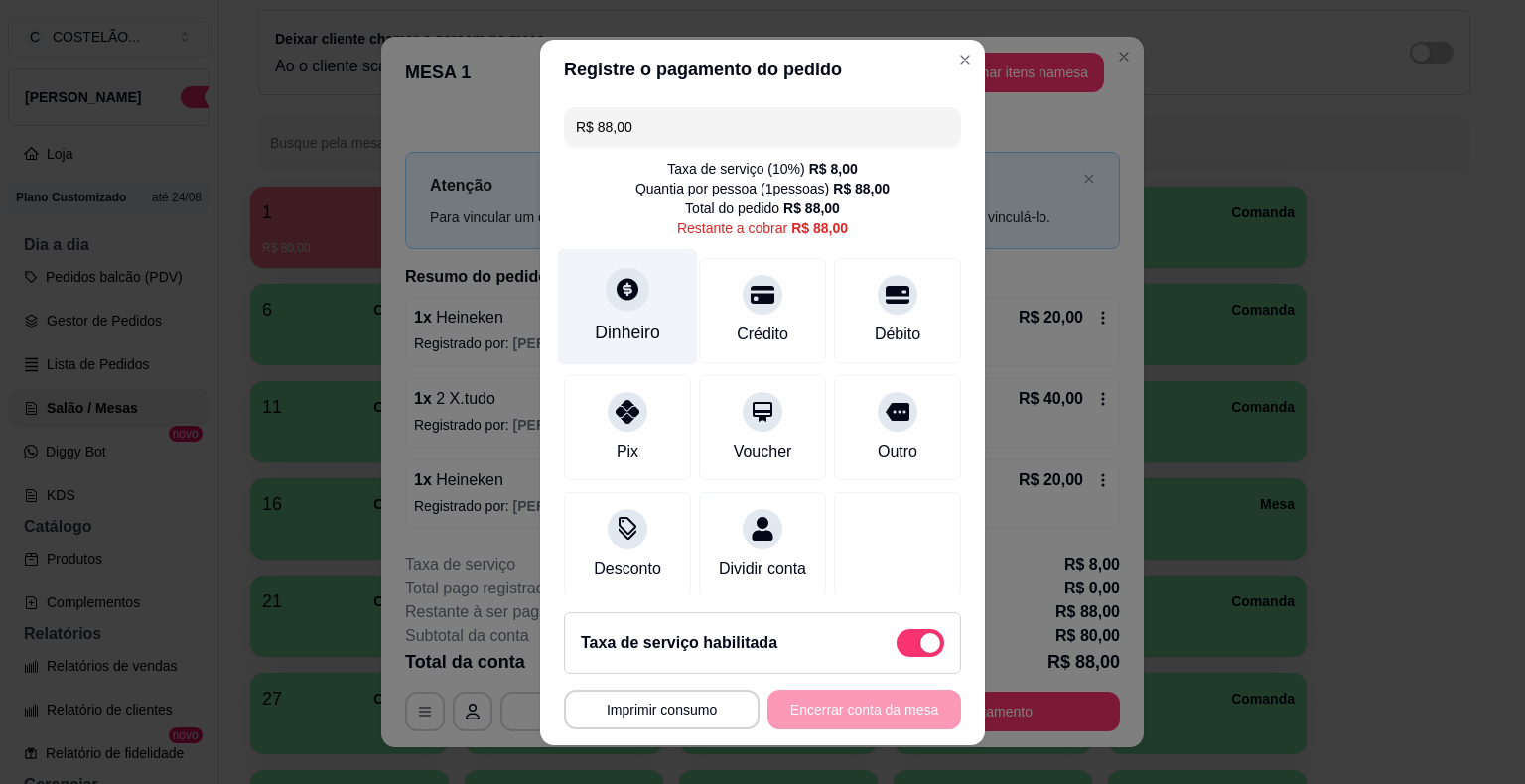 click 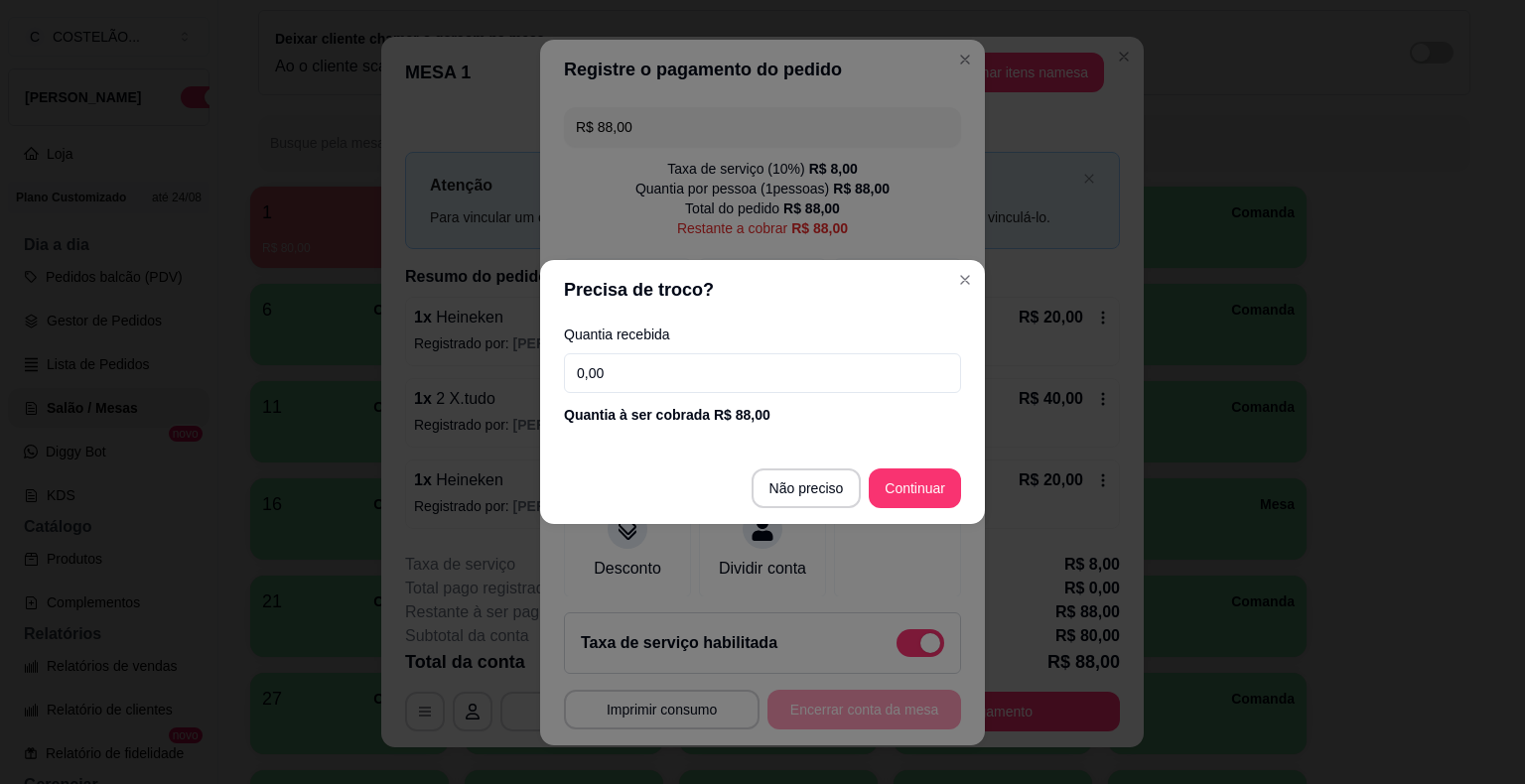 click on "0,00" at bounding box center [762, 373] 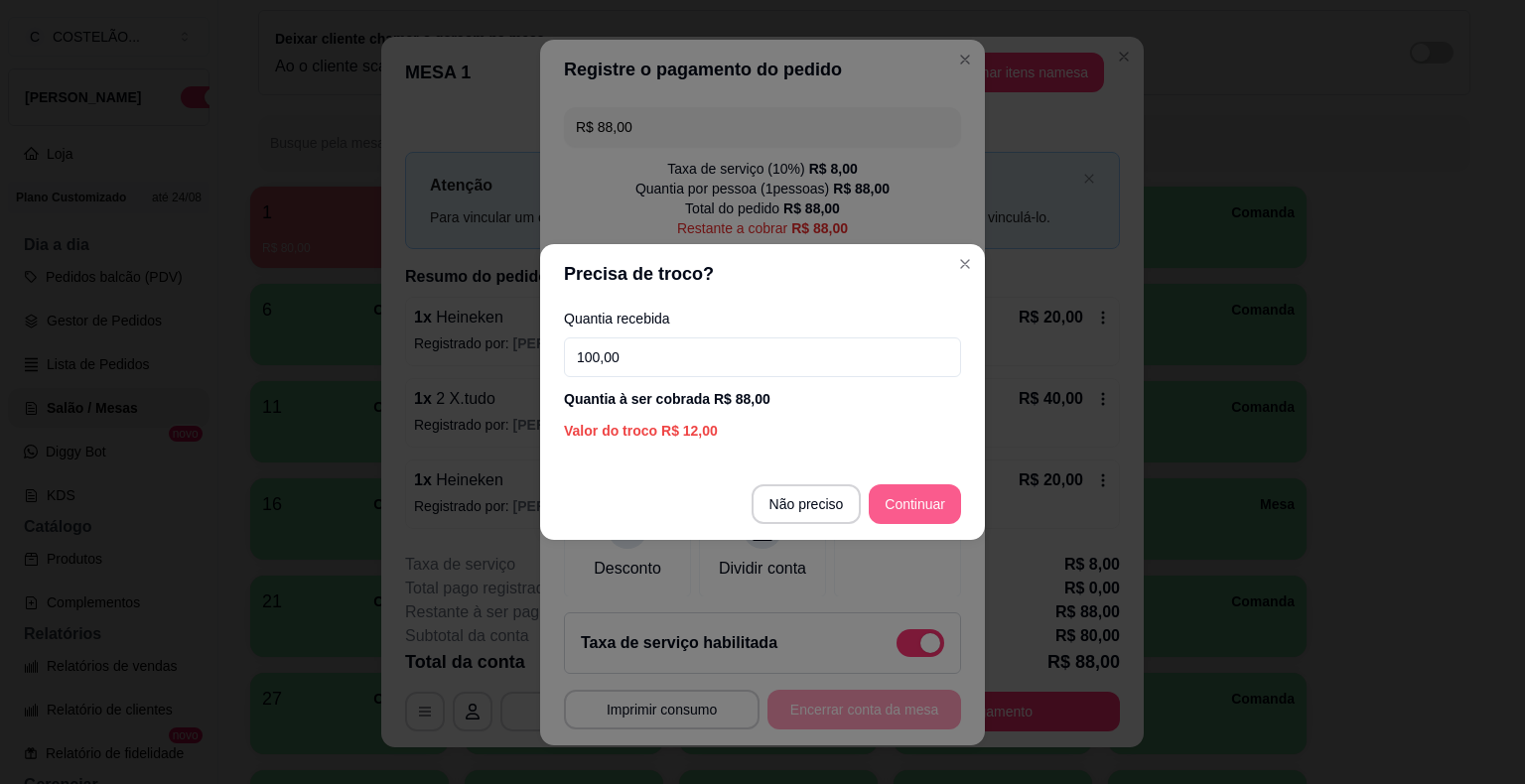 type on "100,00" 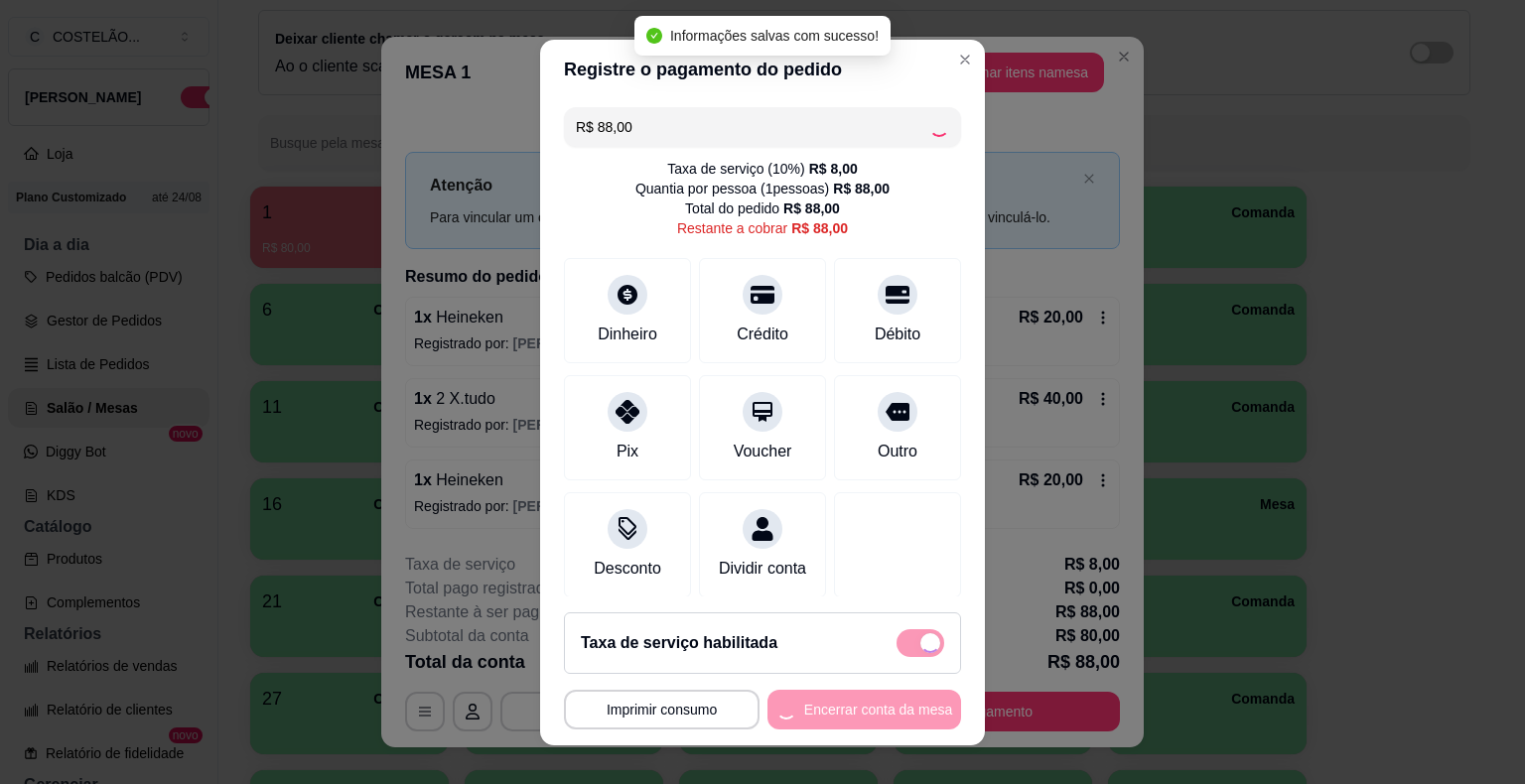 type on "R$ 0,00" 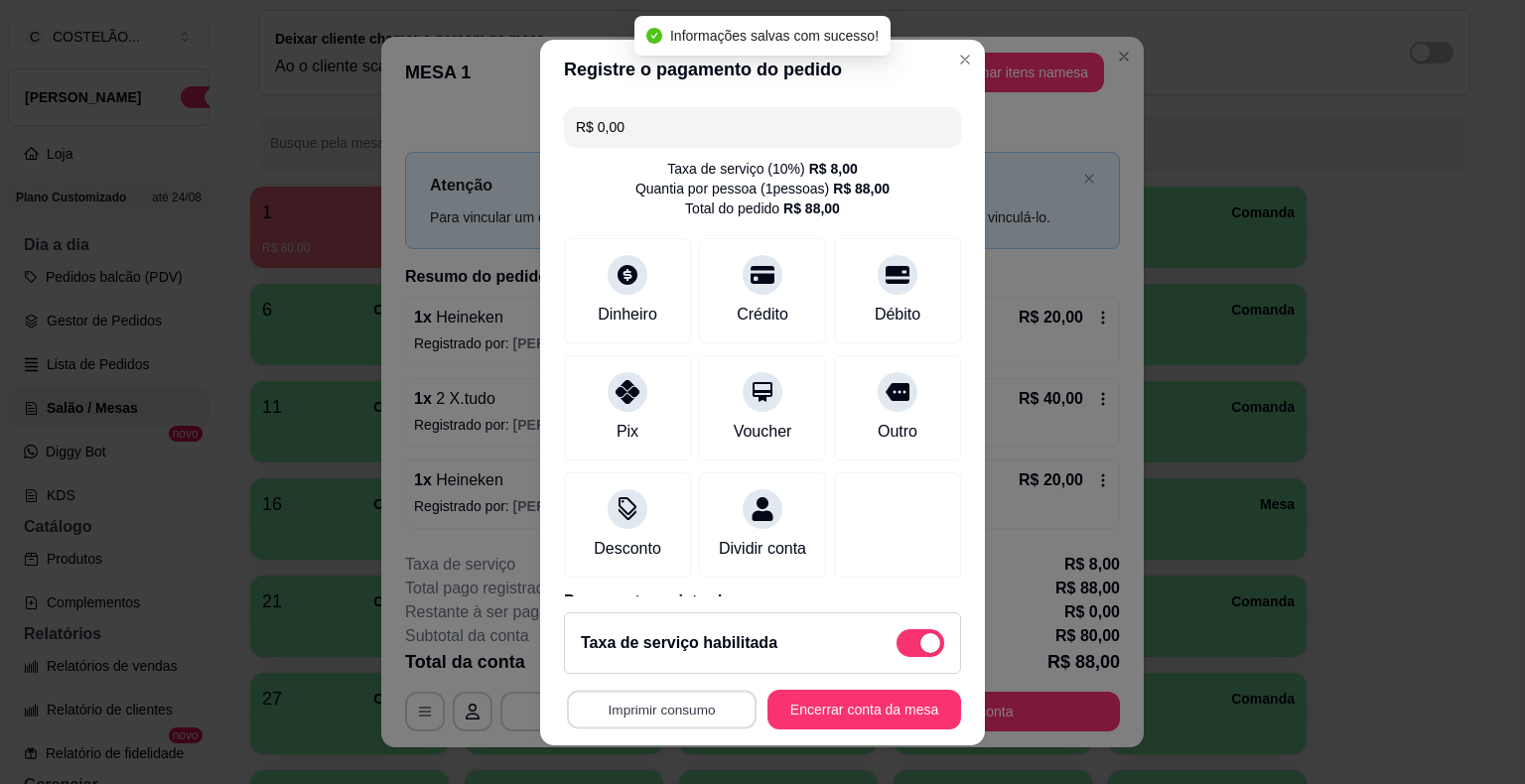 click on "Imprimir consumo" at bounding box center [661, 709] 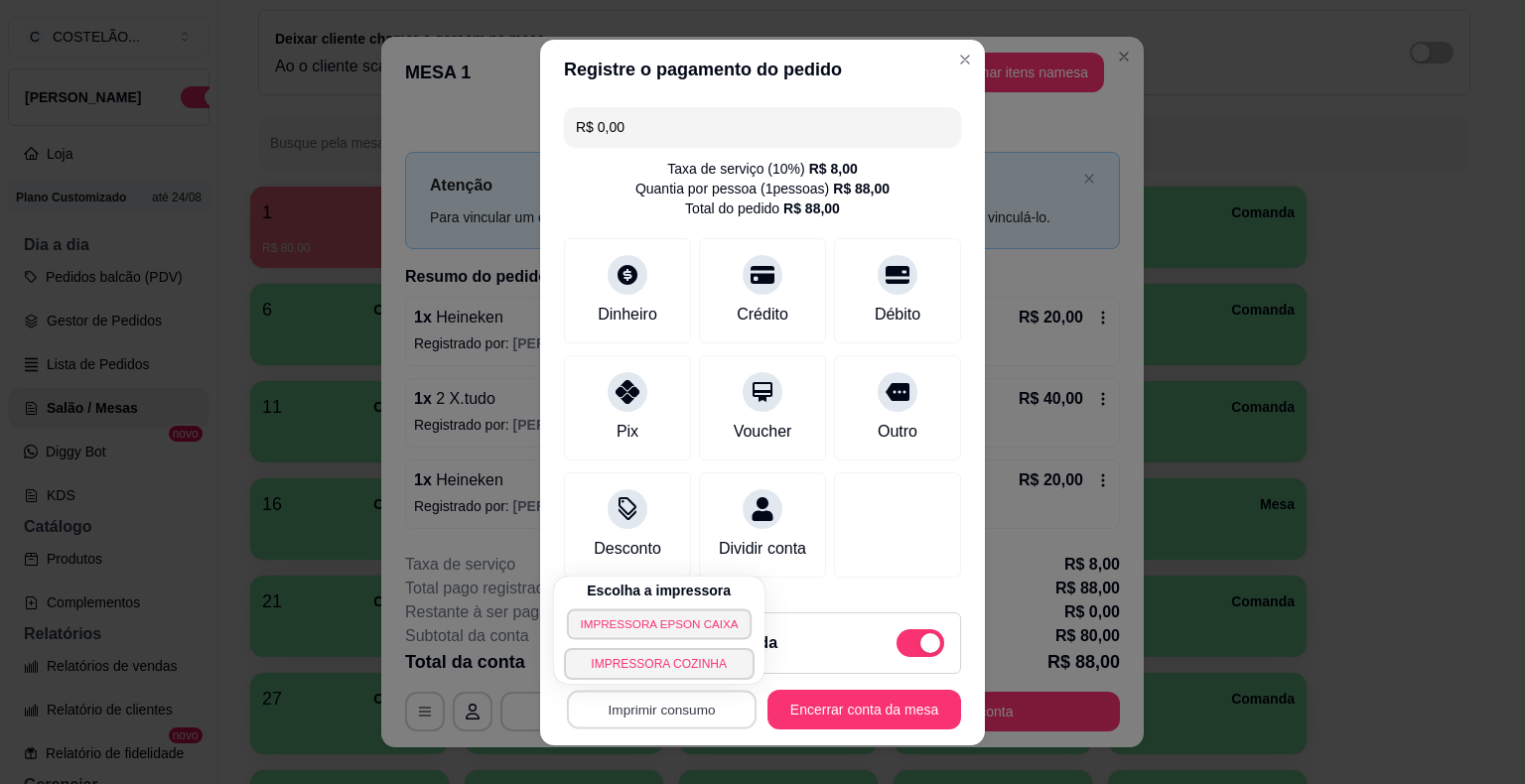 click on "IMPRESSORA EPSON CAIXA" at bounding box center (659, 623) 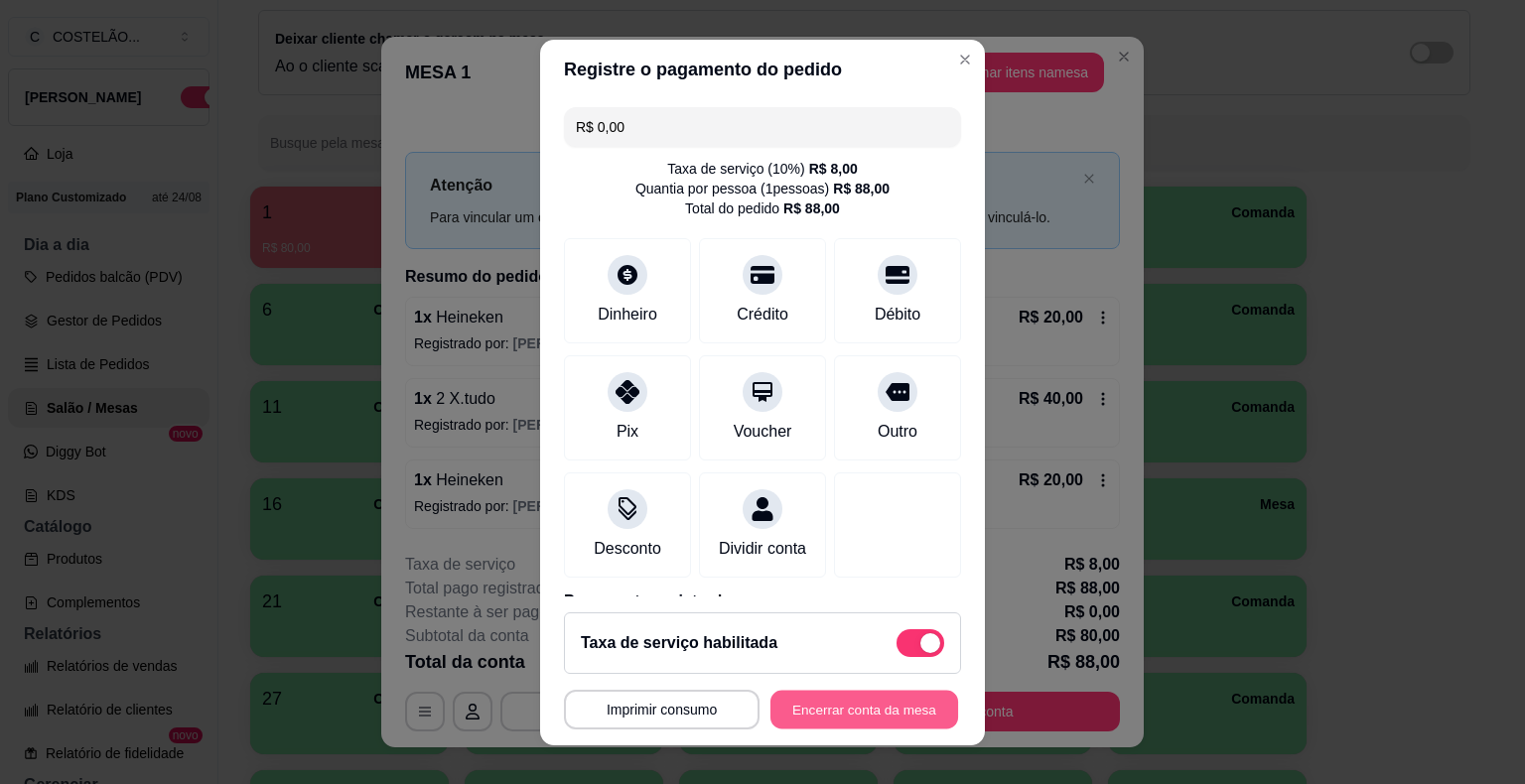 click on "Encerrar conta da mesa" at bounding box center [864, 709] 